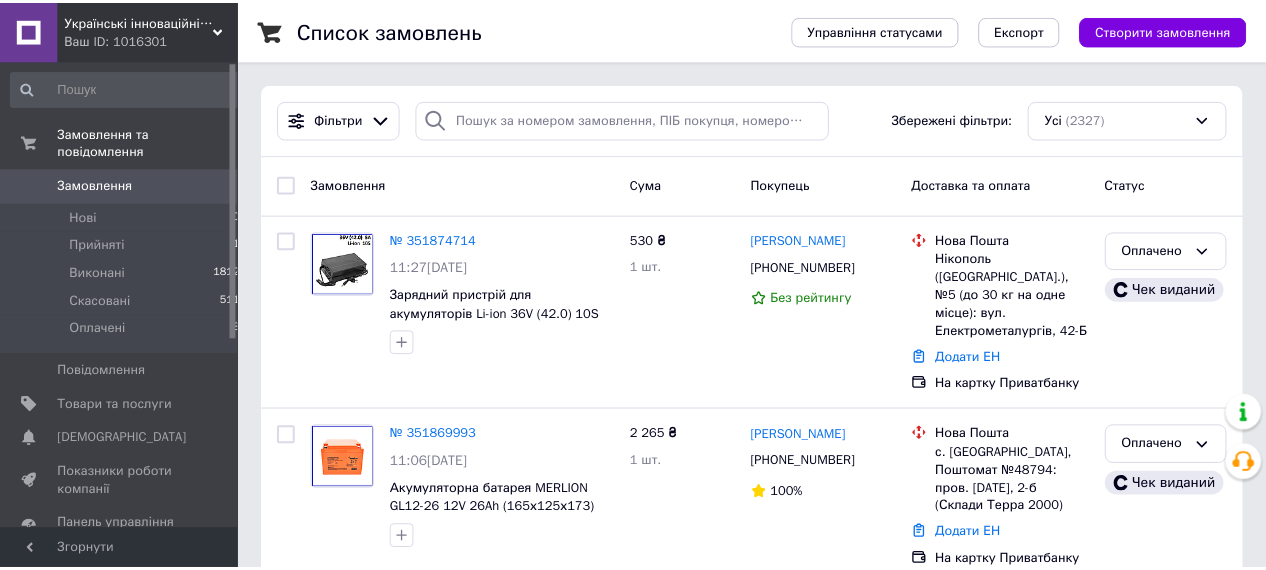 scroll, scrollTop: 0, scrollLeft: 0, axis: both 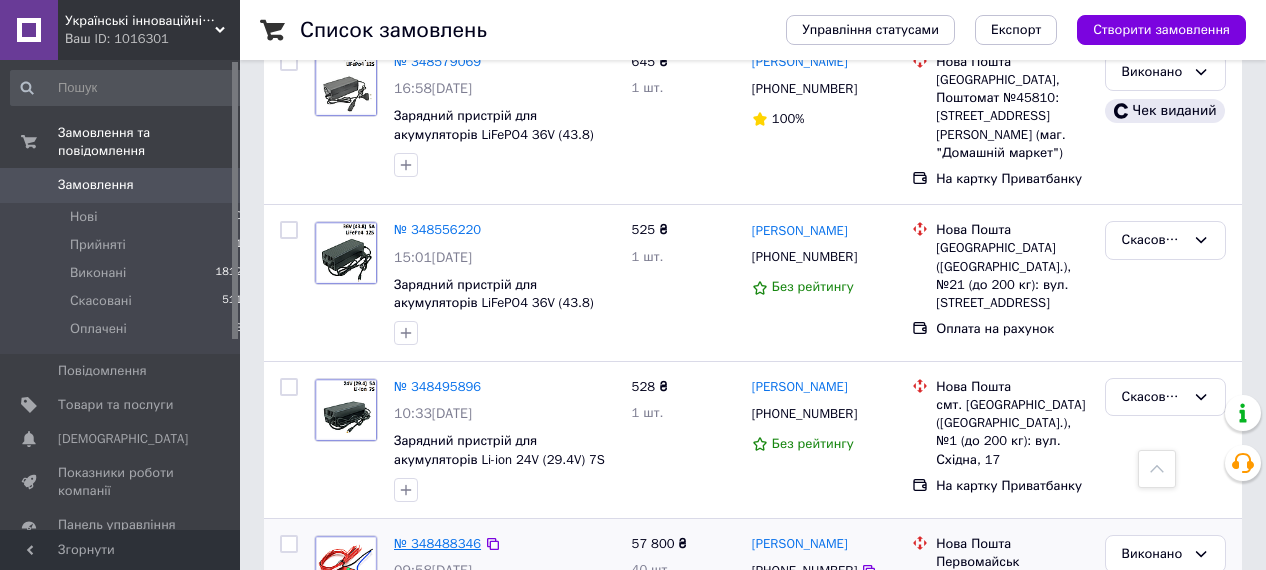 click on "№ 348488346" at bounding box center (437, 543) 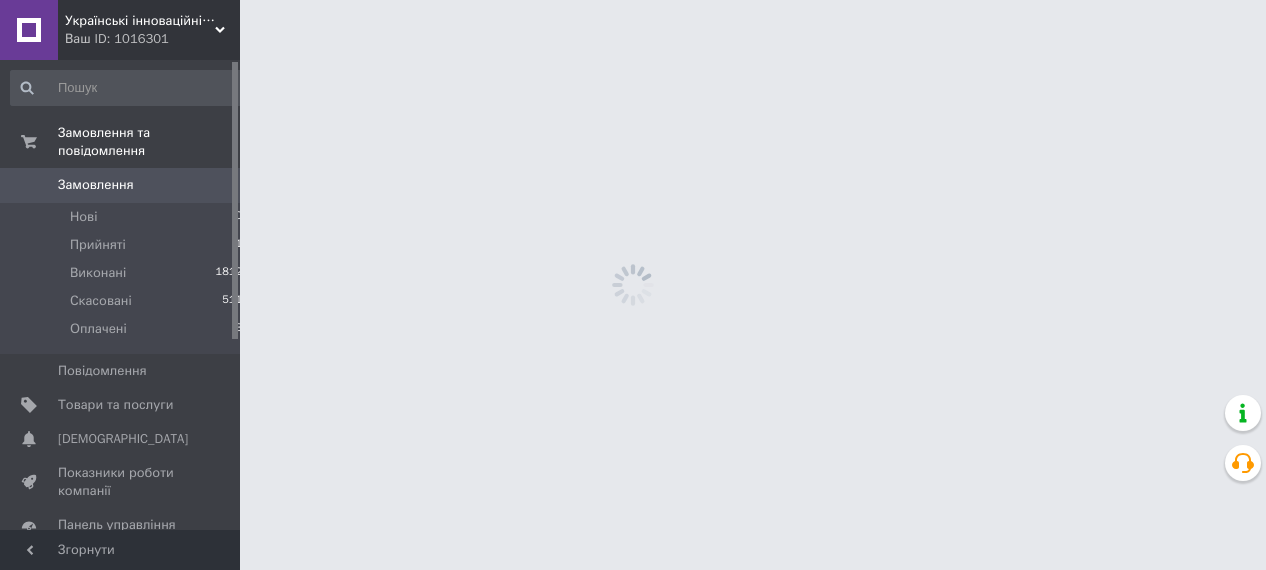 scroll, scrollTop: 0, scrollLeft: 0, axis: both 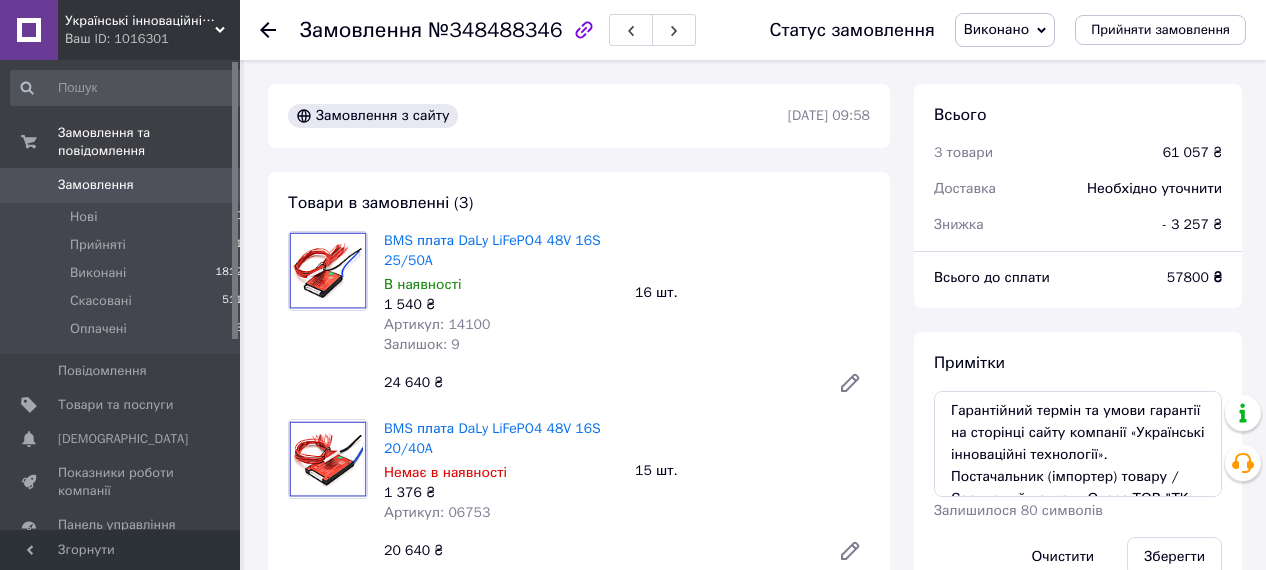 click 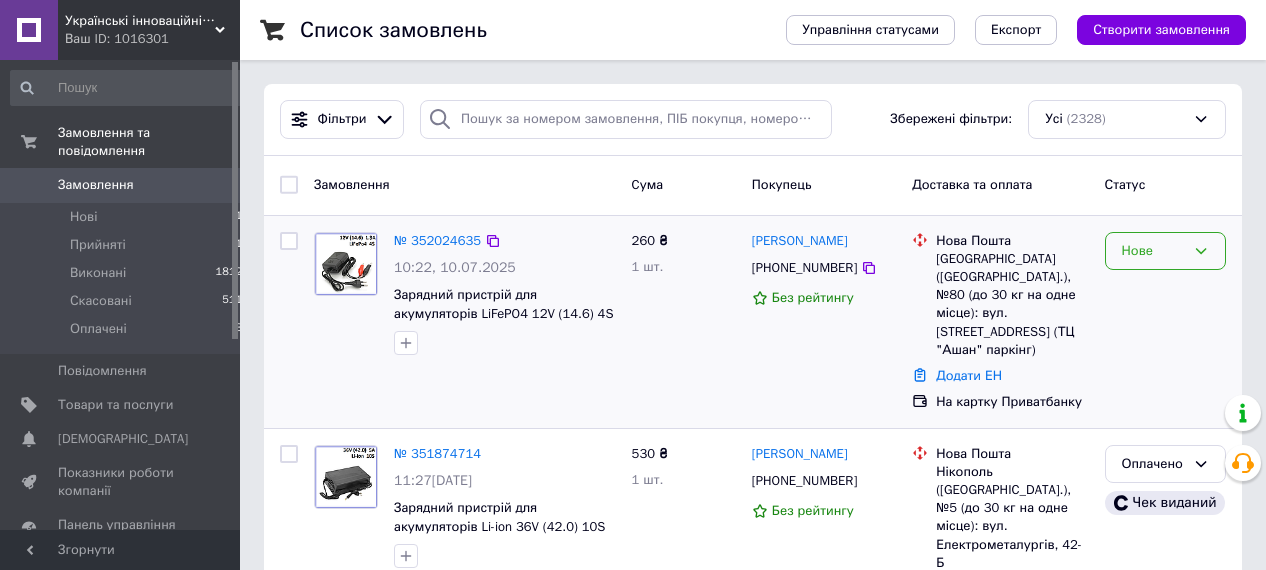click on "Нове" at bounding box center (1153, 251) 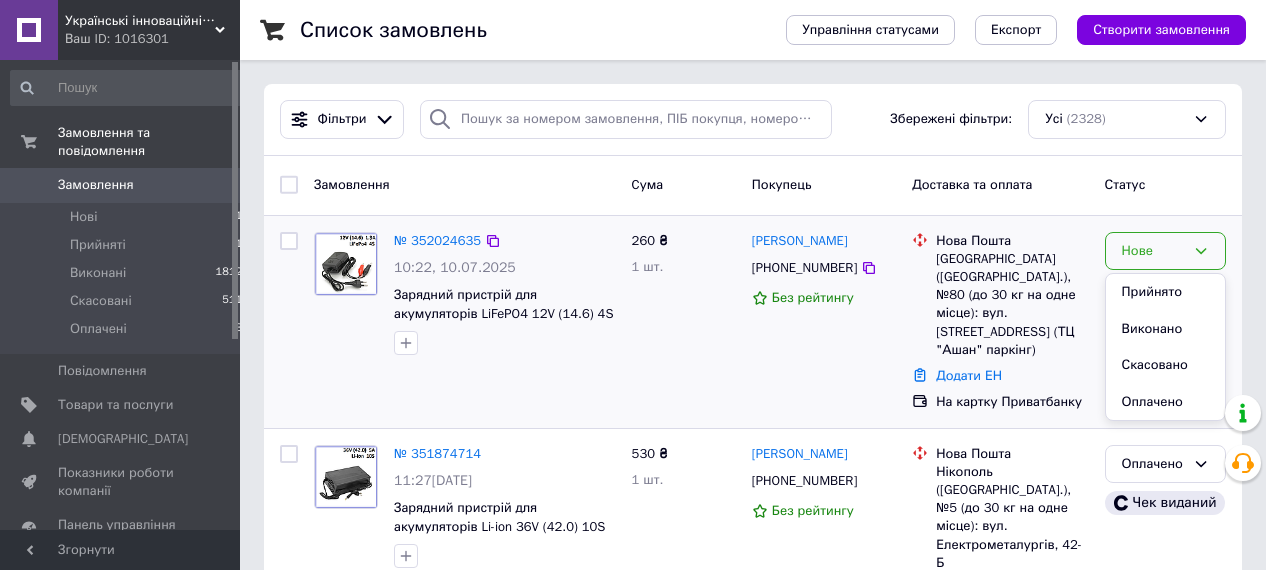 drag, startPoint x: 1145, startPoint y: 290, endPoint x: 1009, endPoint y: 296, distance: 136.1323 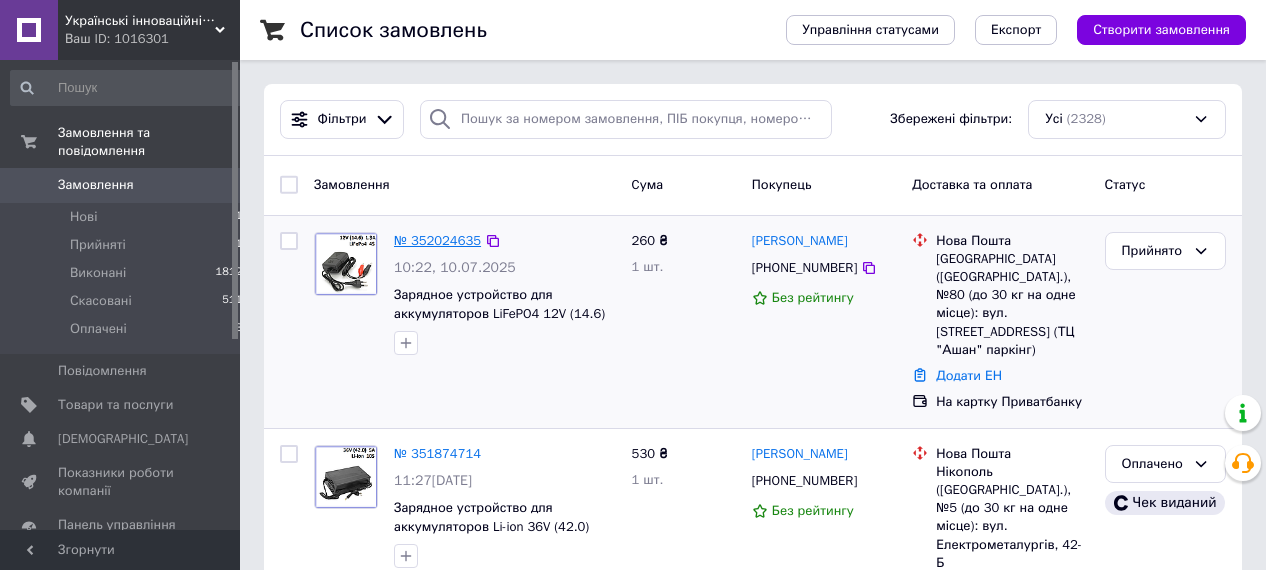 click on "№ 352024635" at bounding box center (437, 240) 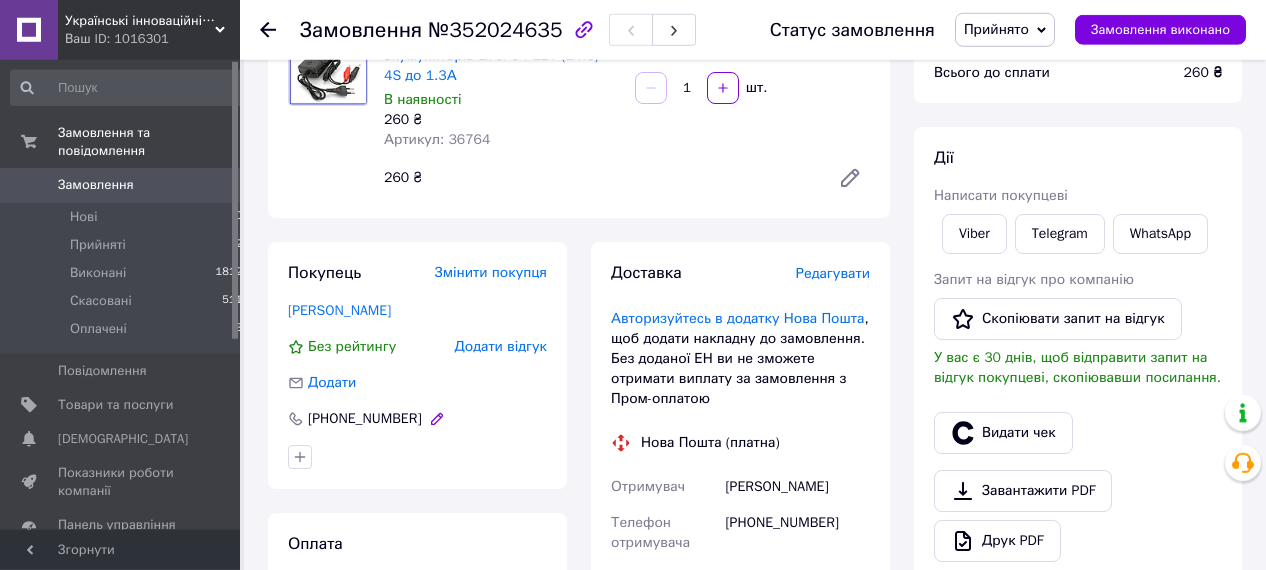 scroll, scrollTop: 208, scrollLeft: 0, axis: vertical 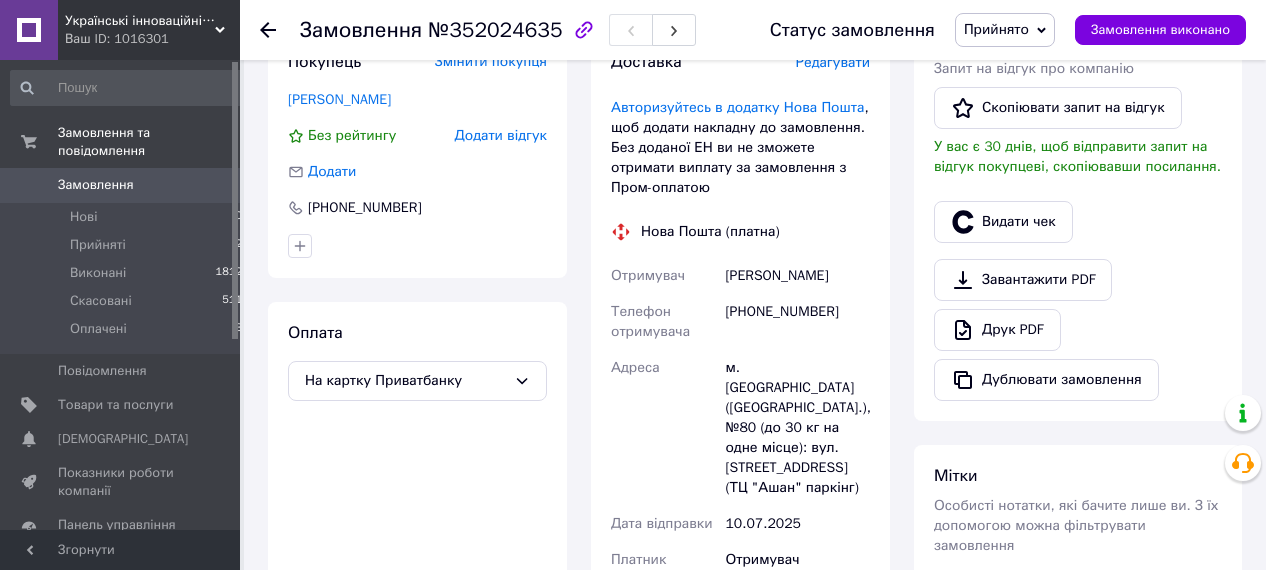 click on "[PHONE_NUMBER]" at bounding box center [797, 322] 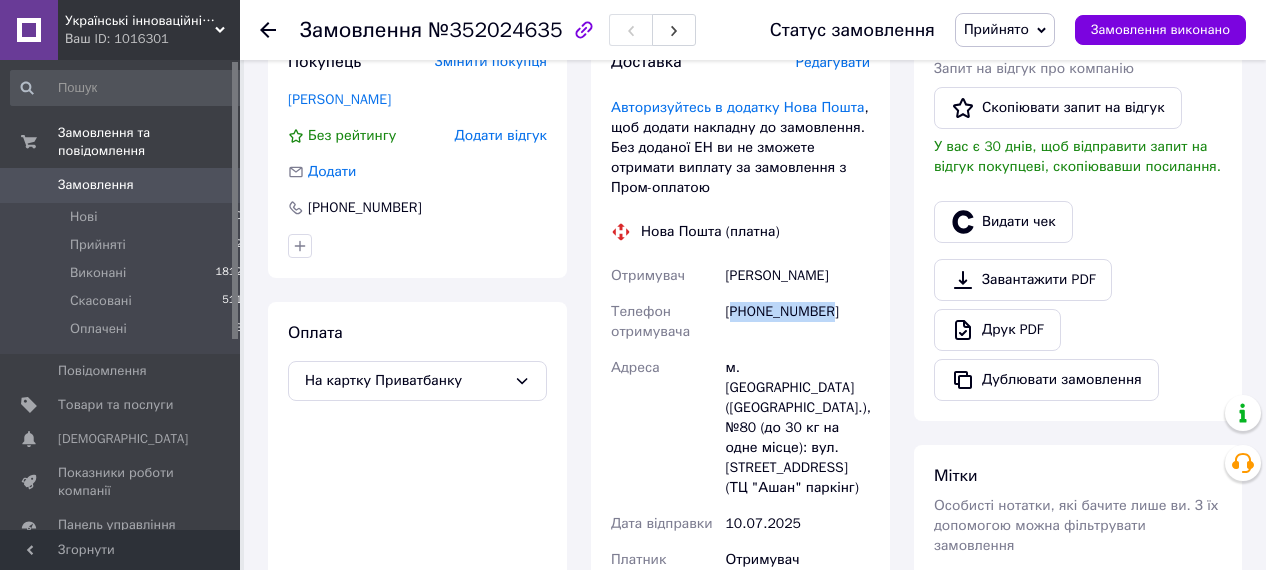 click on "[PHONE_NUMBER]" at bounding box center [797, 322] 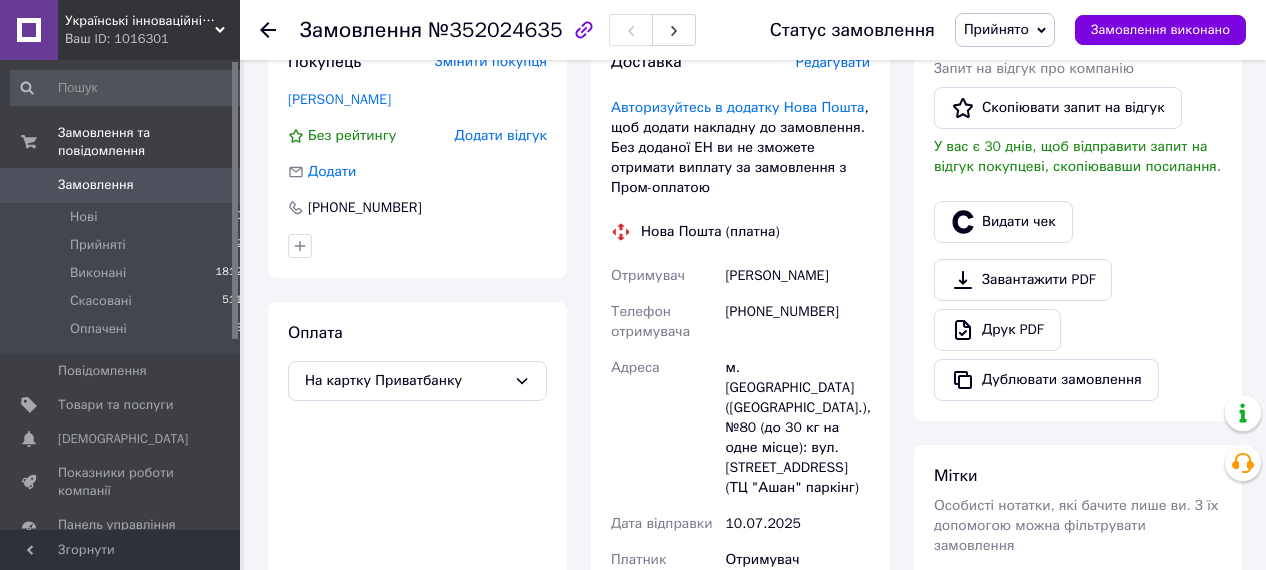 click on "[PHONE_NUMBER]" at bounding box center [797, 322] 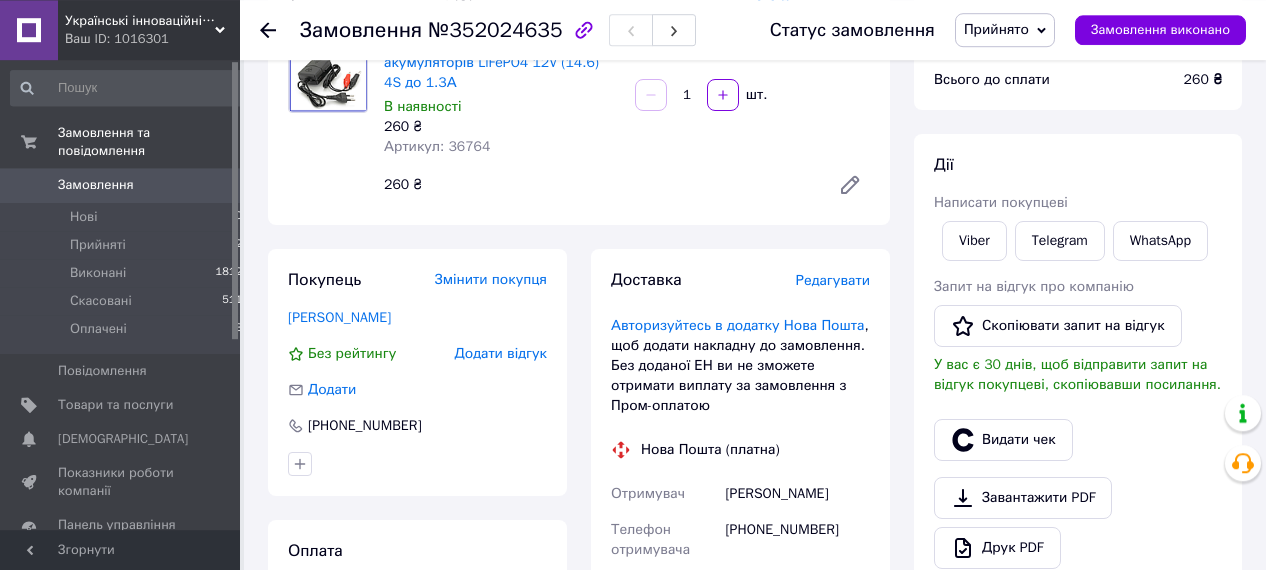 scroll, scrollTop: 104, scrollLeft: 0, axis: vertical 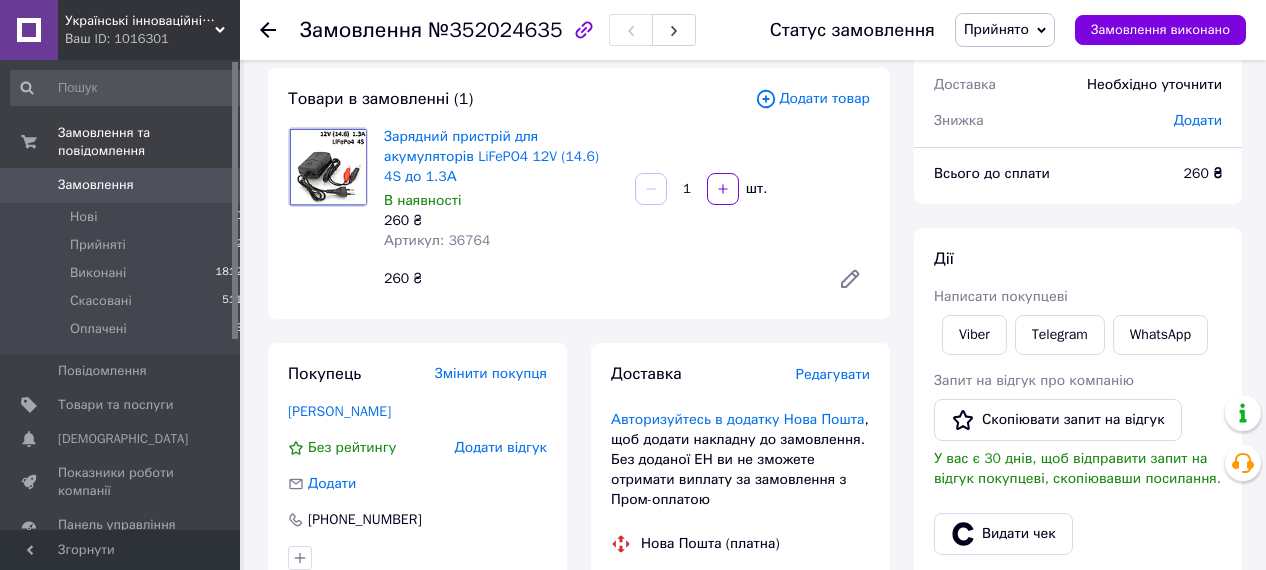 click on "Артикул: 36764" at bounding box center [437, 240] 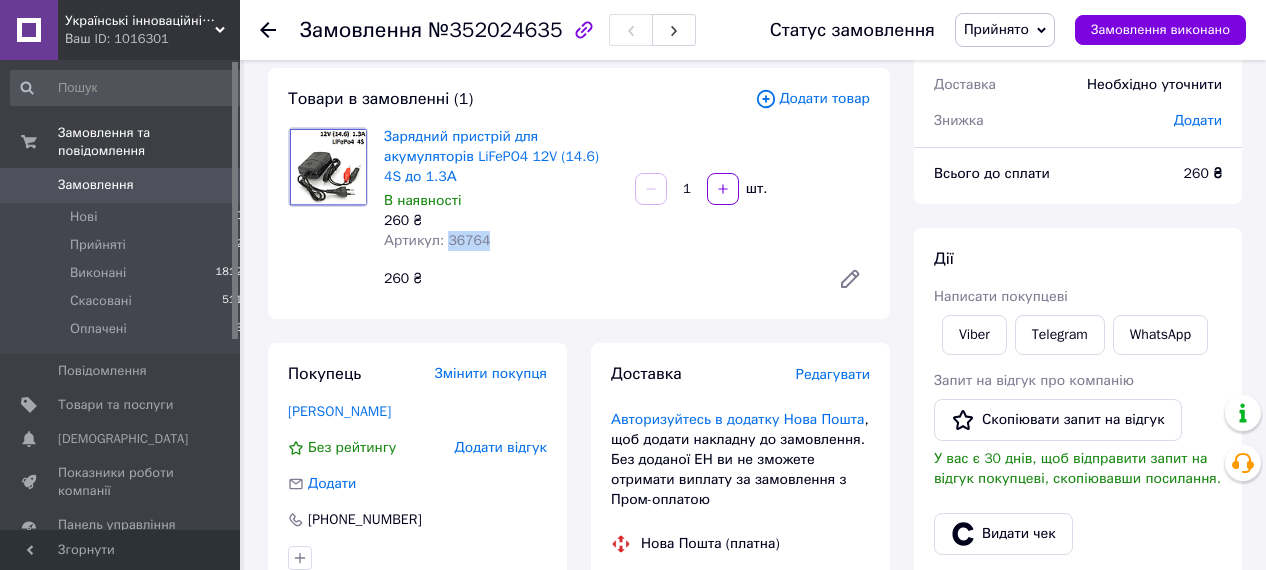 click on "Артикул: 36764" at bounding box center (437, 240) 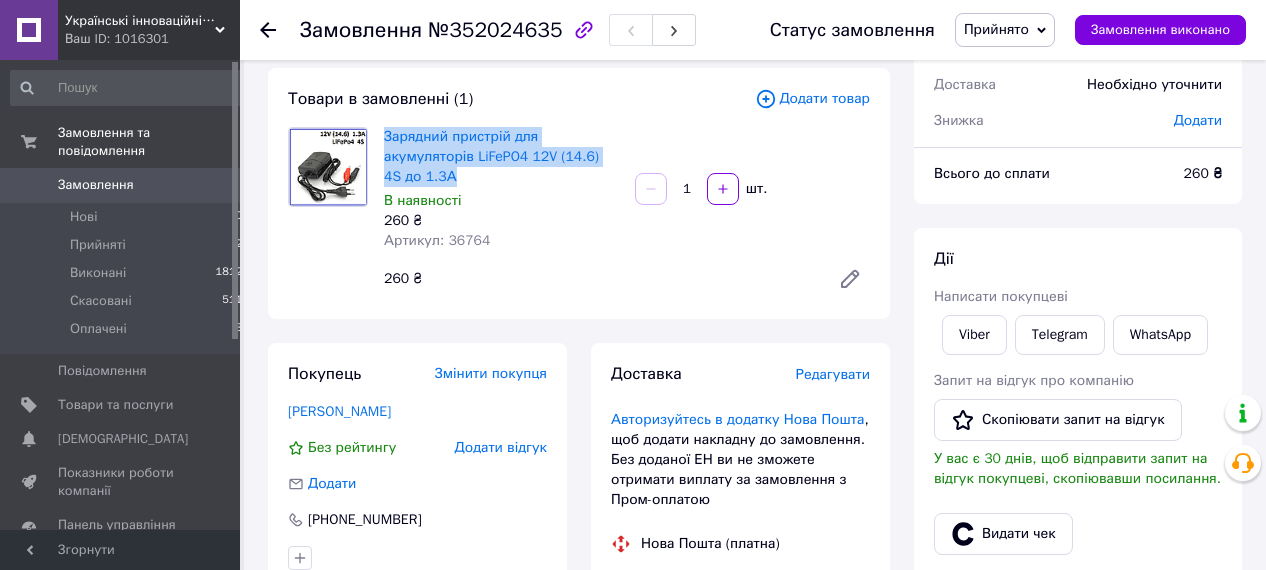 drag, startPoint x: 382, startPoint y: 124, endPoint x: 447, endPoint y: 169, distance: 79.05694 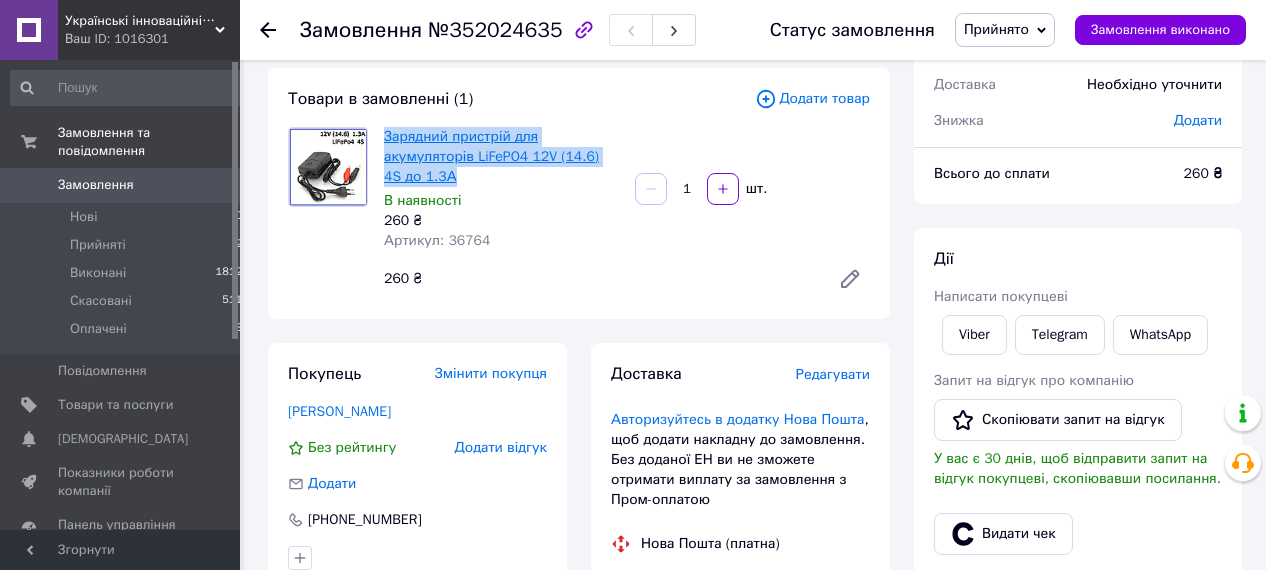 copy on "Зарядний пристрій для акумуляторів LiFePO4 12V (14.6) 4S до 1.3А" 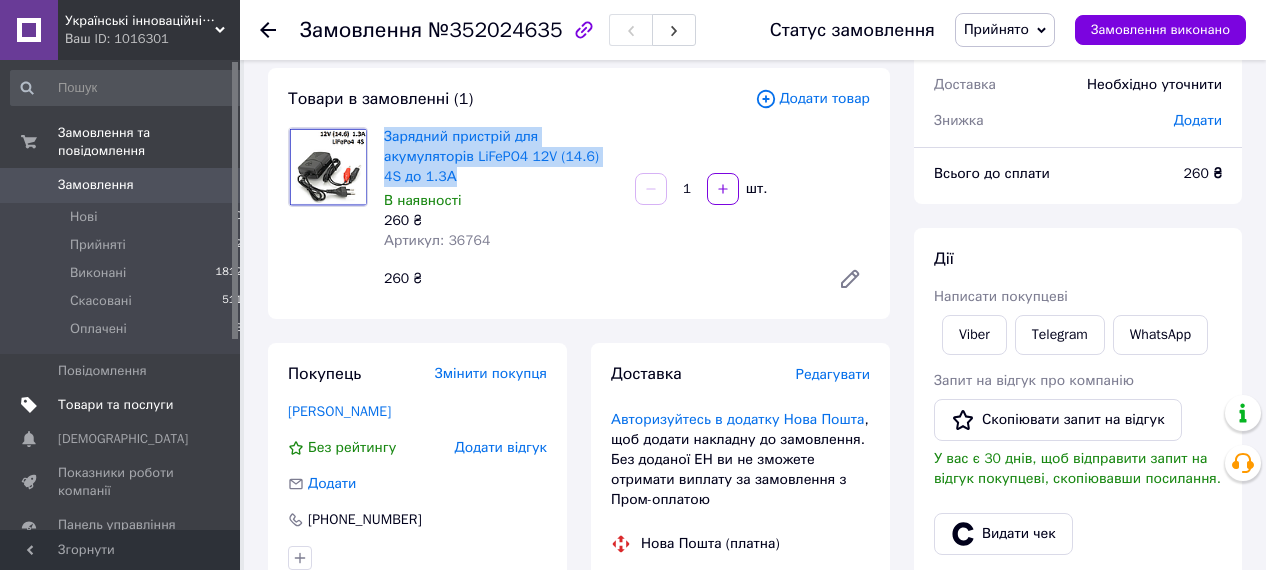 click on "Товари та послуги" at bounding box center (115, 405) 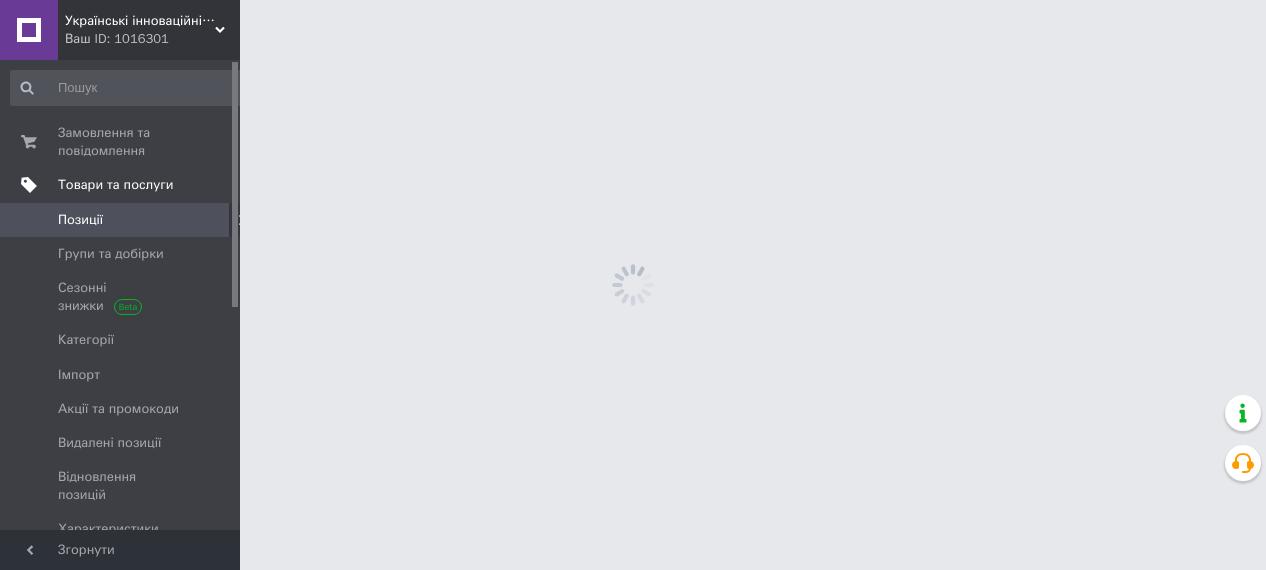 scroll, scrollTop: 0, scrollLeft: 0, axis: both 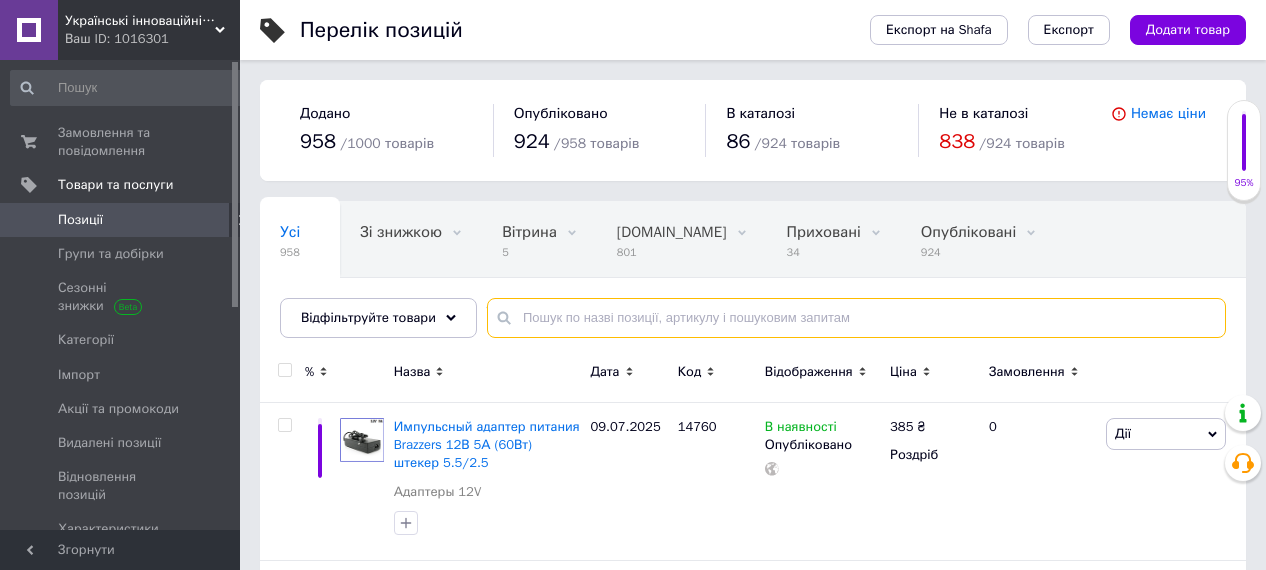click at bounding box center (856, 318) 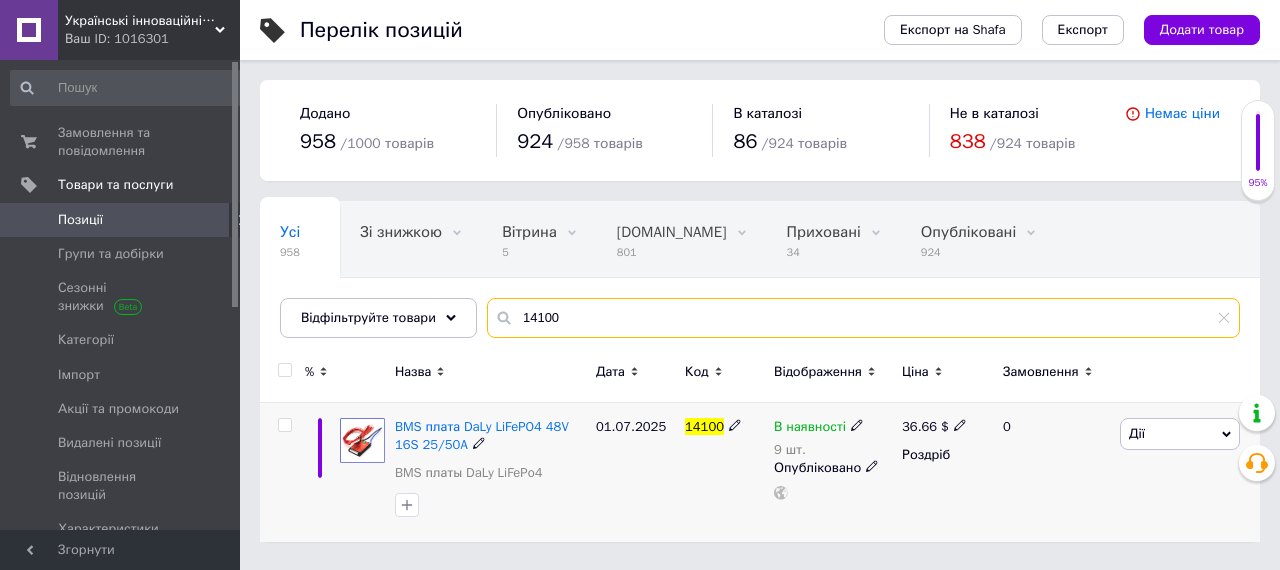 type on "14100" 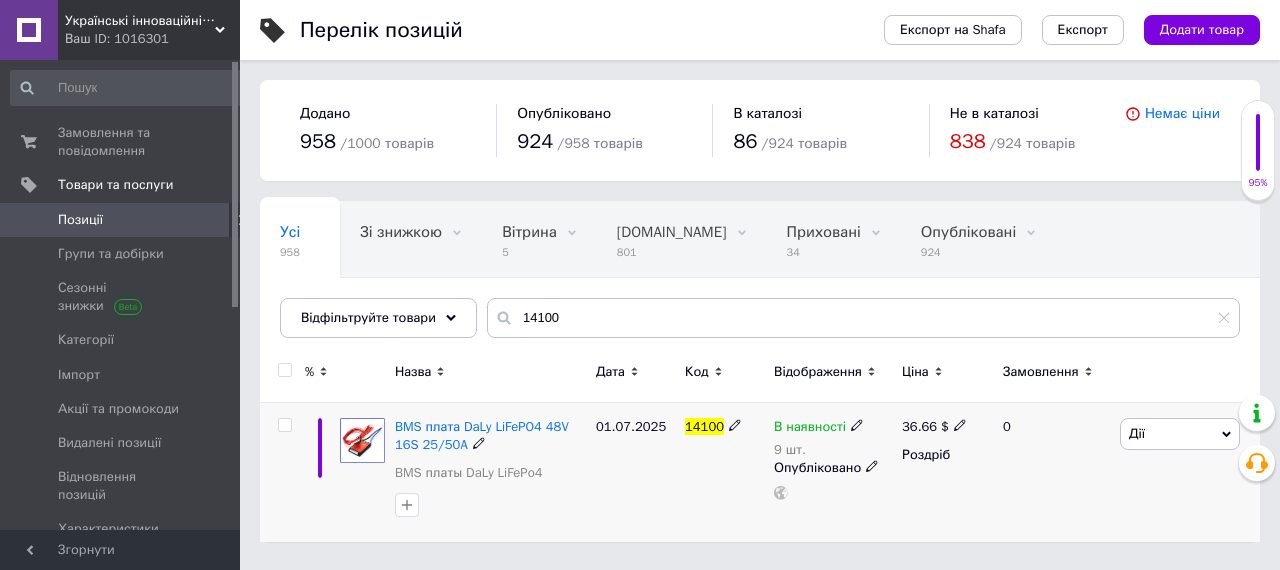 click 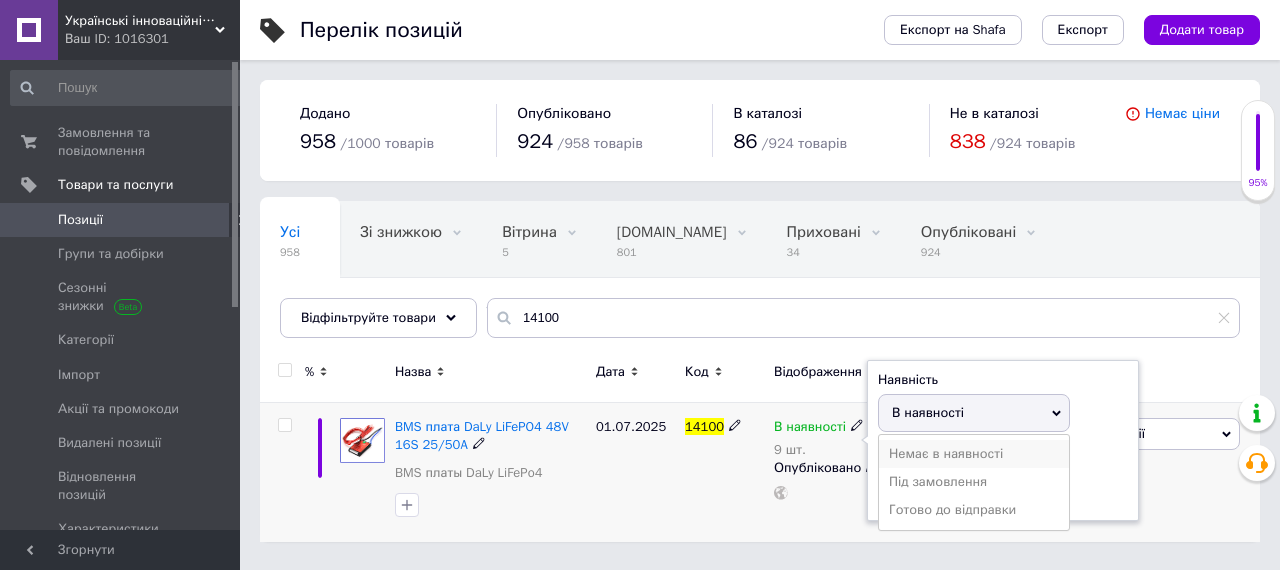 click on "Немає в наявності" at bounding box center [974, 454] 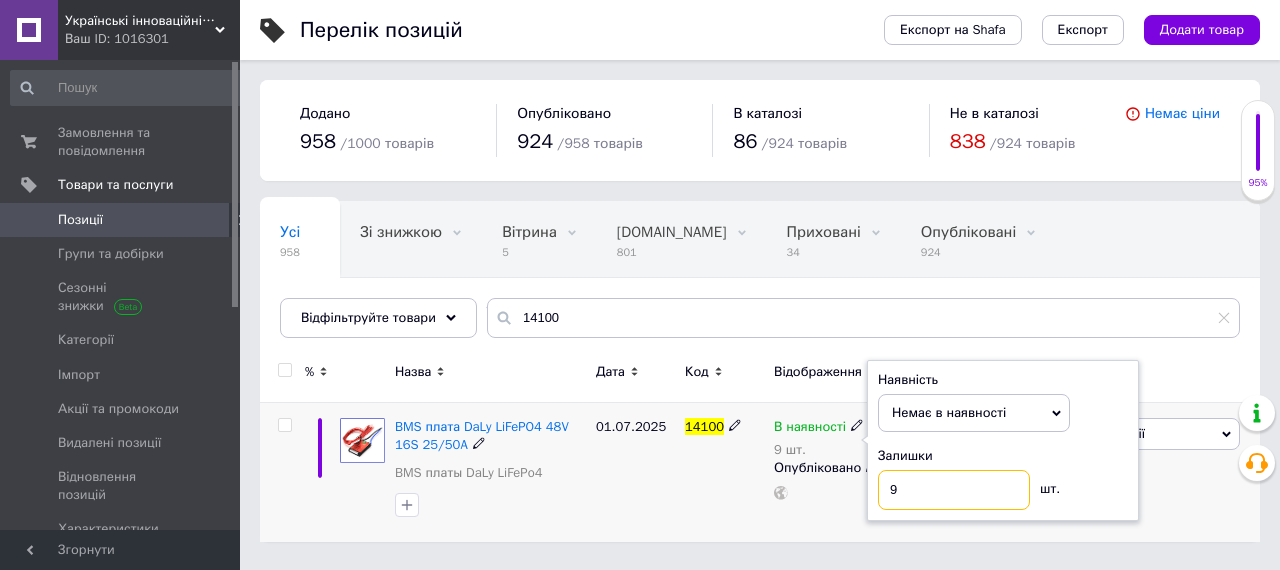 click on "9" at bounding box center (954, 490) 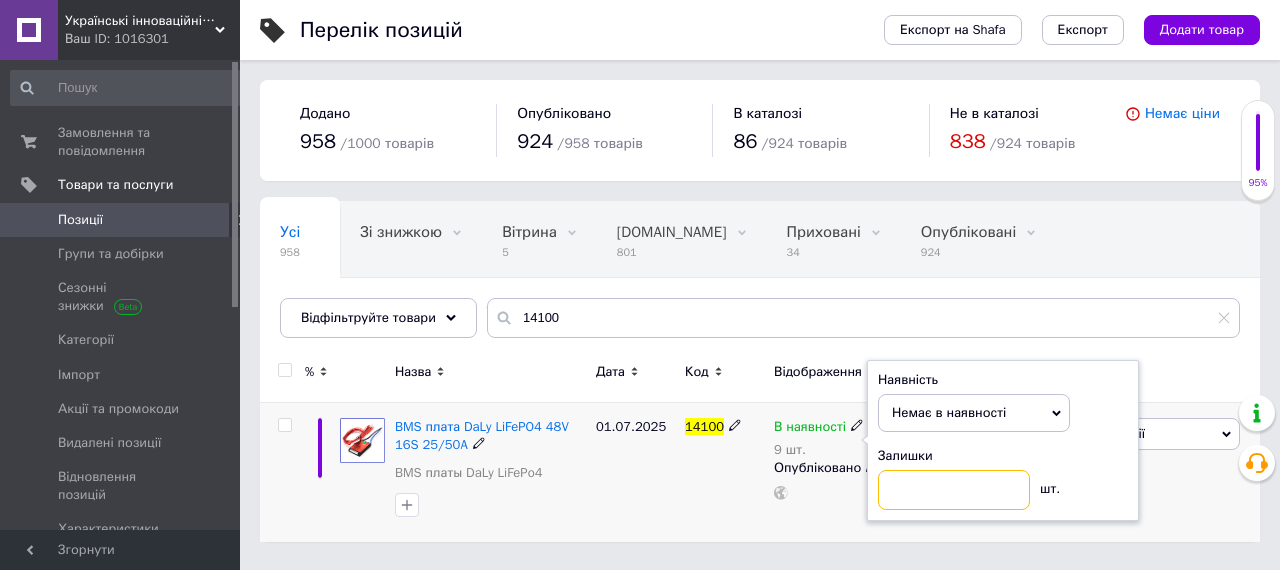 type 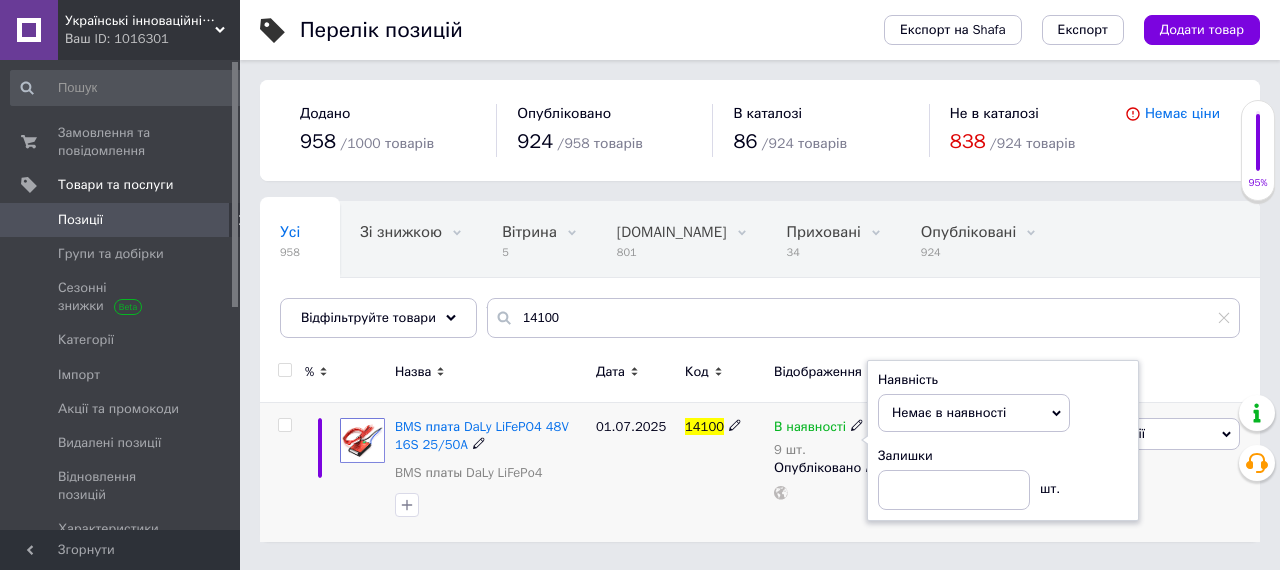 click on "14100" at bounding box center (724, 472) 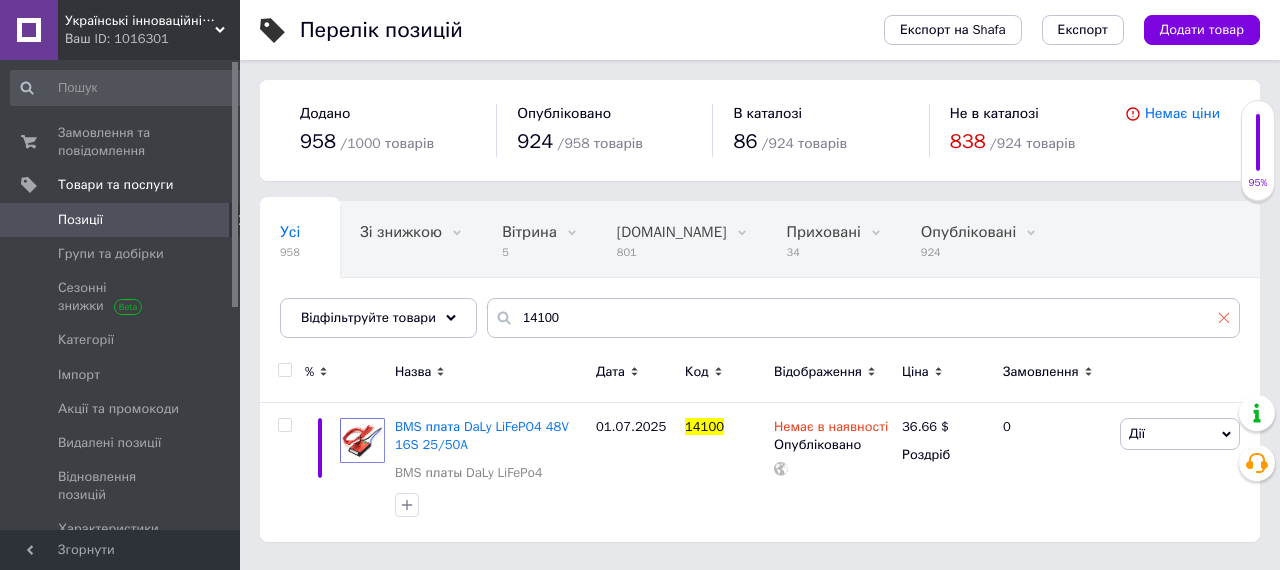 click 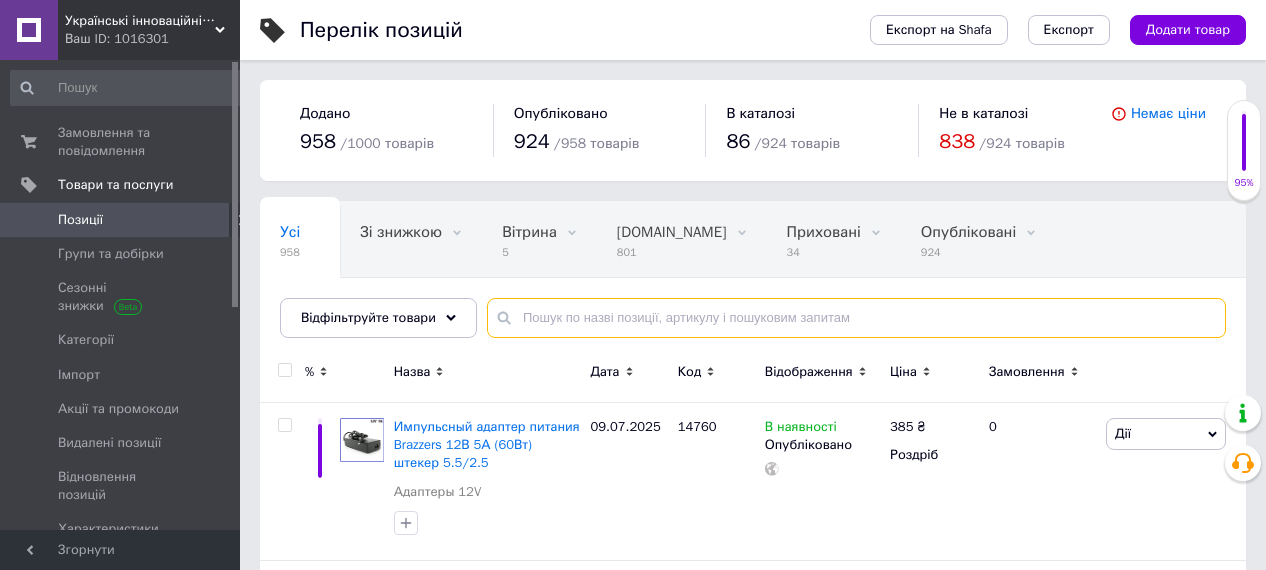 click at bounding box center (856, 318) 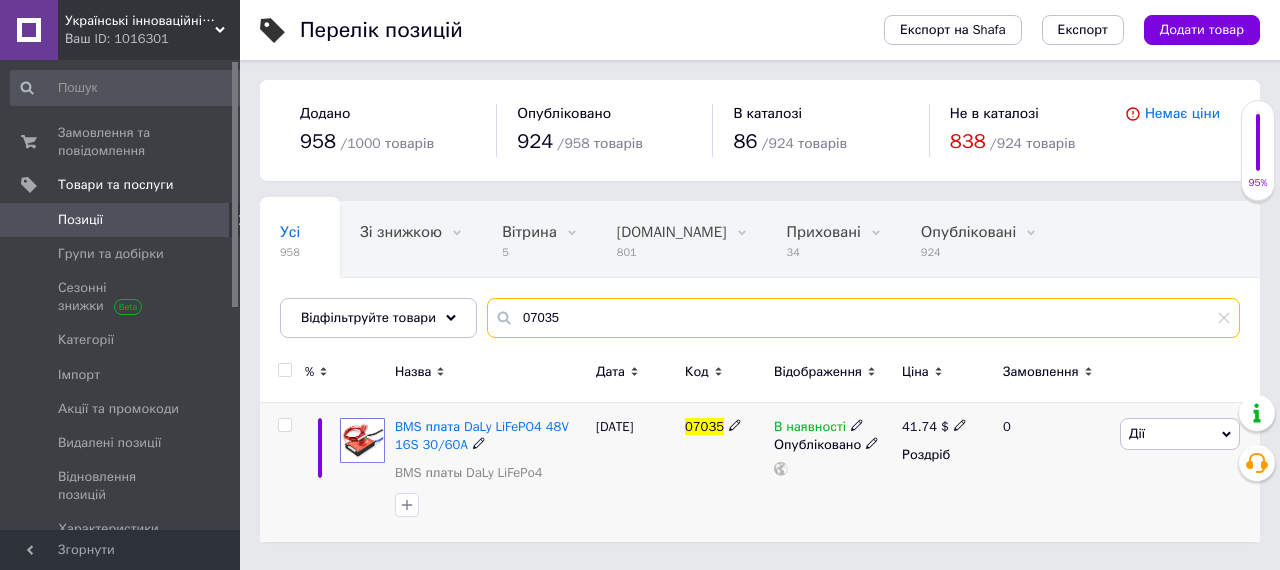 type on "07035" 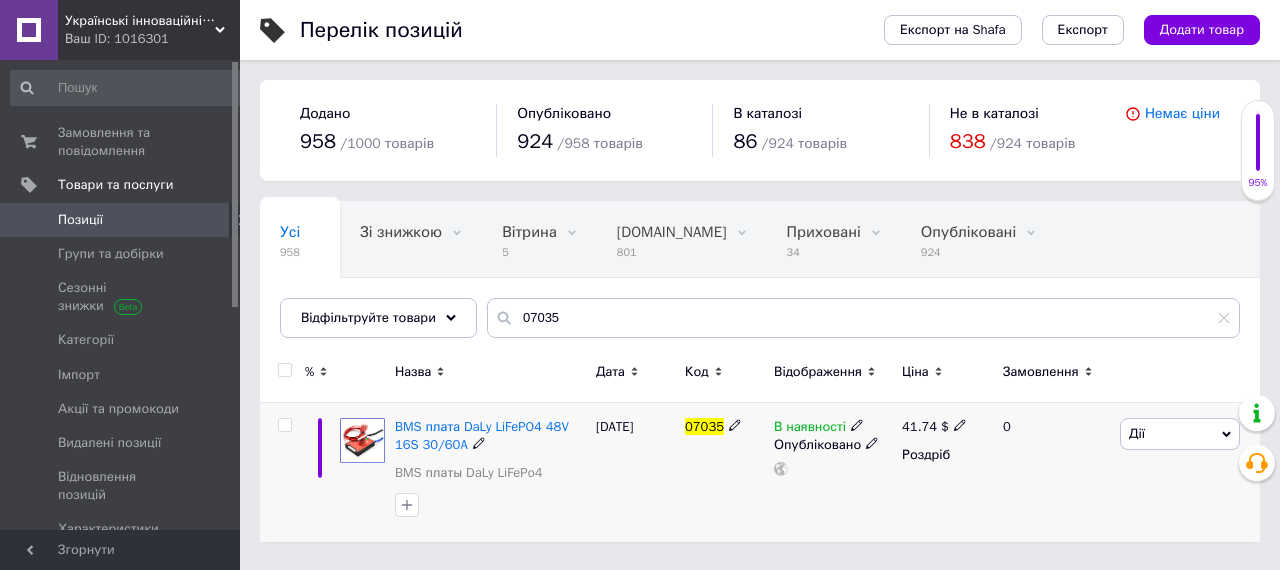 click 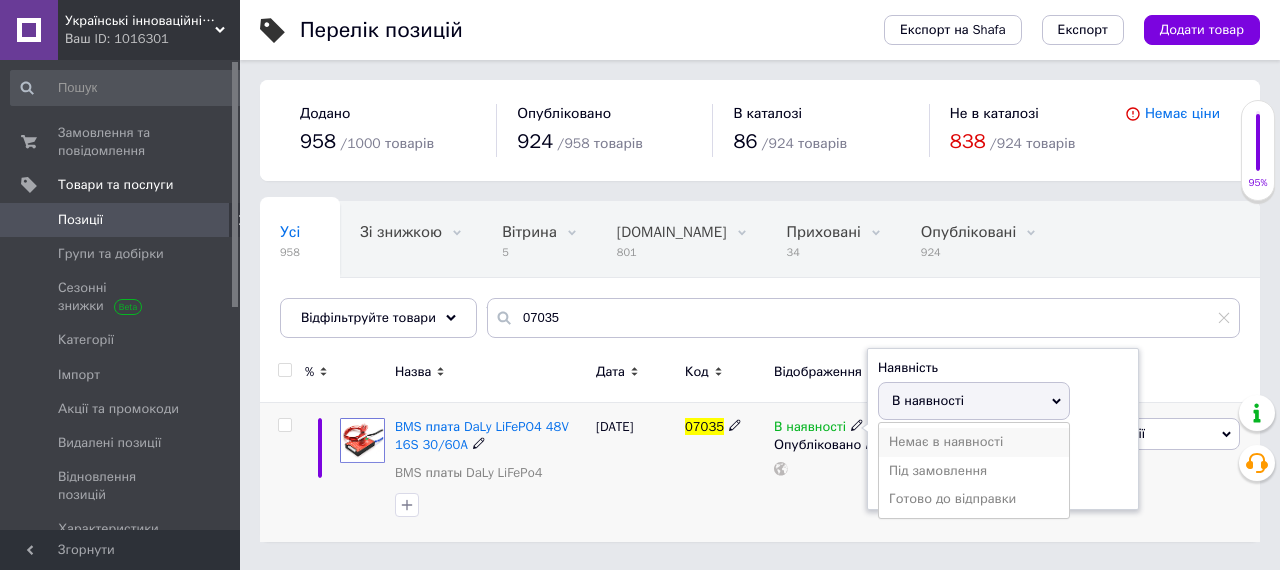 click on "Немає в наявності" at bounding box center (974, 442) 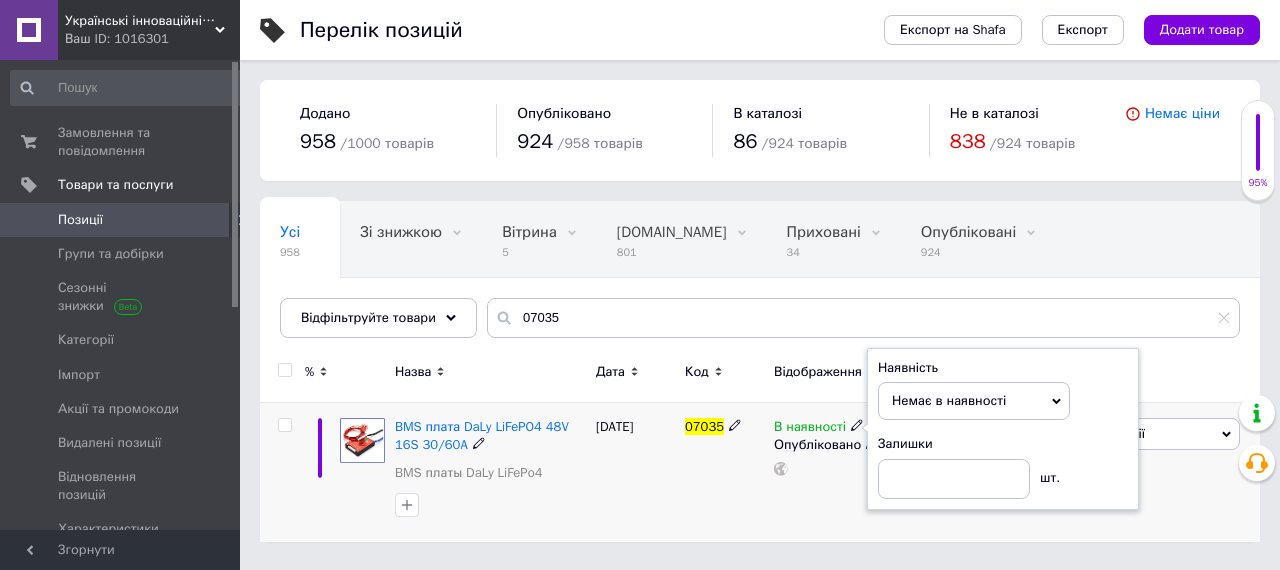 click on "07035" at bounding box center [724, 472] 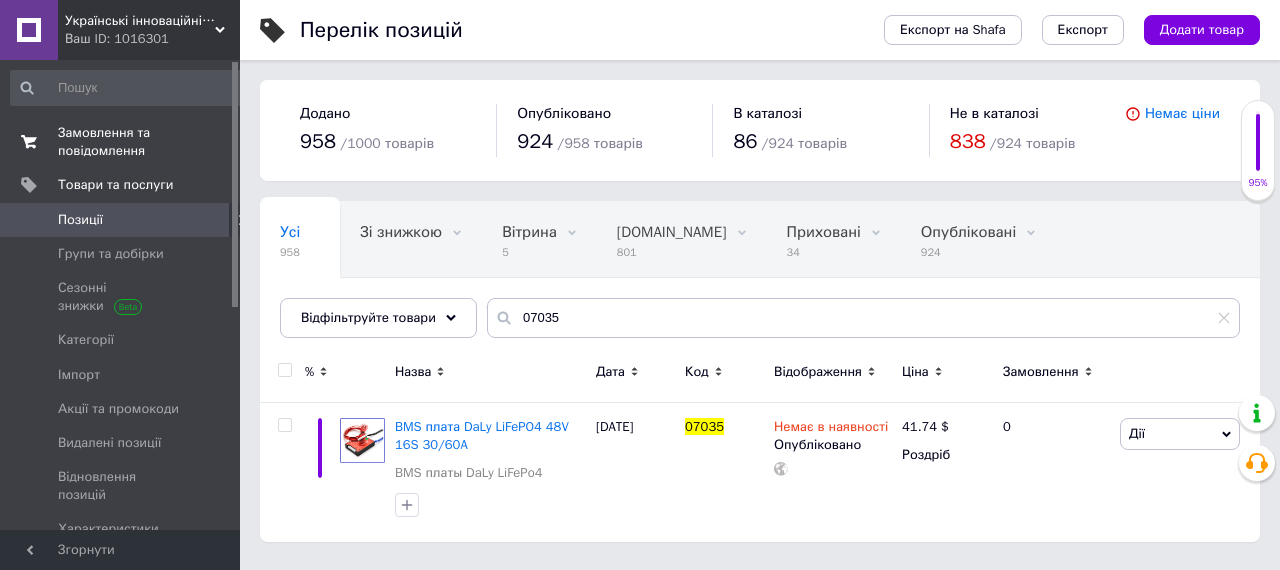 click on "Замовлення та повідомлення" at bounding box center [121, 142] 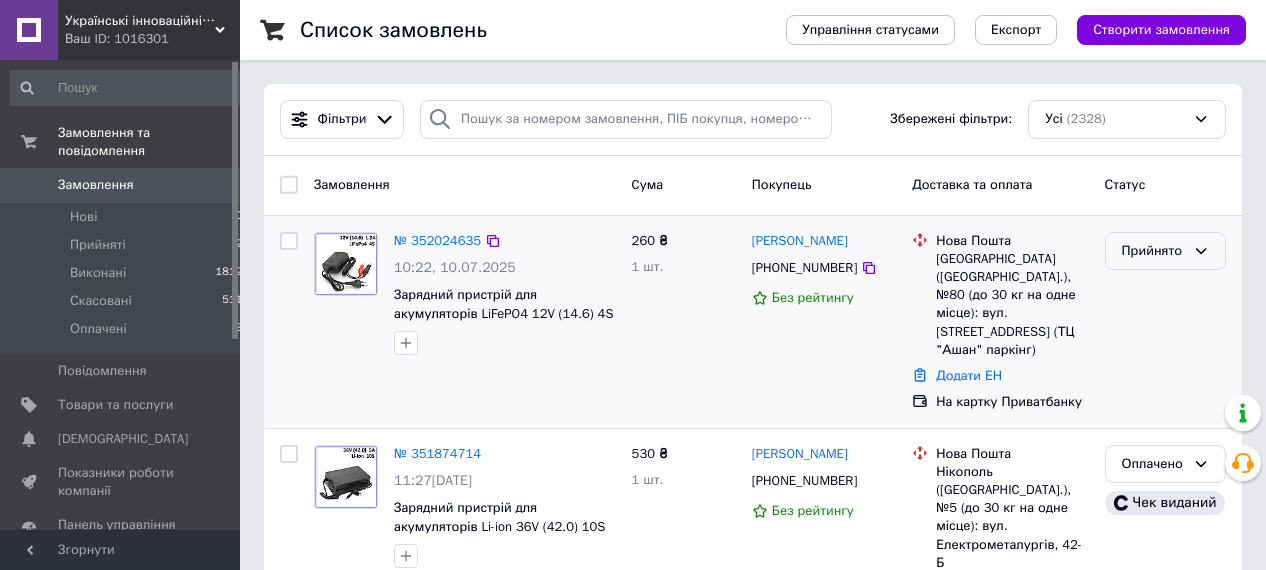 click on "Прийнято" at bounding box center [1153, 251] 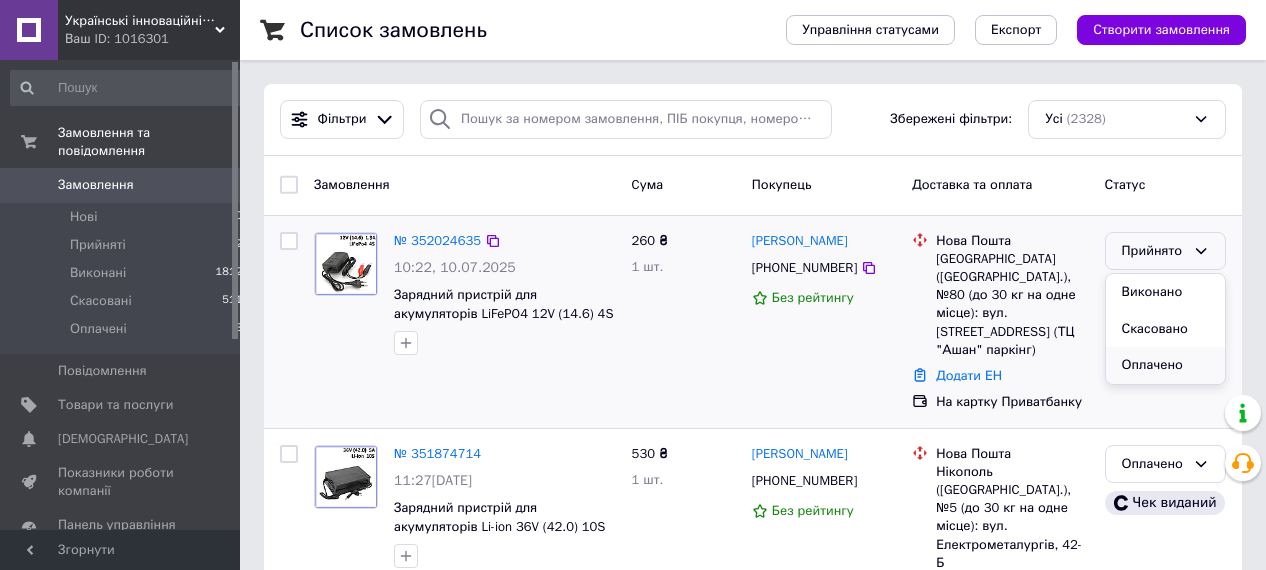 click on "Оплачено" at bounding box center (1165, 365) 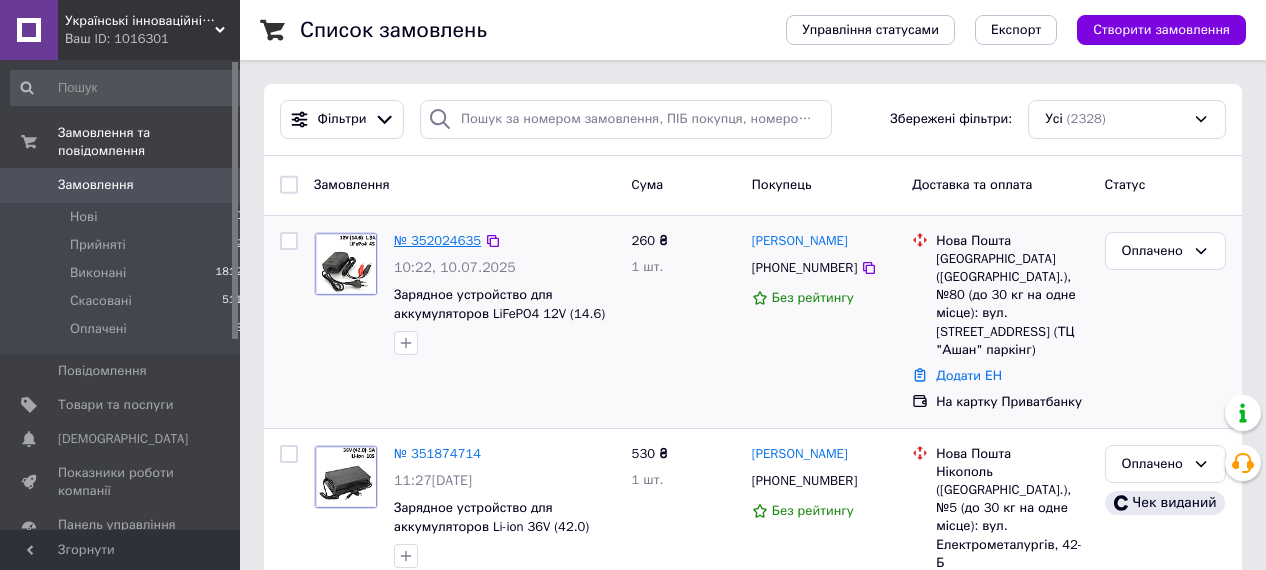 click on "№ 352024635" at bounding box center (437, 240) 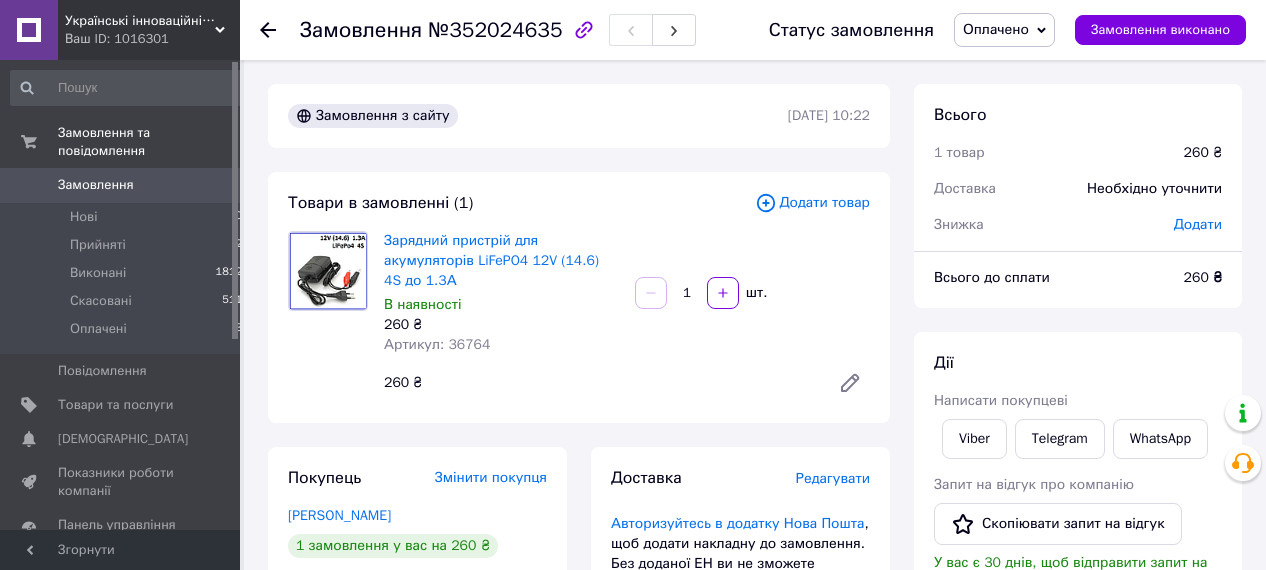 click on "Артикул: 36764" at bounding box center (437, 344) 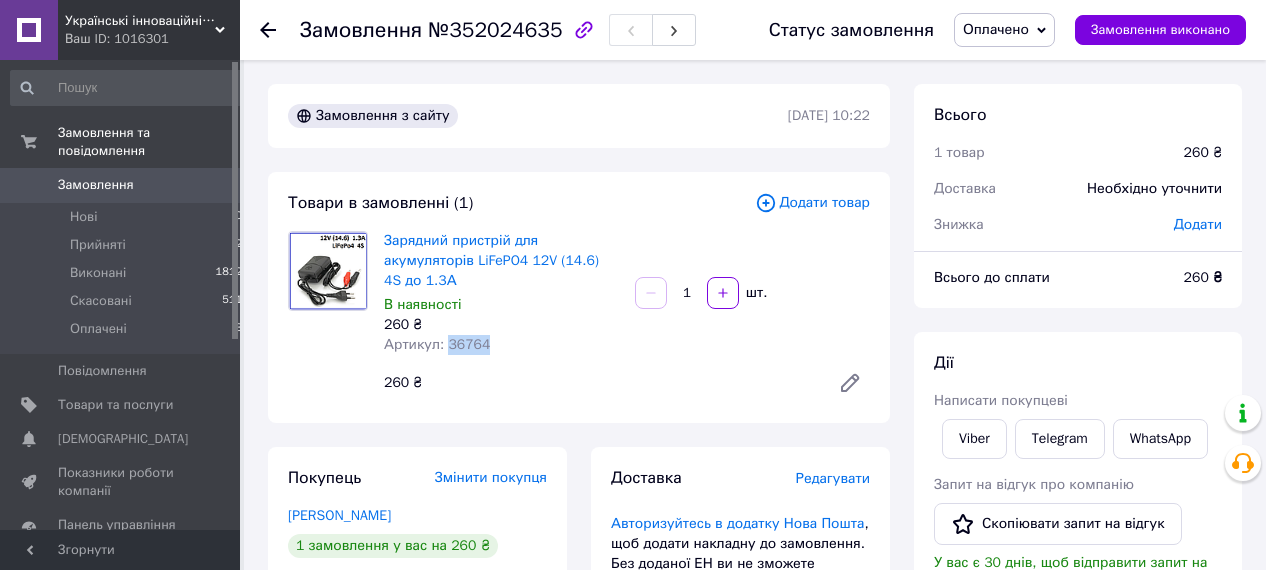 click on "Артикул: 36764" at bounding box center [437, 344] 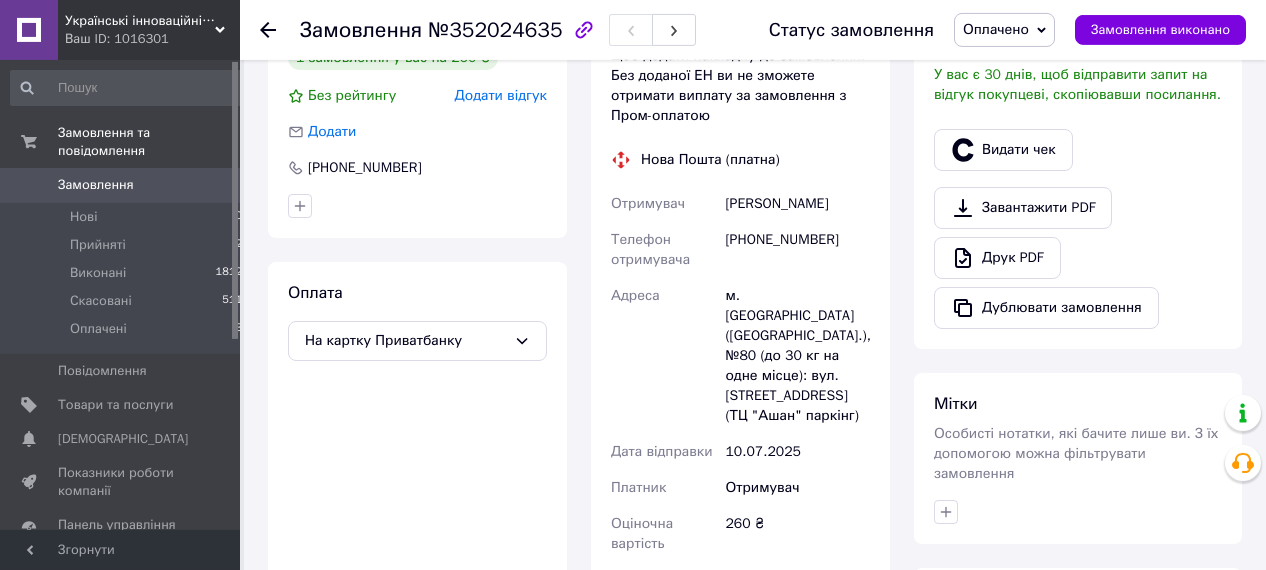 scroll, scrollTop: 520, scrollLeft: 0, axis: vertical 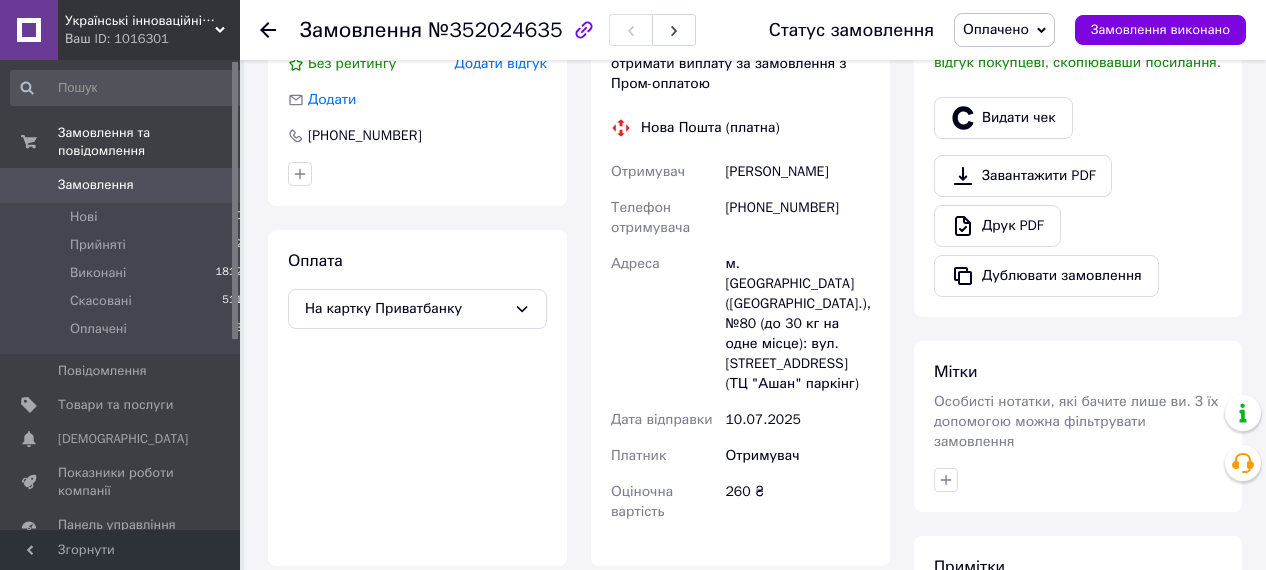 click on "Березин Андрей" at bounding box center (797, 172) 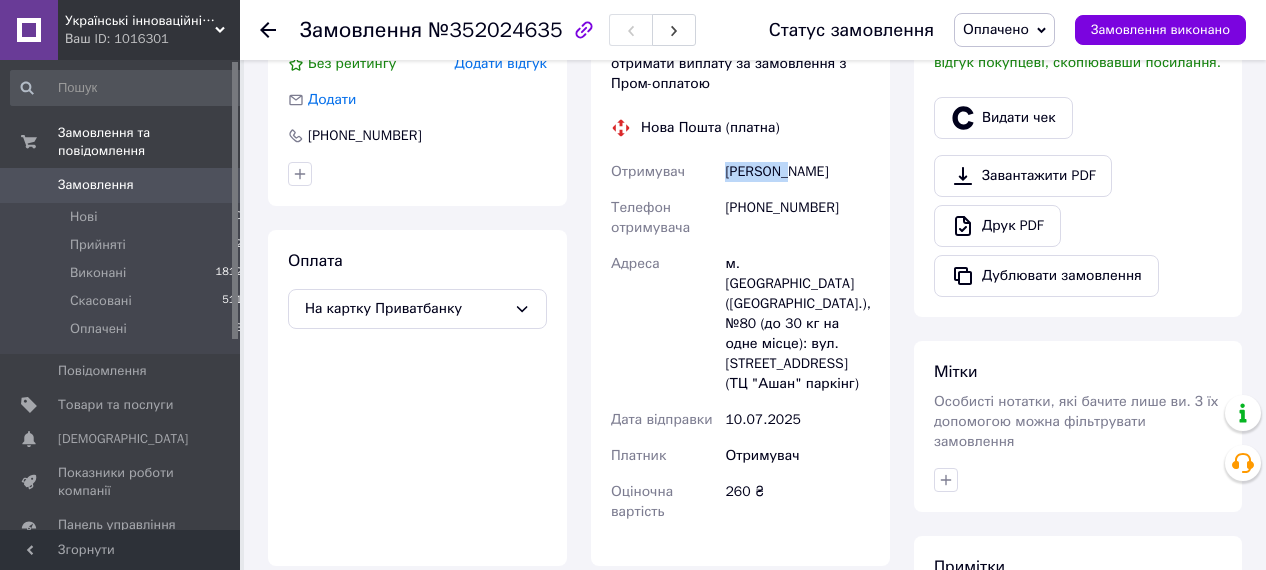 click on "Березин Андрей" at bounding box center [797, 172] 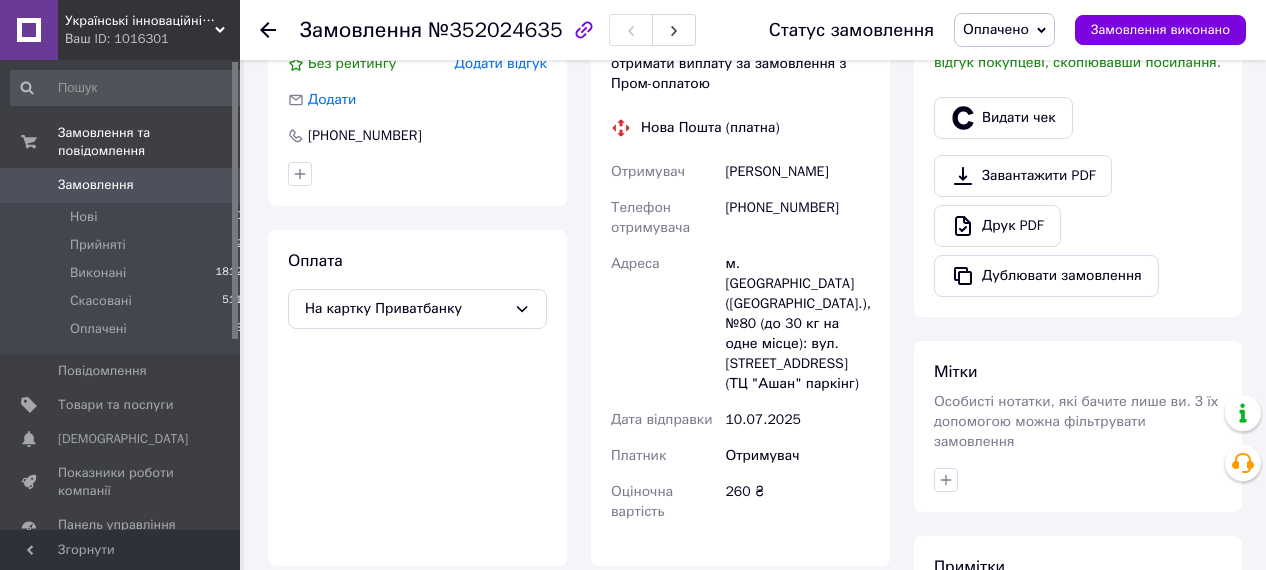 click on "Березин Андрей" at bounding box center (797, 172) 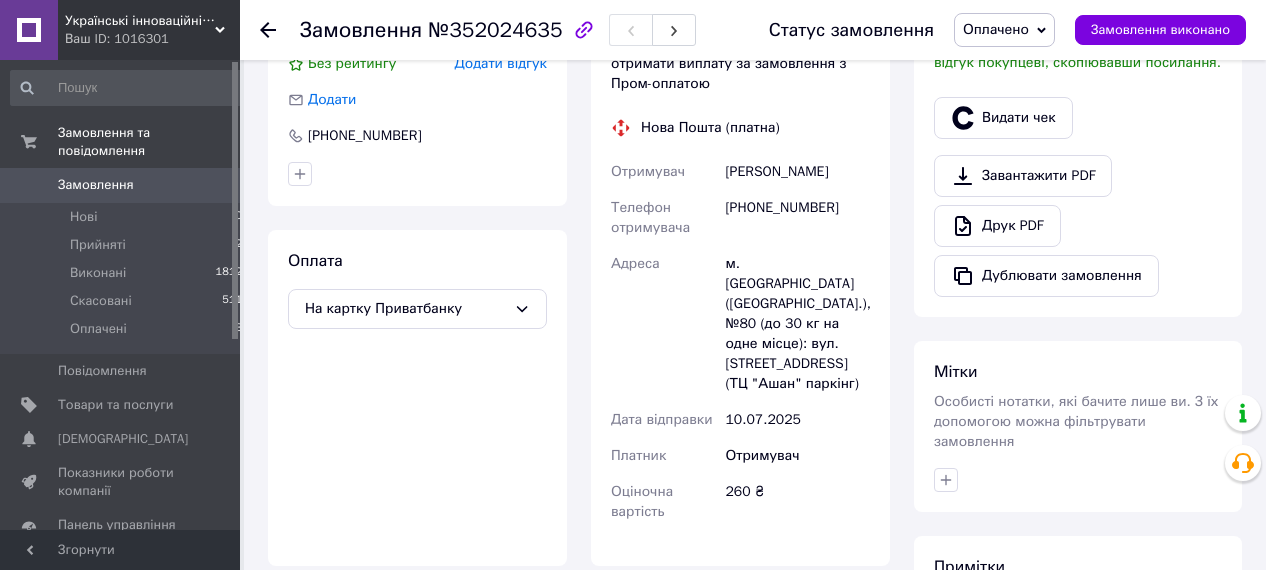 click on "[PHONE_NUMBER]" at bounding box center [797, 218] 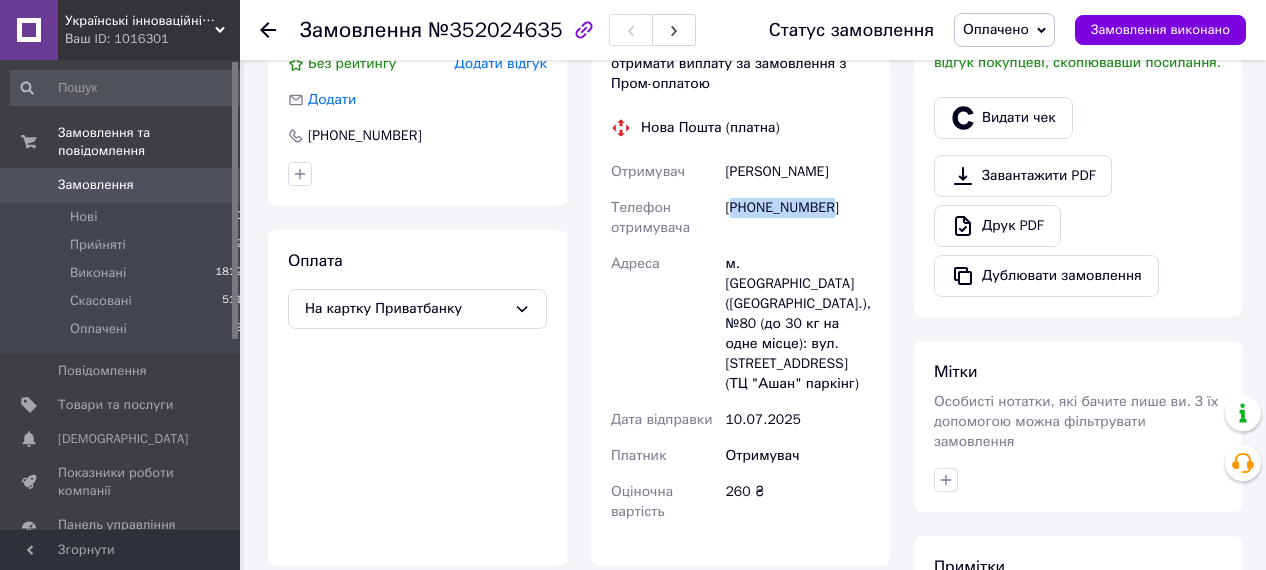 click on "[PHONE_NUMBER]" at bounding box center [797, 218] 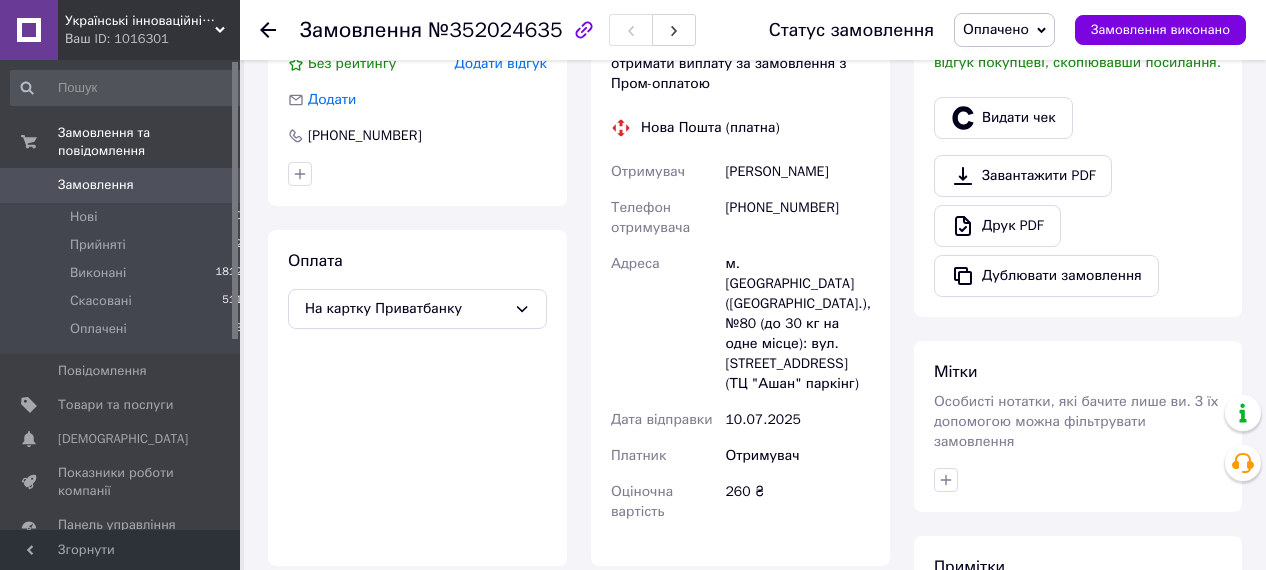 click on "[PHONE_NUMBER]" at bounding box center [797, 218] 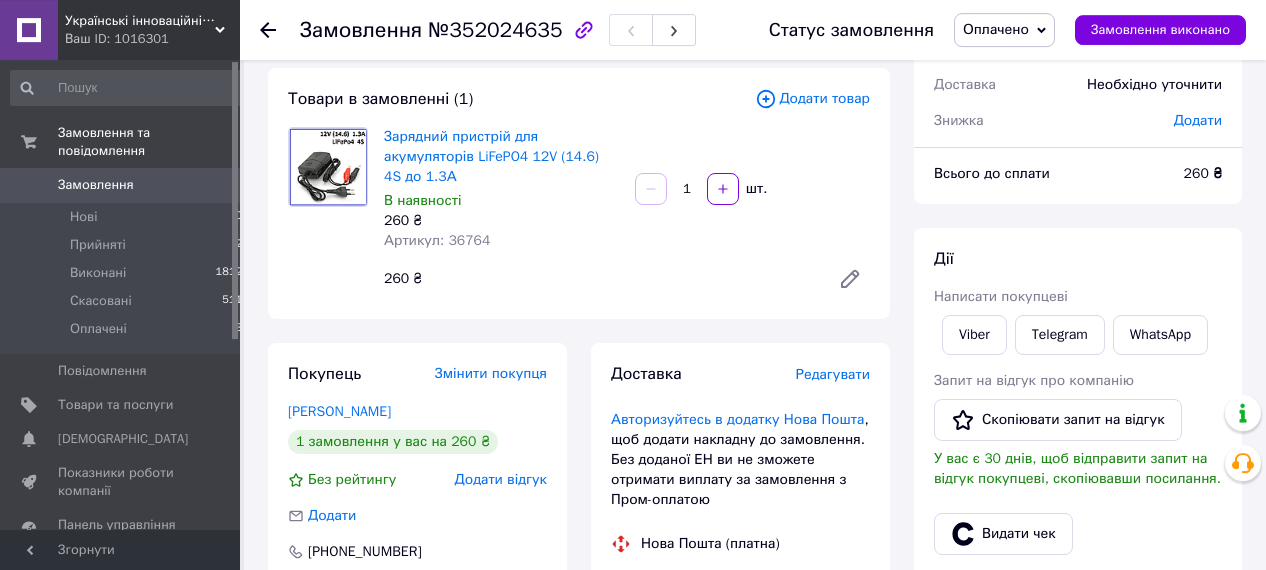 scroll, scrollTop: 104, scrollLeft: 0, axis: vertical 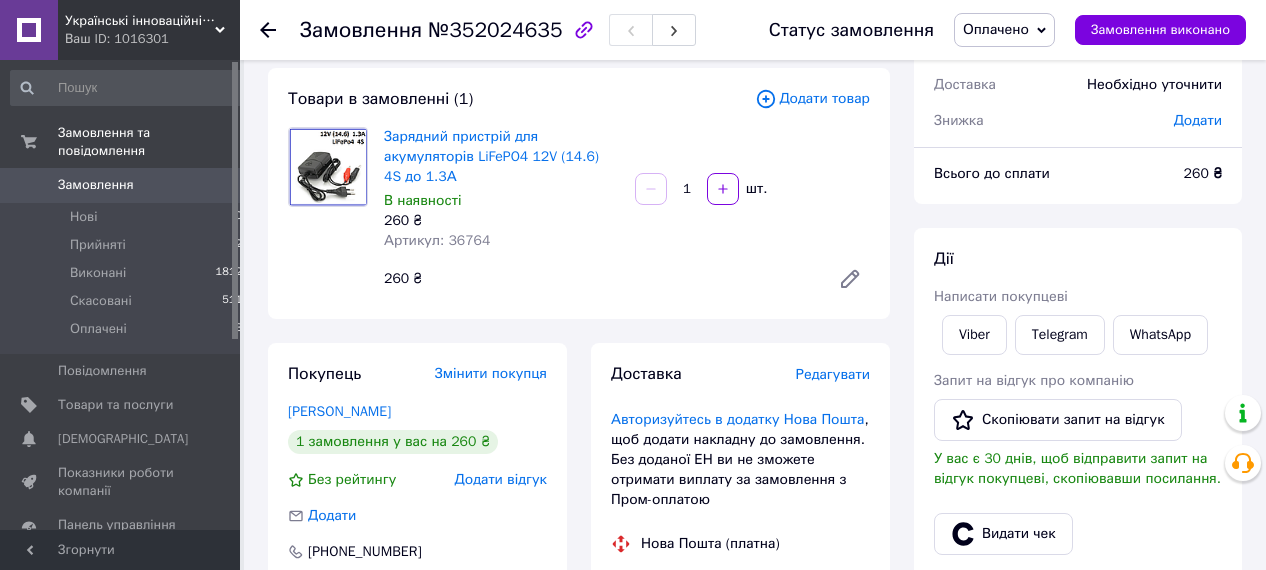 click on "Артикул: 36764" at bounding box center (437, 240) 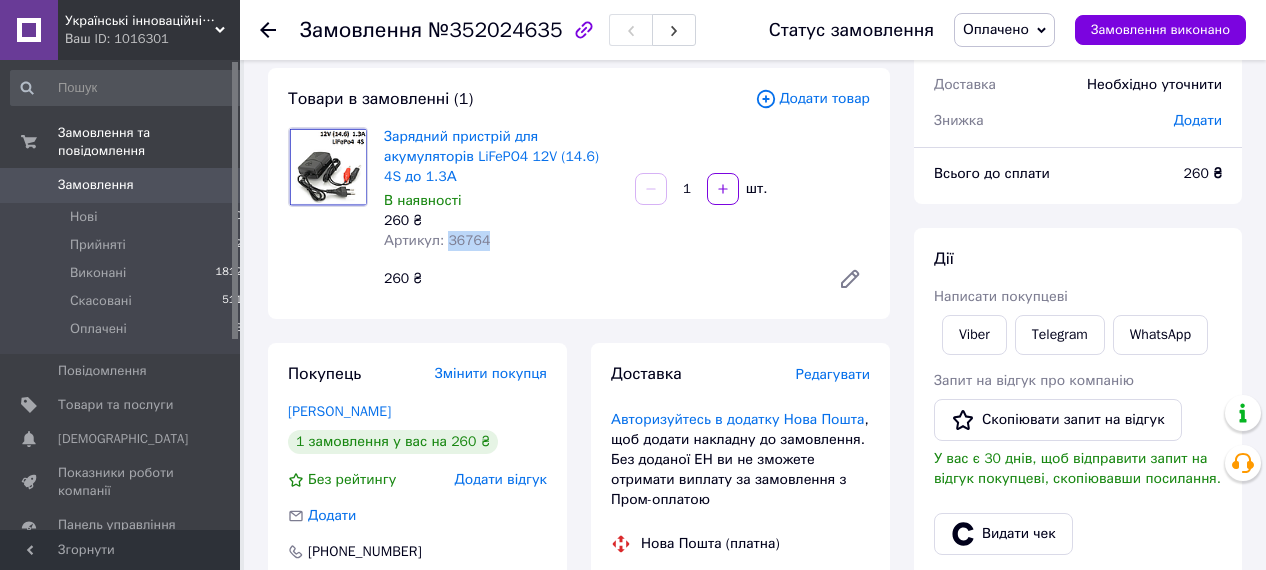 click on "Артикул: 36764" at bounding box center (437, 240) 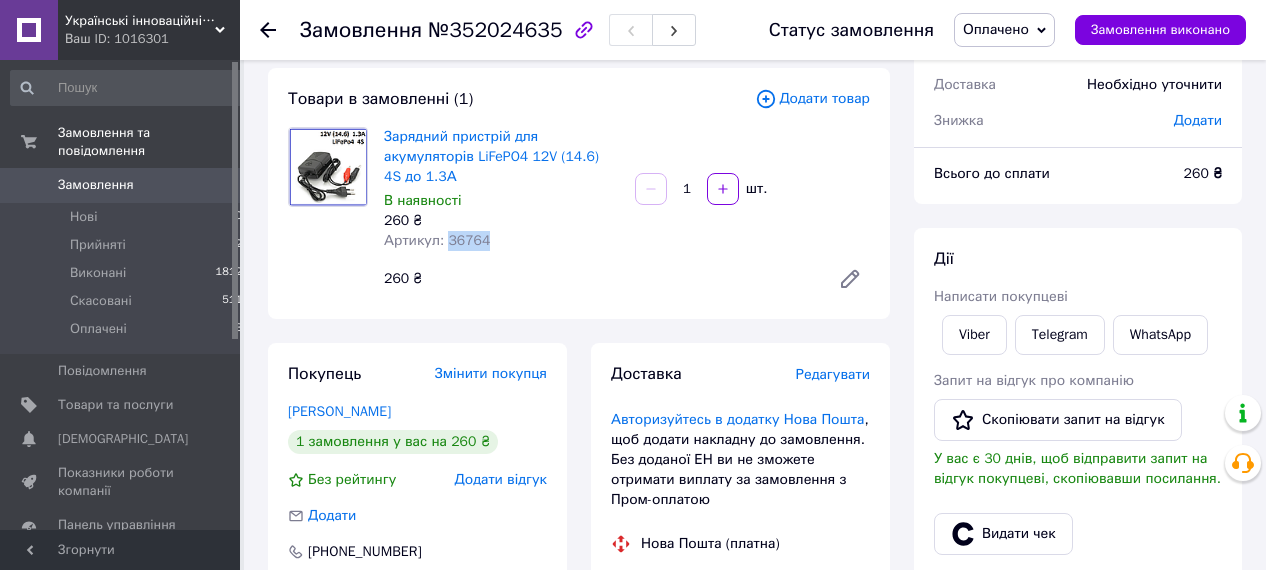 click 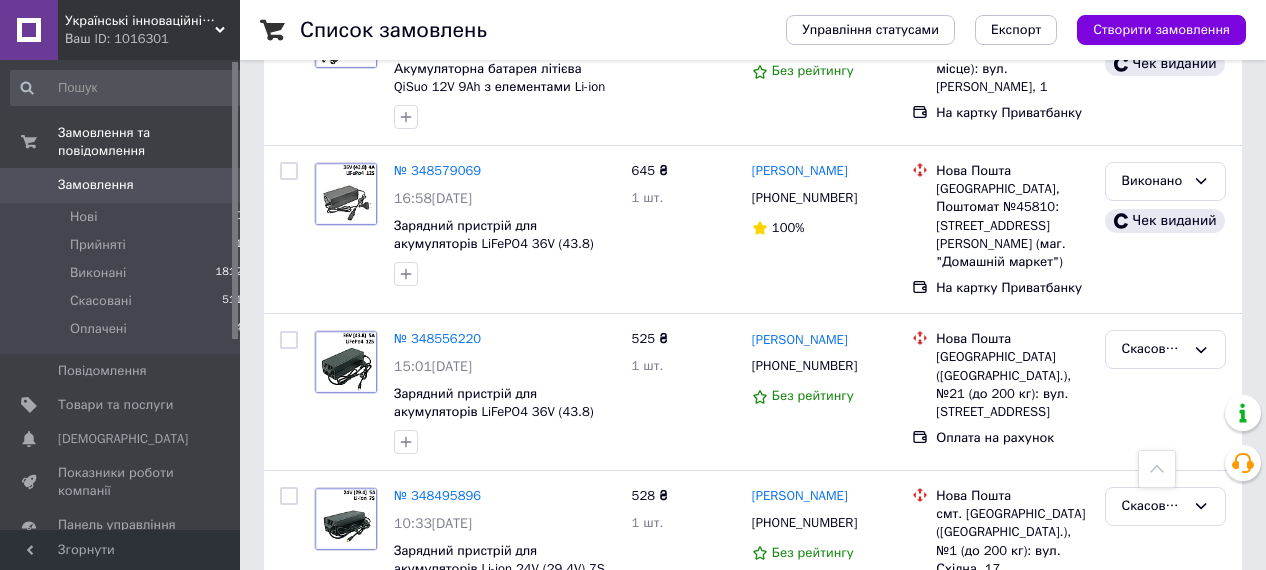 scroll, scrollTop: 4056, scrollLeft: 0, axis: vertical 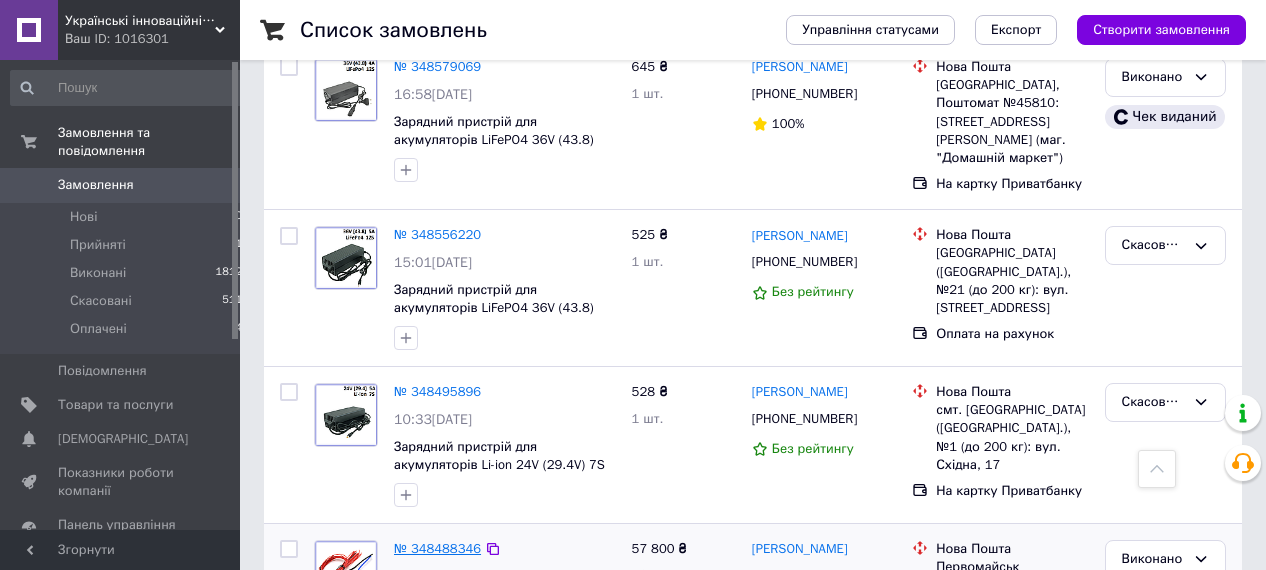 click on "№ 348488346" at bounding box center (437, 548) 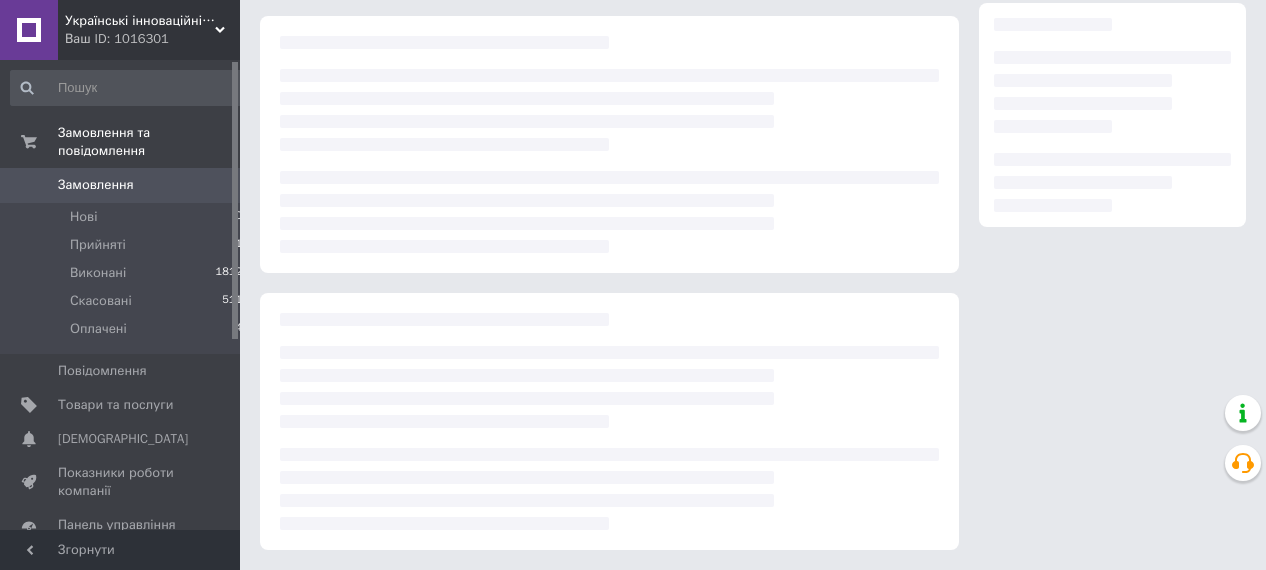 scroll, scrollTop: 344, scrollLeft: 0, axis: vertical 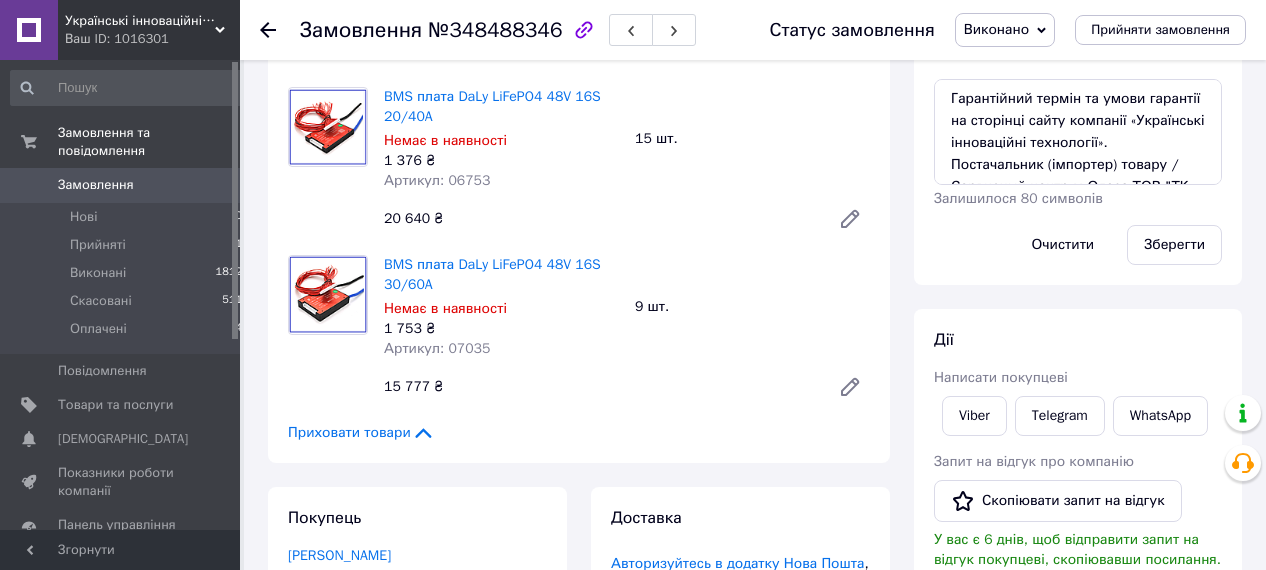 click 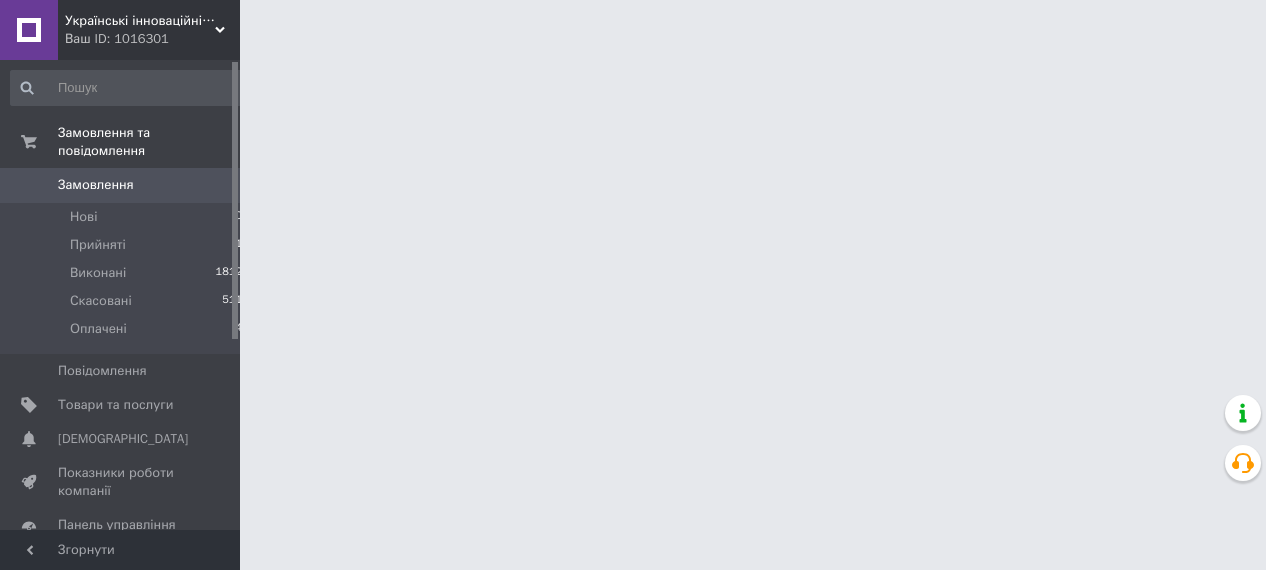 scroll, scrollTop: 0, scrollLeft: 0, axis: both 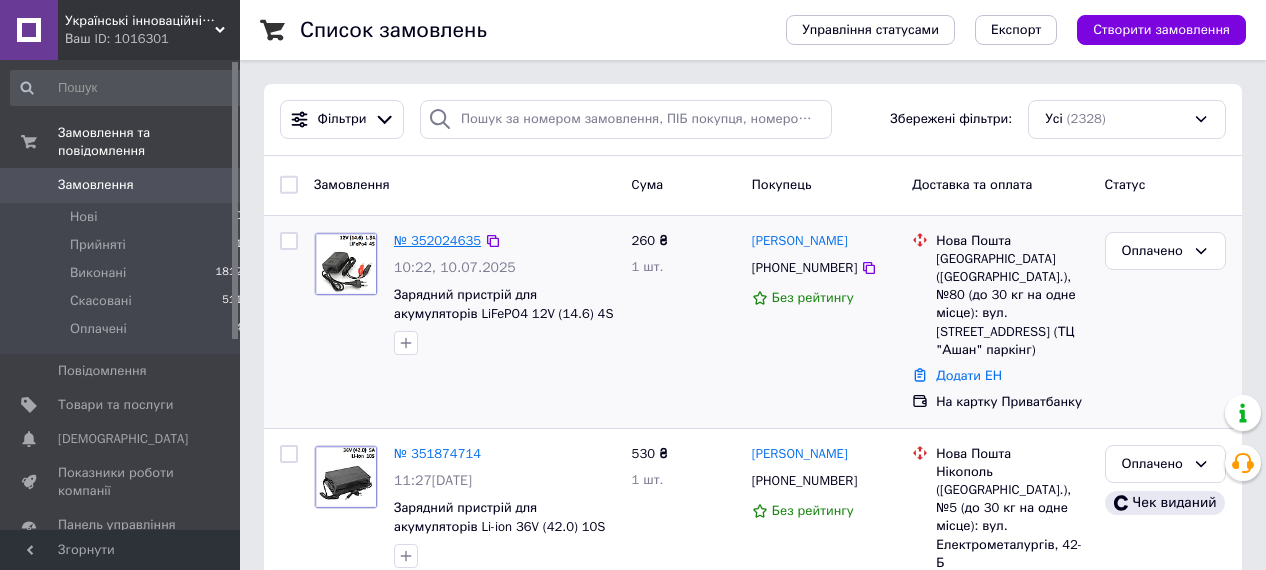 click on "№ 352024635" at bounding box center [437, 240] 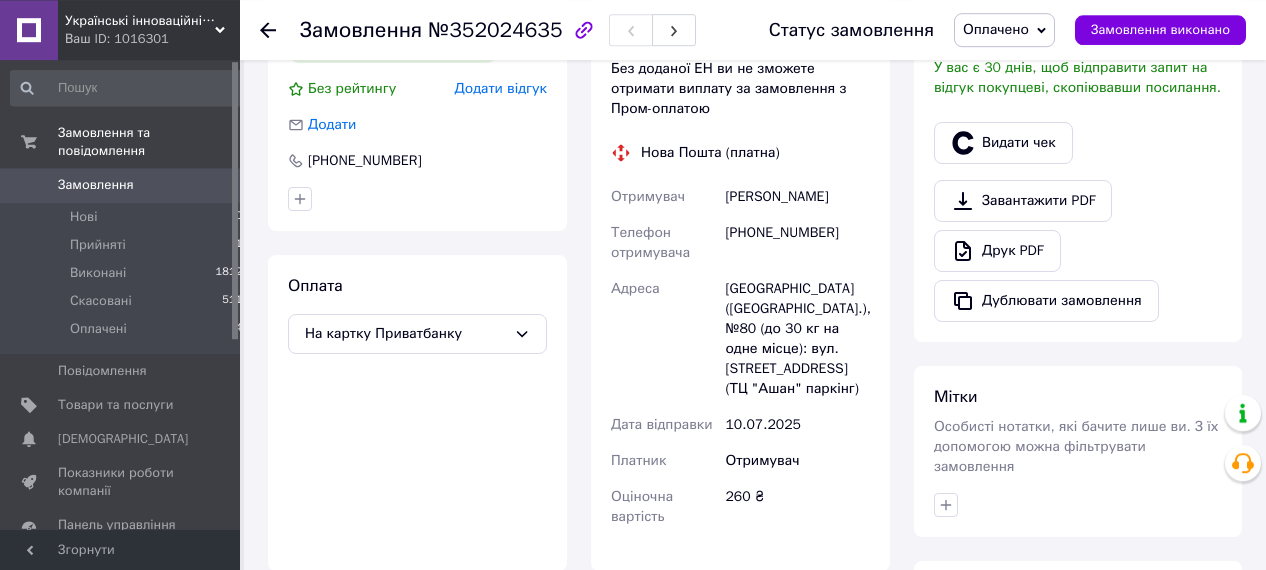 scroll, scrollTop: 559, scrollLeft: 0, axis: vertical 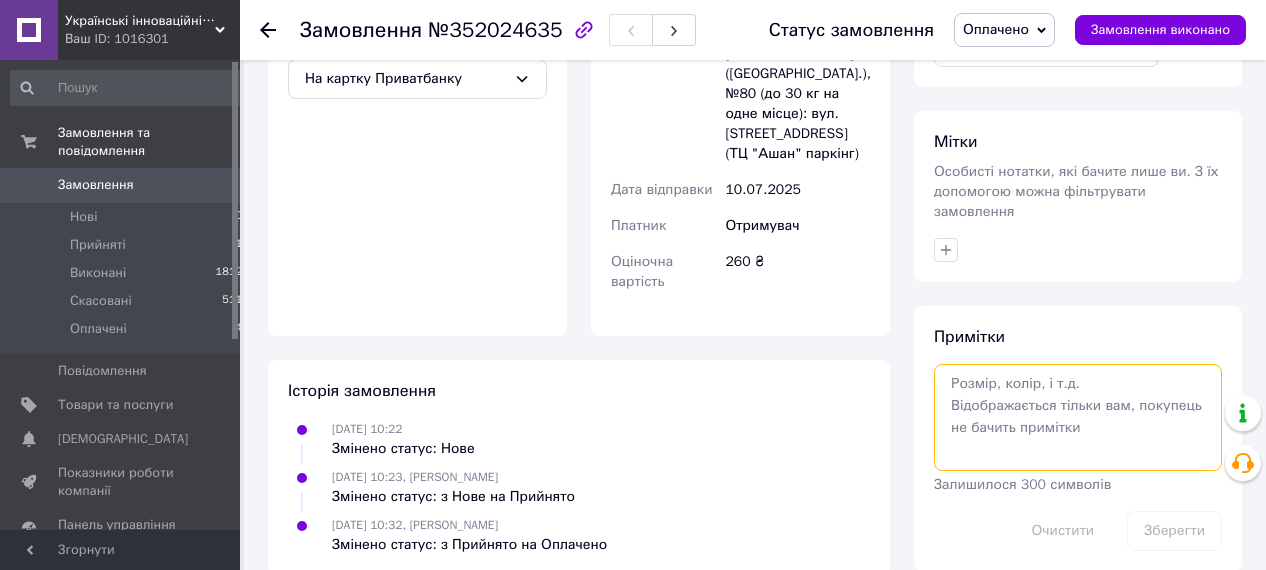 click at bounding box center [1078, 417] 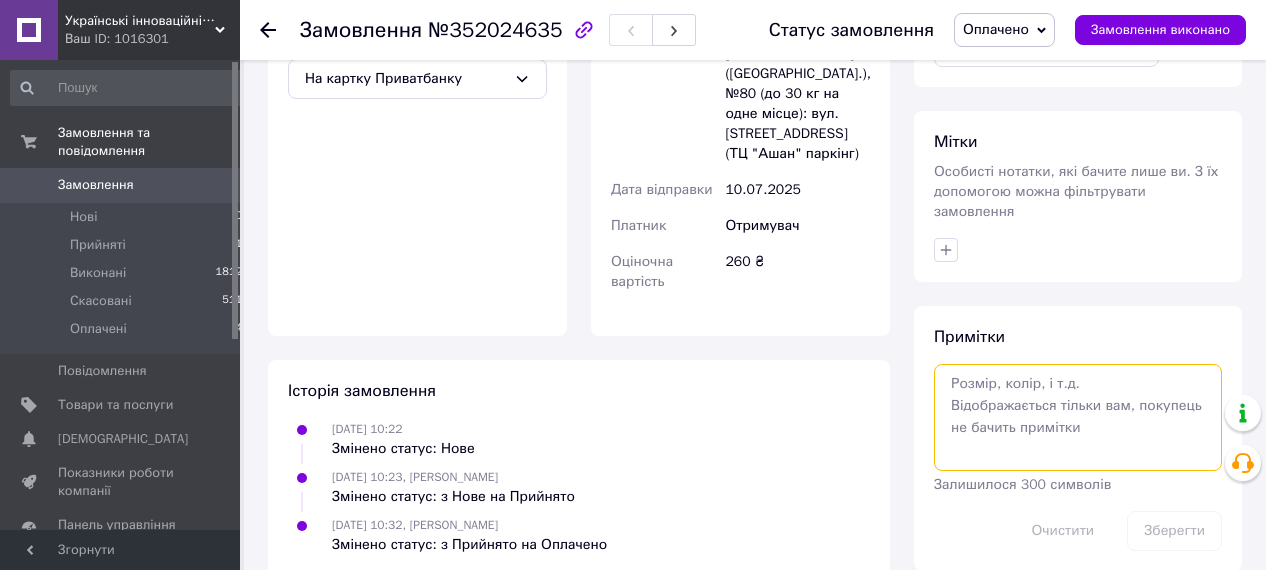paste on "Гарантійний термін та умови гарантії на сторінці сайту компанії «Українські інноваційні технології».  Постачальник (імпортер) товару / Сервисный центр м.Одеса ТОВ "ТК Югторг", код ЄДРПОУ 39332061  E -mail: y@yugtorg.com" 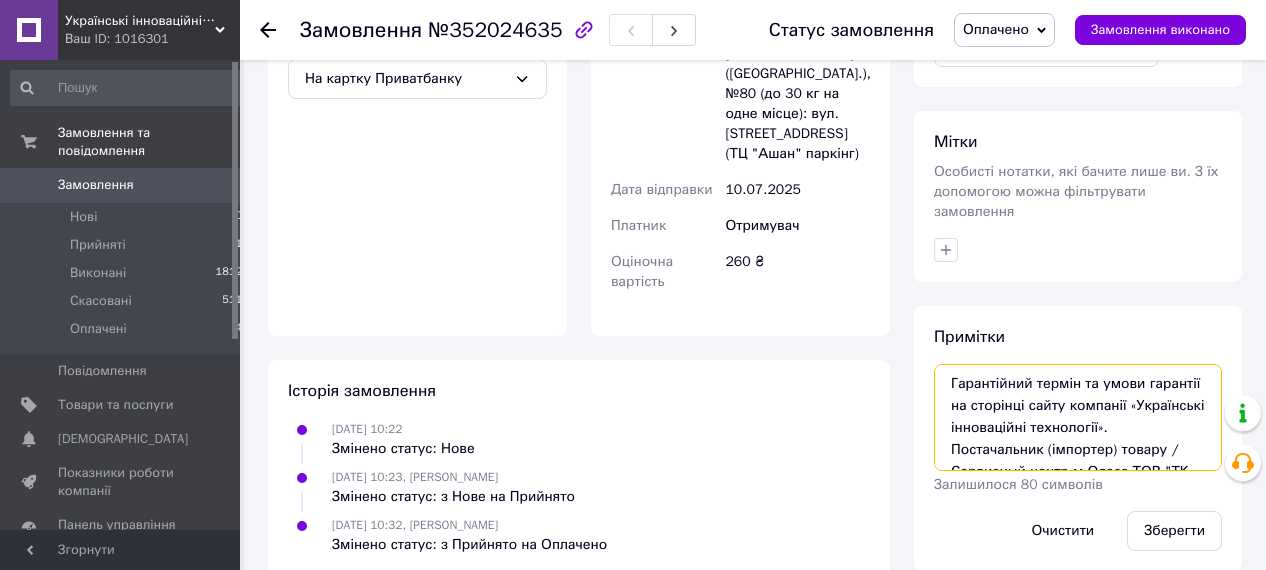 scroll, scrollTop: 55, scrollLeft: 0, axis: vertical 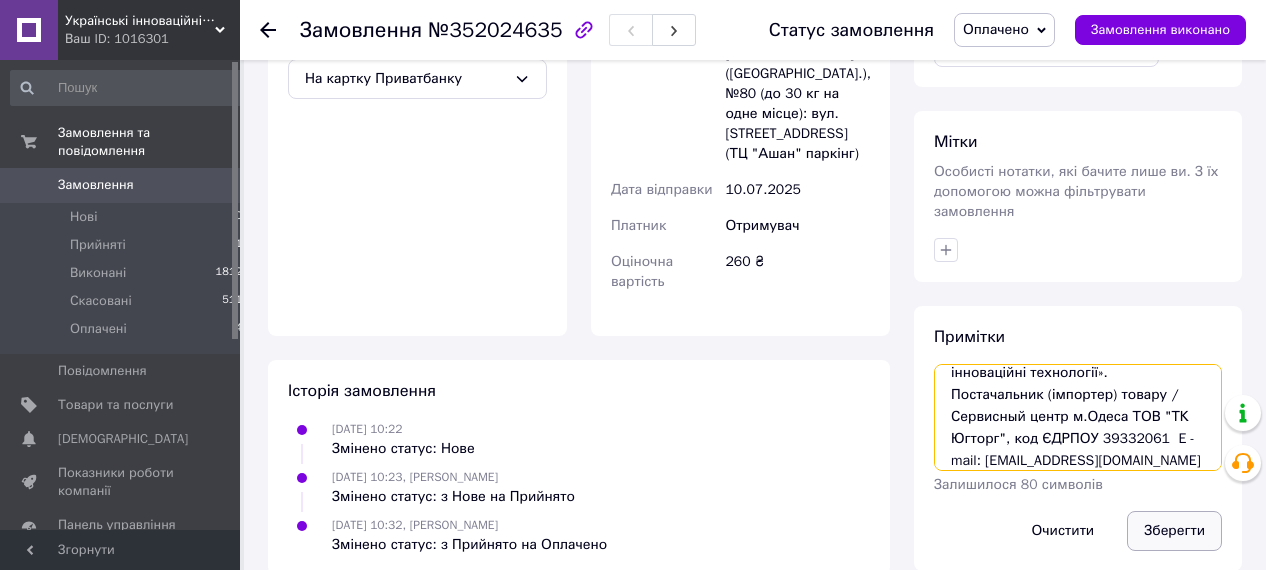 type on "Гарантійний термін та умови гарантії на сторінці сайту компанії «Українські інноваційні технології».  Постачальник (імпортер) товару / Сервисный центр м.Одеса ТОВ "ТК Югторг", код ЄДРПОУ 39332061  E -mail: y@yugtorg.com" 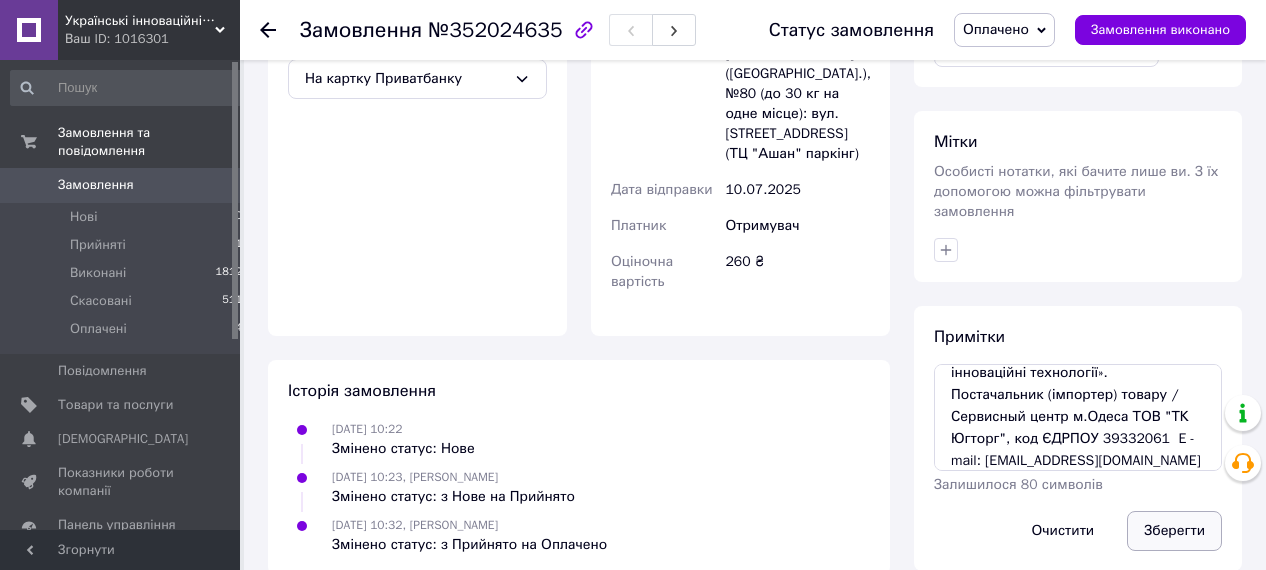 click on "Зберегти" at bounding box center (1174, 531) 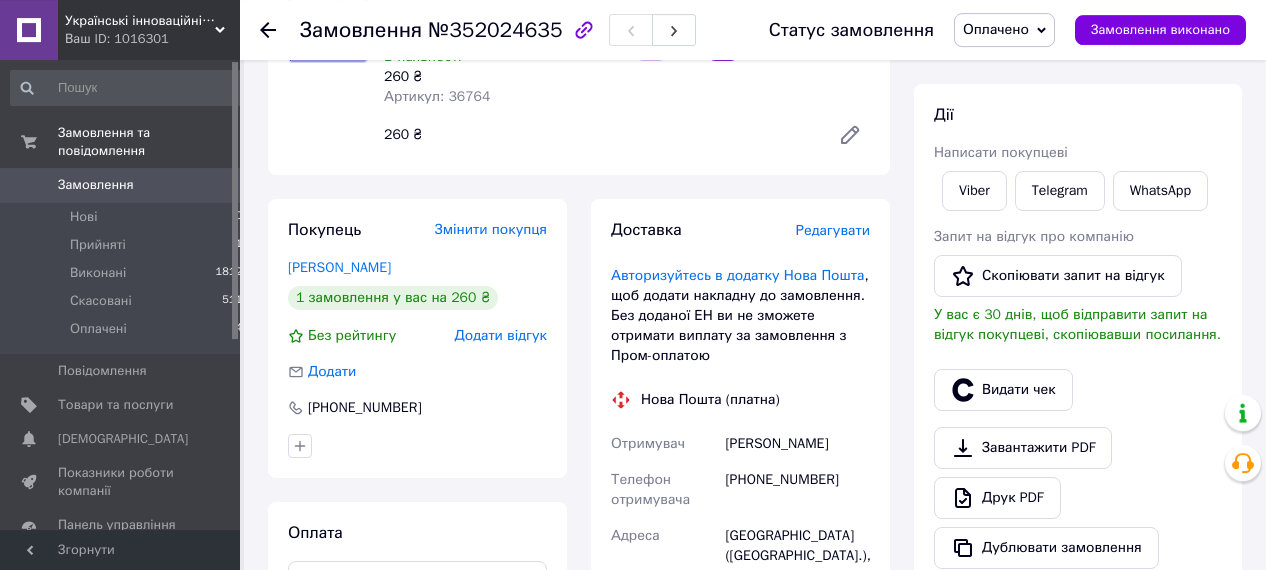 scroll, scrollTop: 22, scrollLeft: 0, axis: vertical 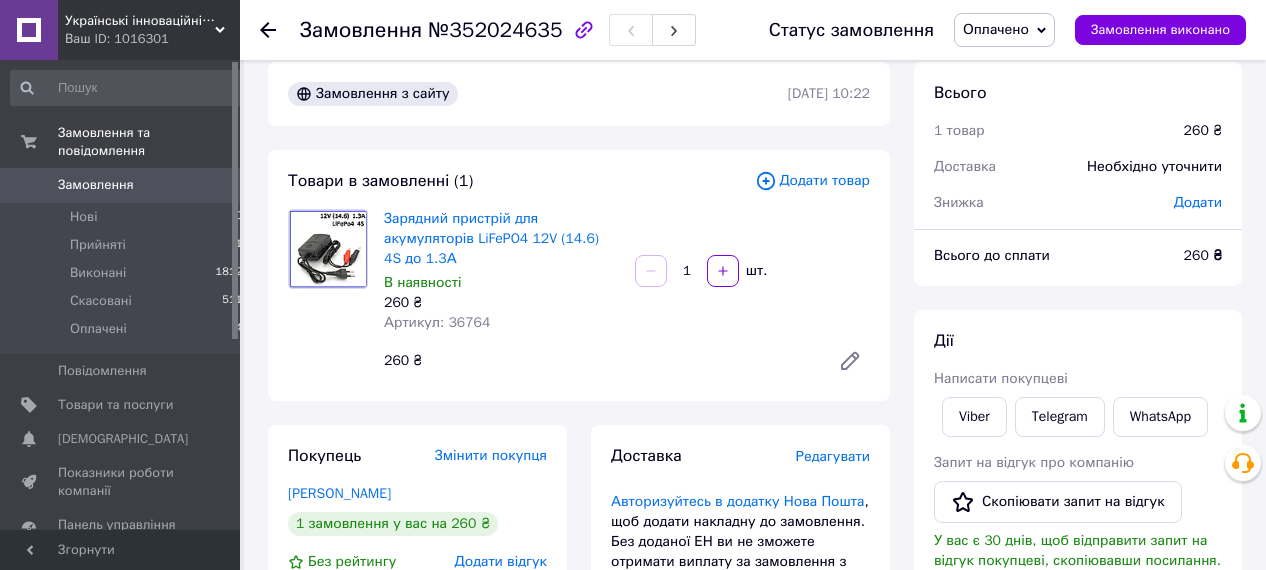 click 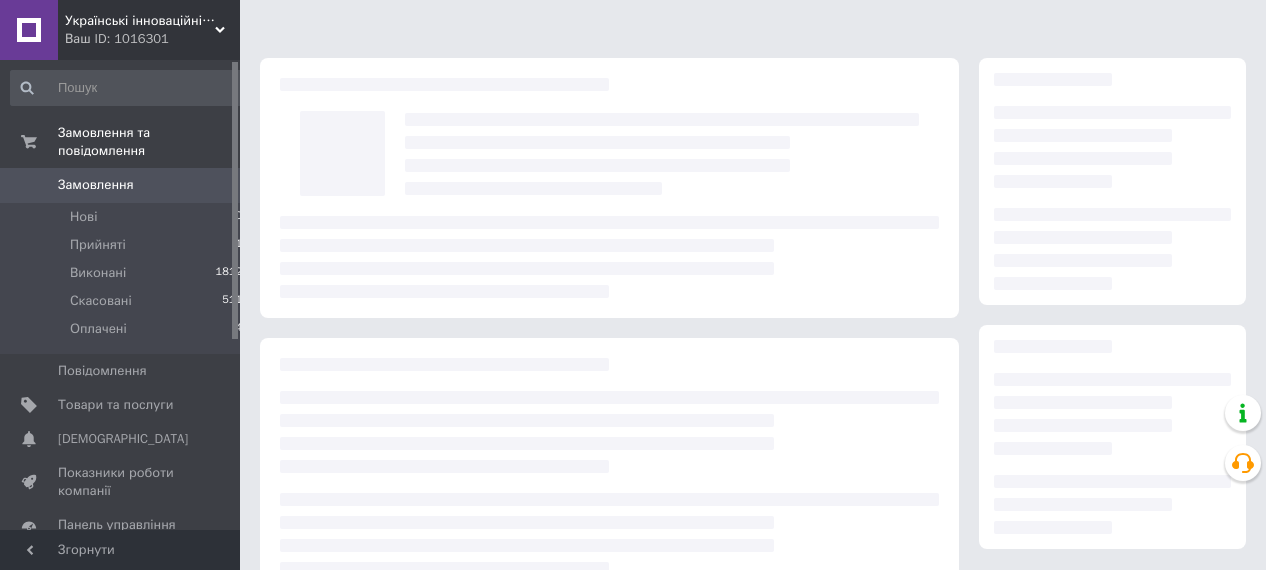 scroll, scrollTop: 0, scrollLeft: 0, axis: both 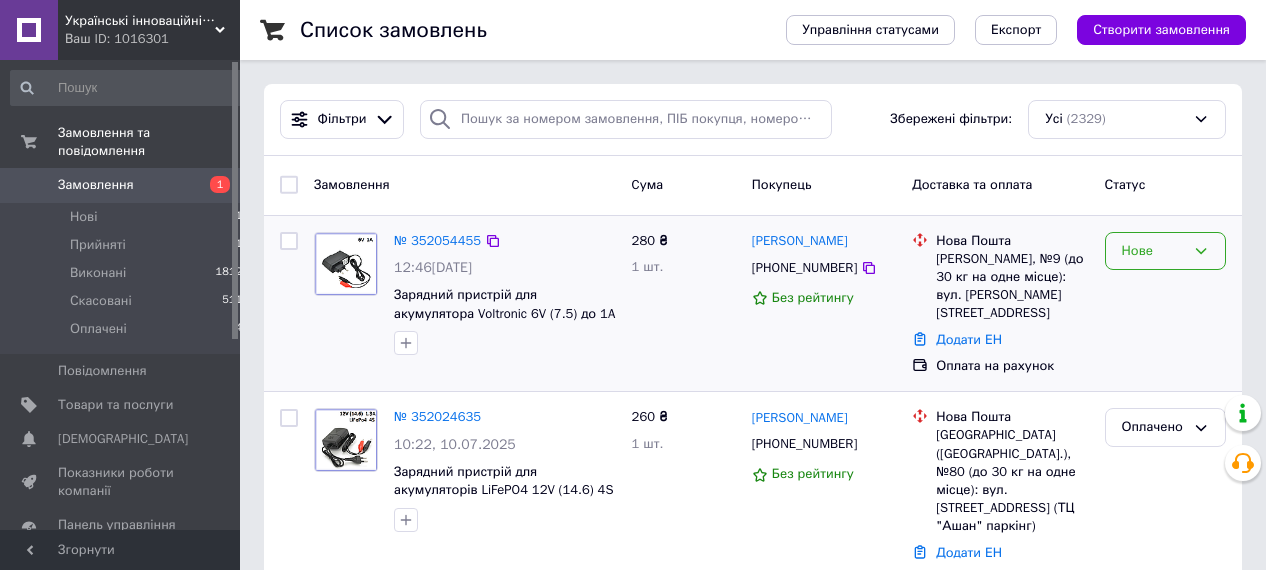click on "Нове" at bounding box center (1153, 251) 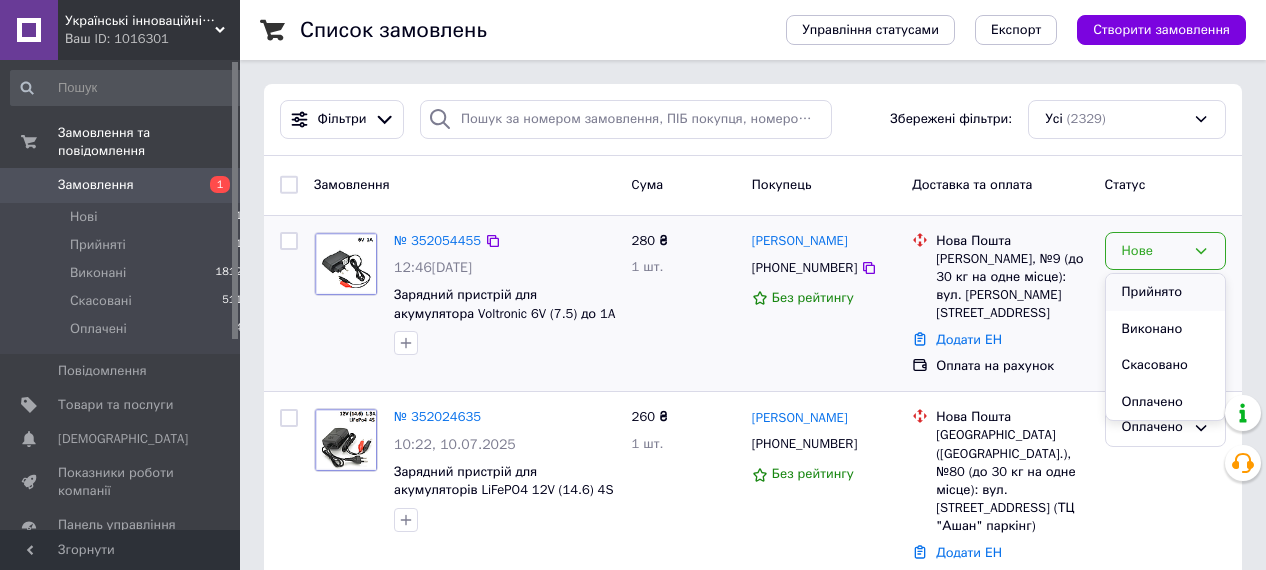 click on "Прийнято" at bounding box center [1165, 292] 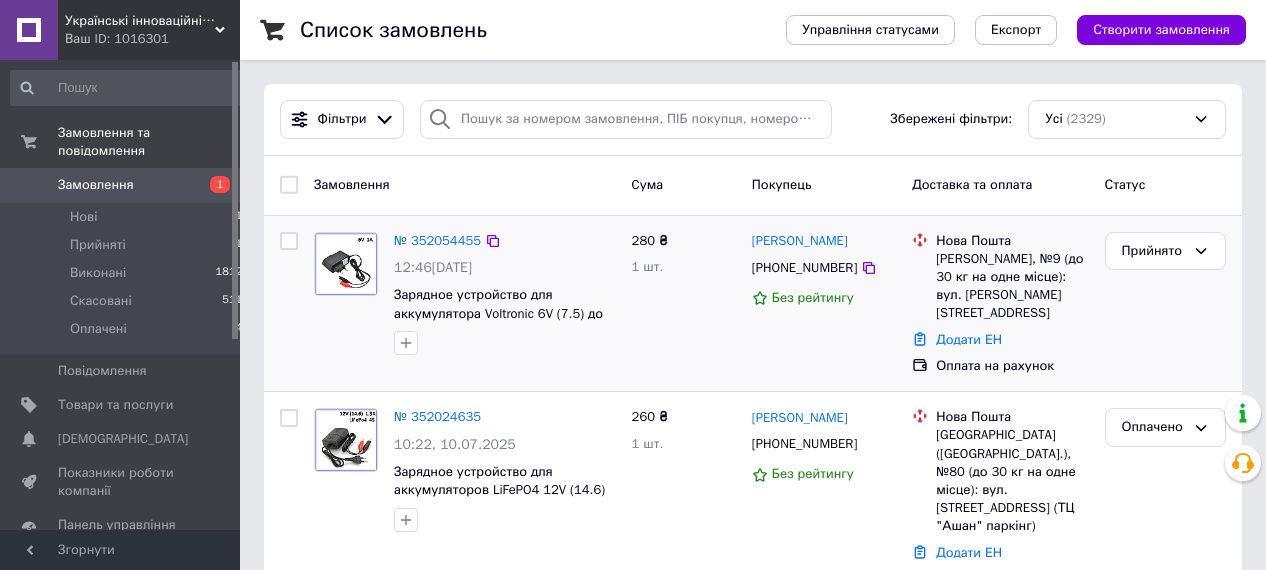 click on "№ 352054455" at bounding box center (437, 240) 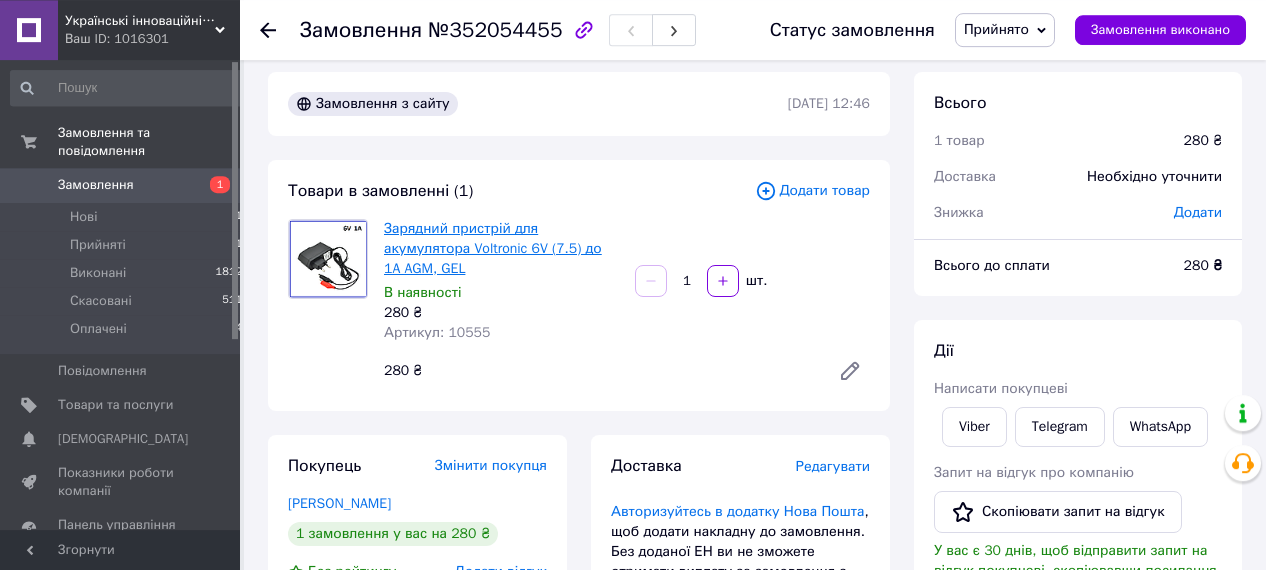 scroll, scrollTop: 0, scrollLeft: 0, axis: both 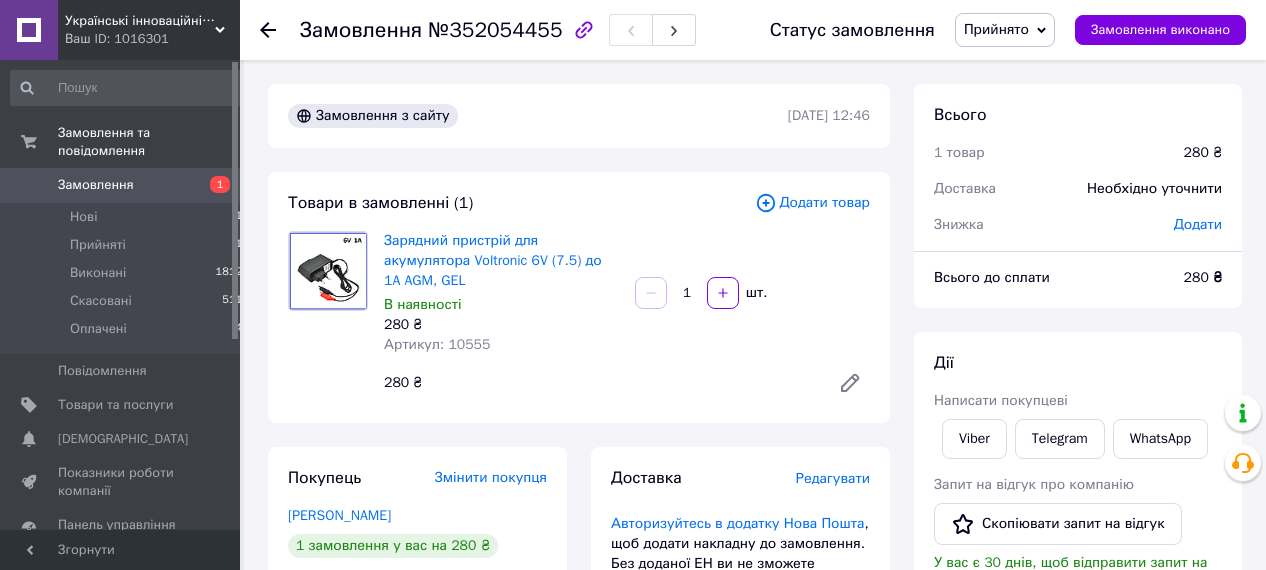 click on "Артикул: 10555" at bounding box center (437, 344) 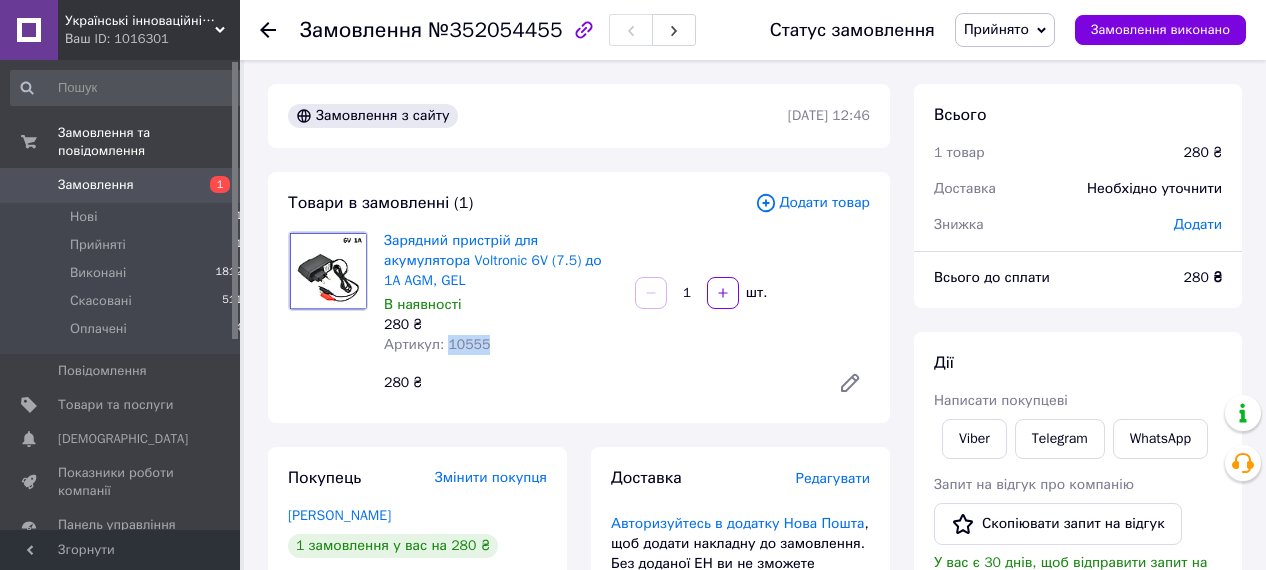 click on "Артикул: 10555" at bounding box center [437, 344] 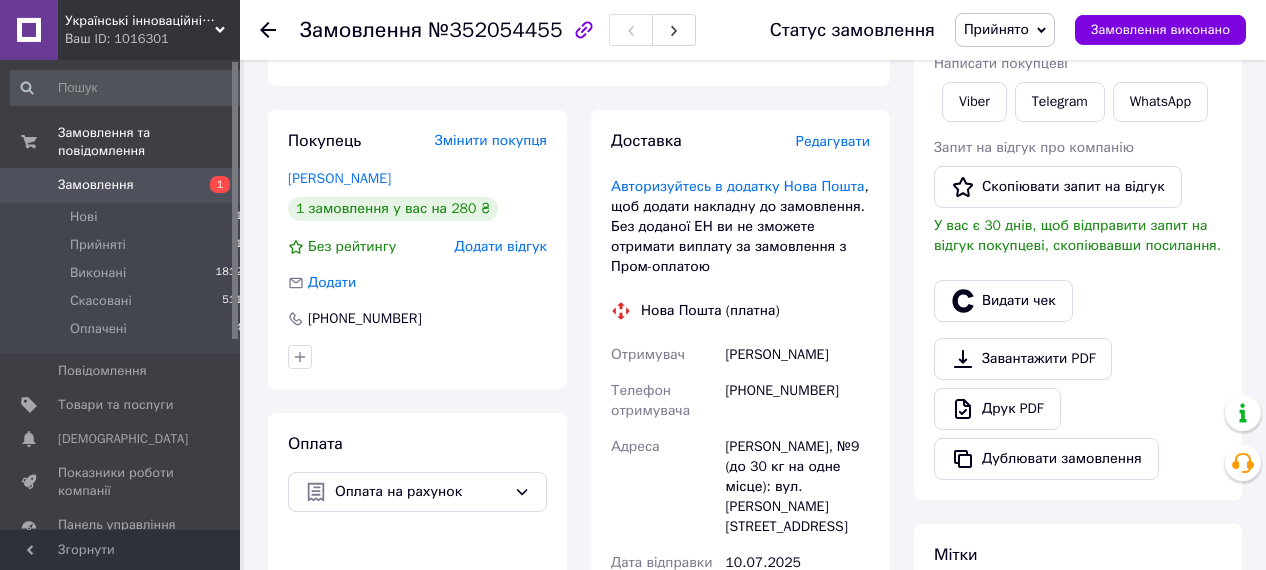 scroll, scrollTop: 416, scrollLeft: 0, axis: vertical 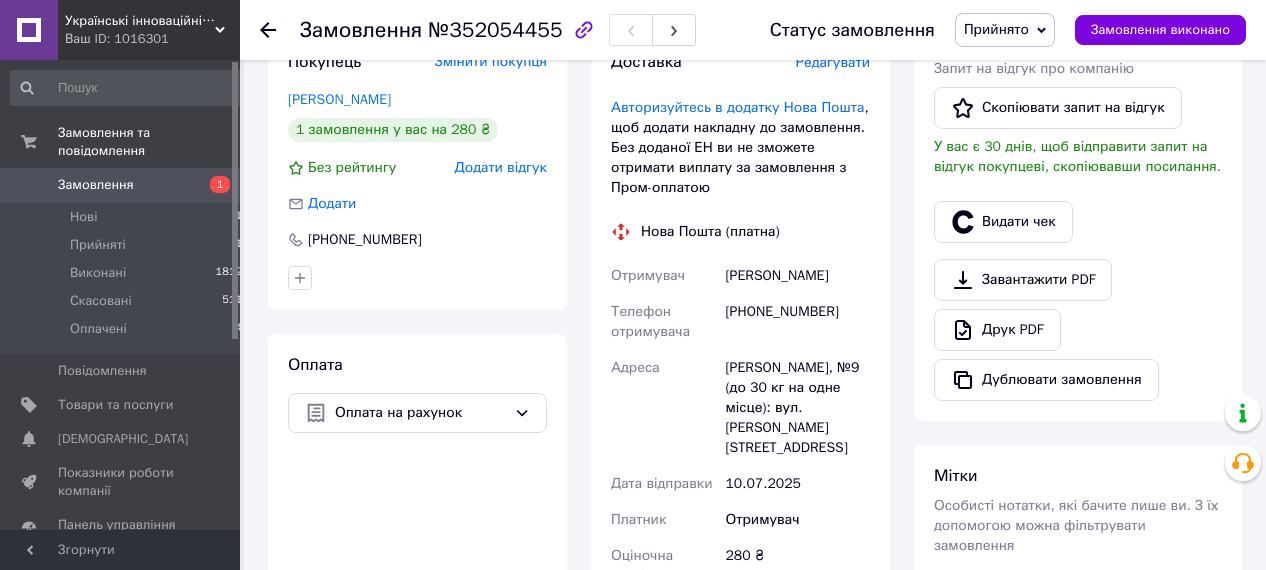 click on "[PHONE_NUMBER]" at bounding box center (797, 322) 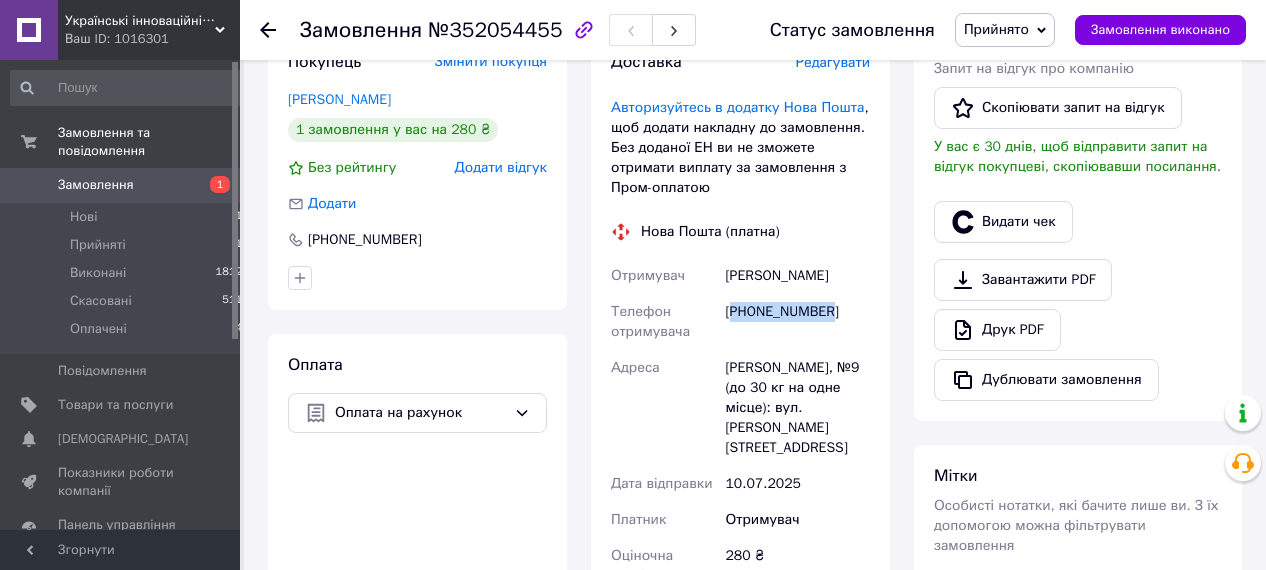 click on "+380731656493" at bounding box center (797, 322) 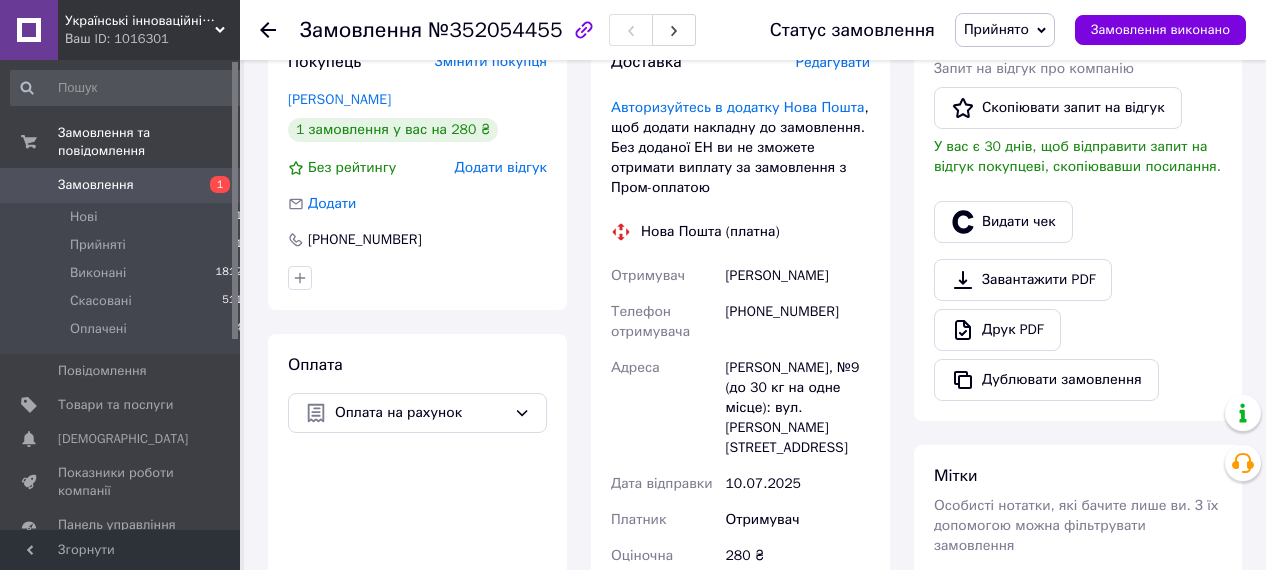 click on "+380731656493" at bounding box center (797, 322) 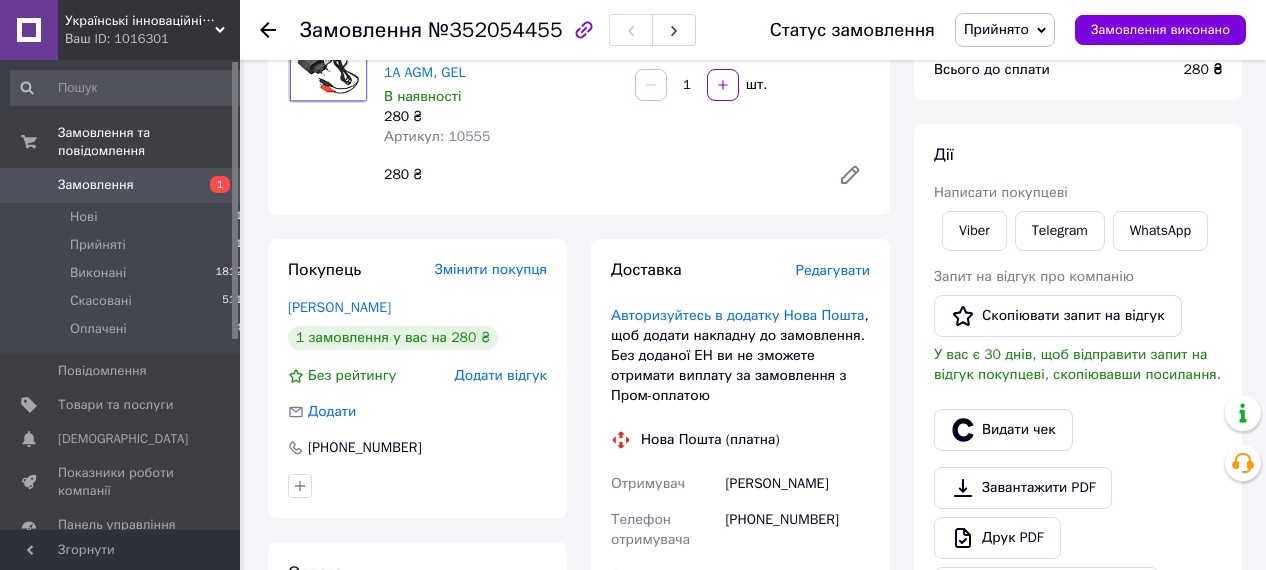 scroll, scrollTop: 0, scrollLeft: 0, axis: both 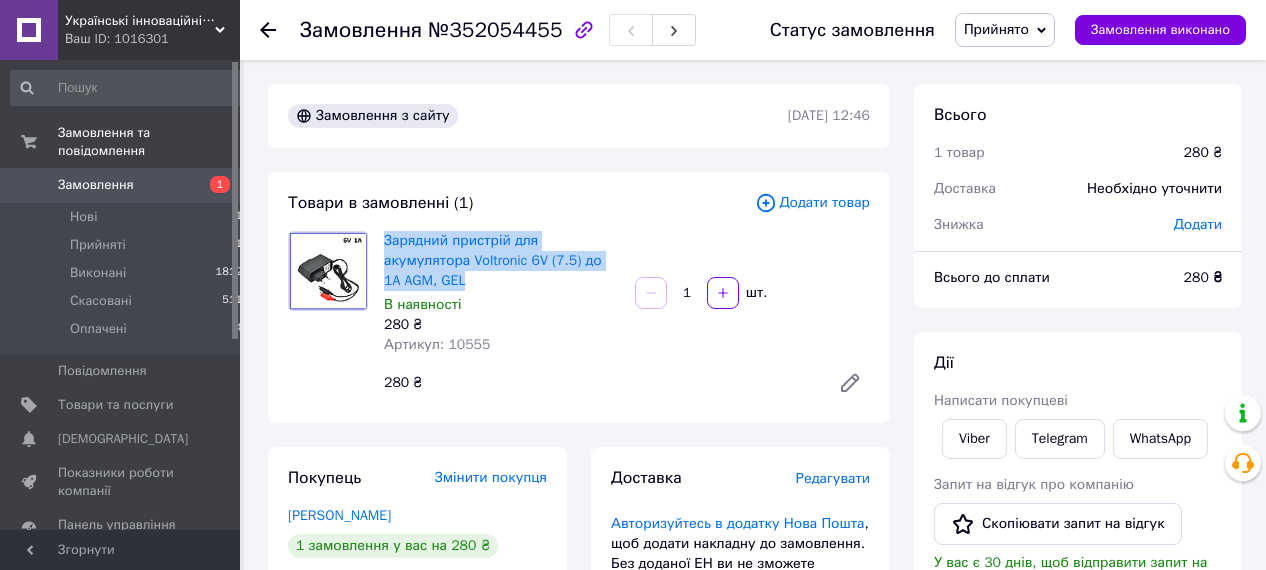 drag, startPoint x: 383, startPoint y: 229, endPoint x: 603, endPoint y: 263, distance: 222.61177 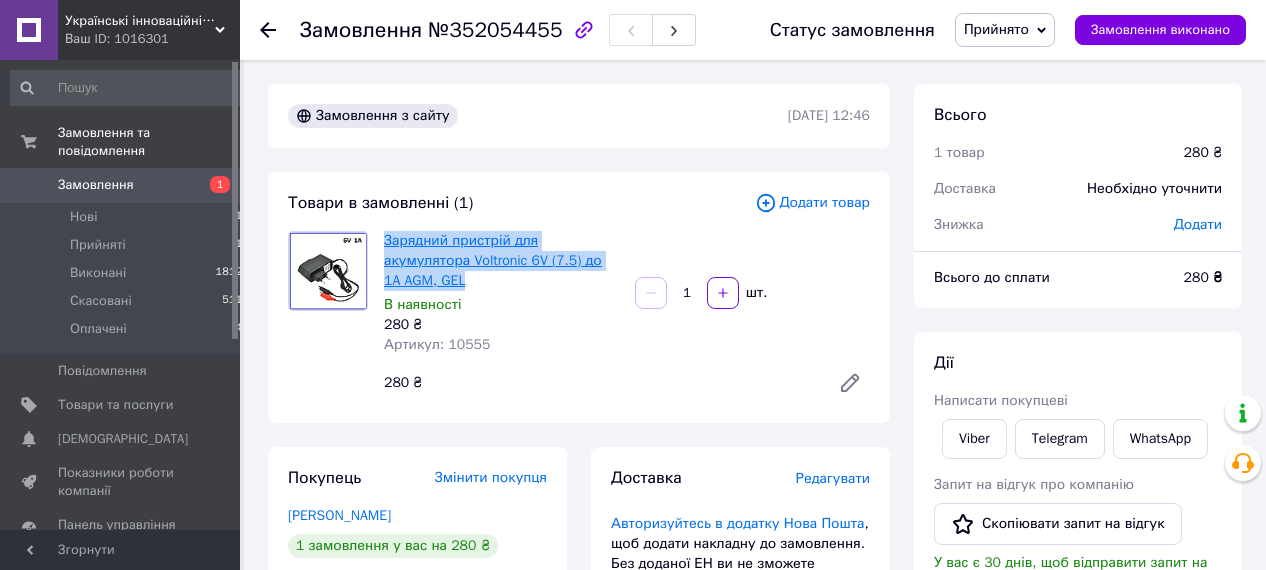 copy on "Зарядний пристрій для акумулятора Voltronic 6V (7.5) до 1A AGM, GEL" 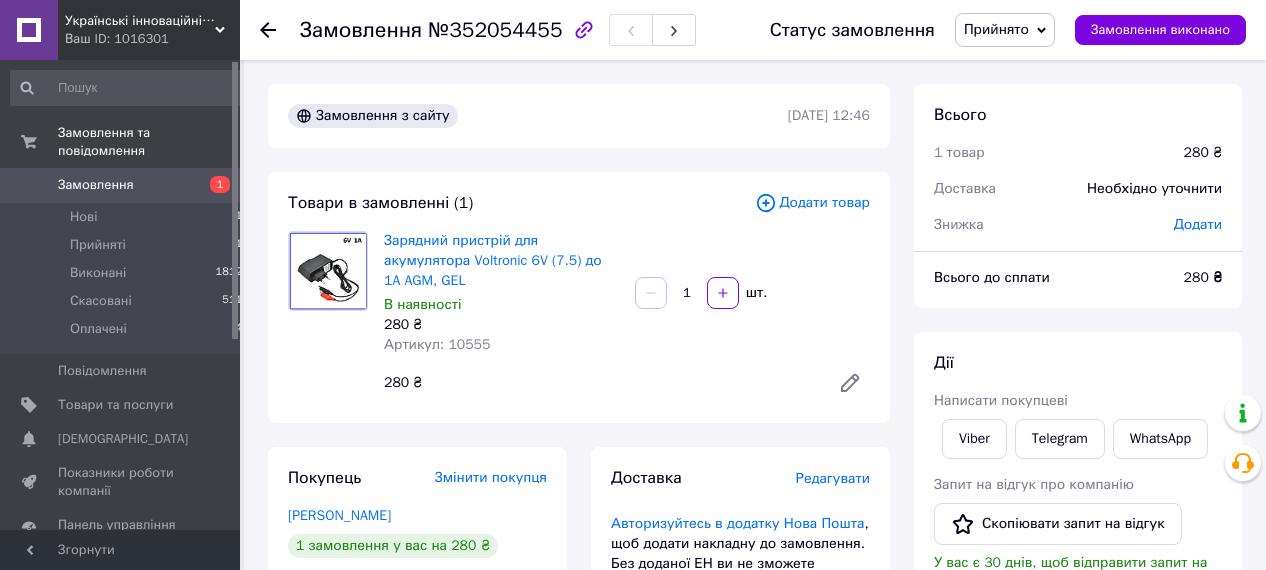 click 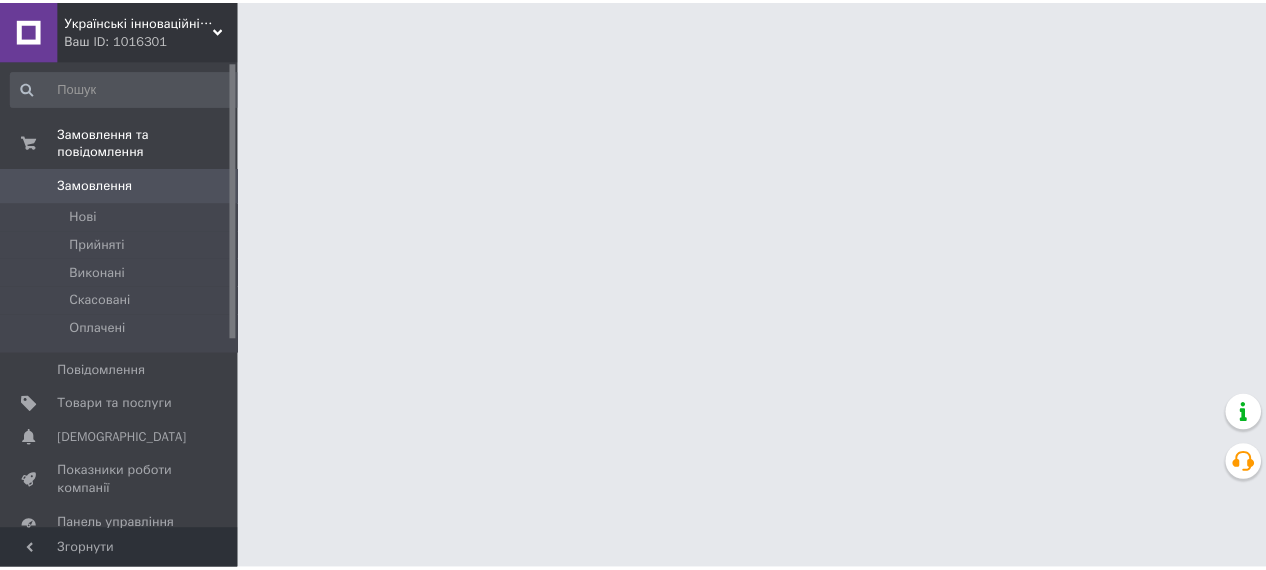 scroll, scrollTop: 0, scrollLeft: 0, axis: both 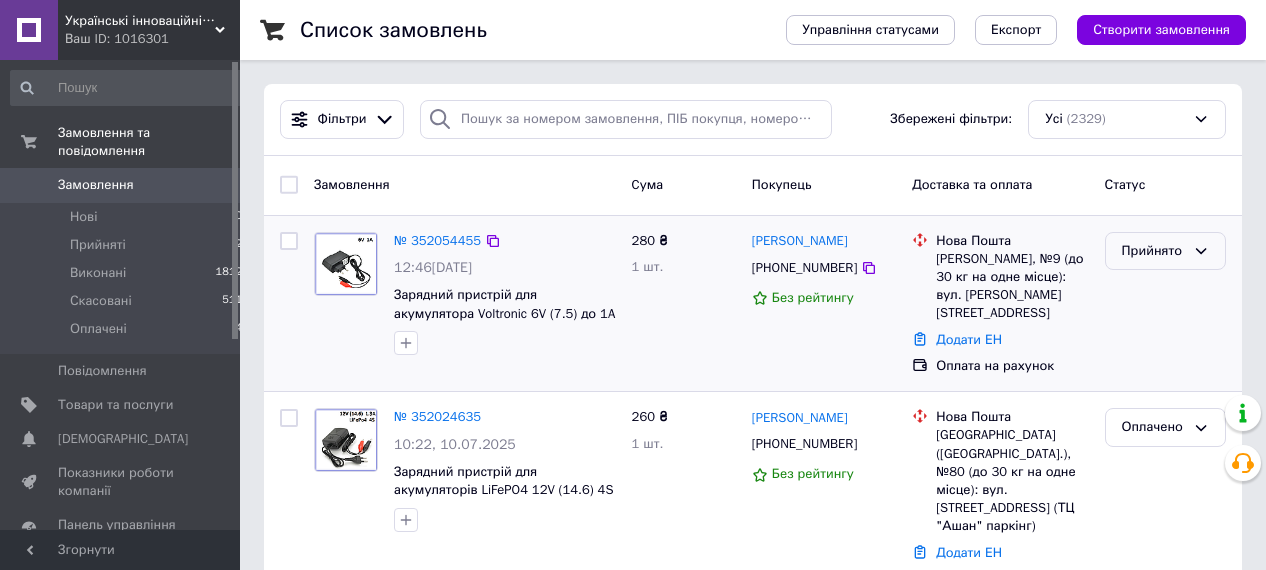 click on "Прийнято" at bounding box center (1153, 251) 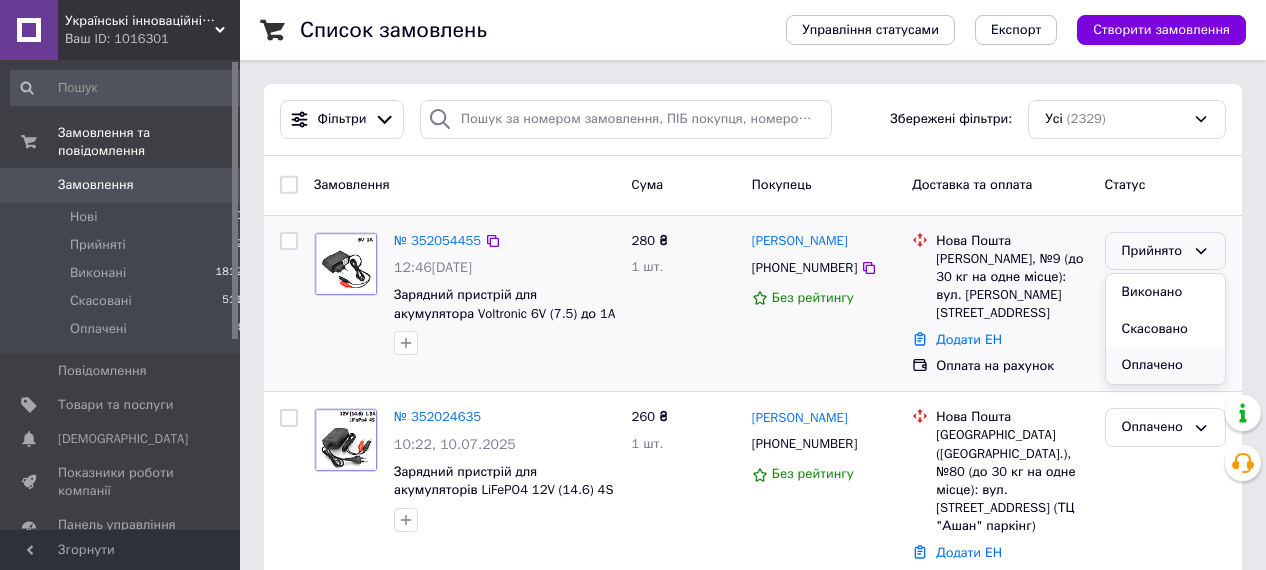 click on "Оплачено" at bounding box center (1165, 365) 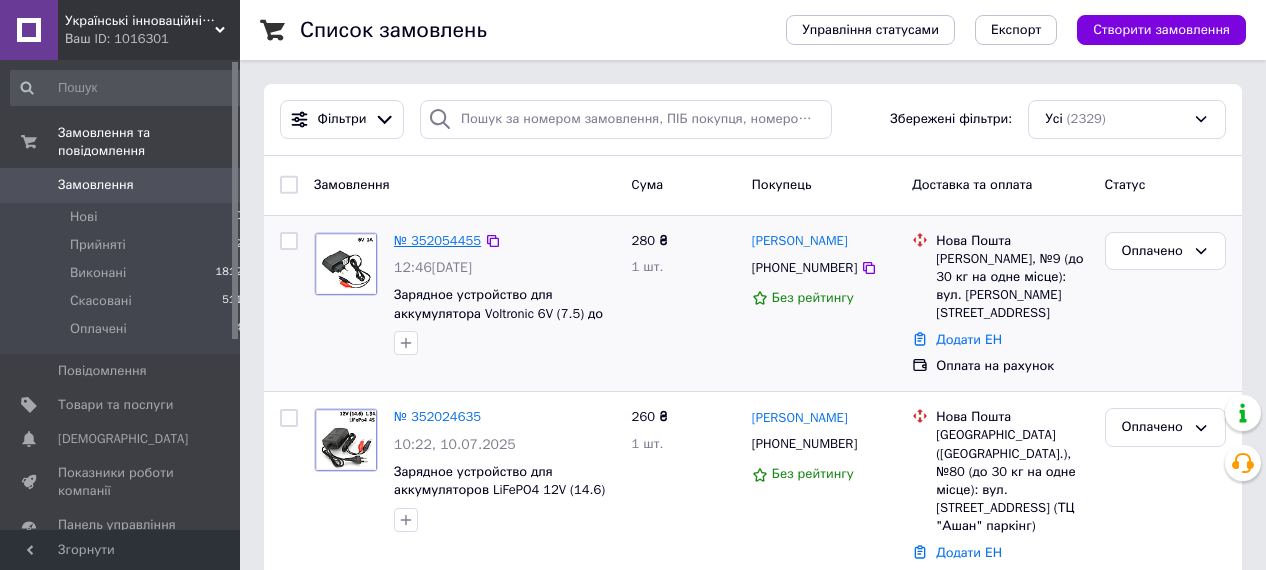 click on "№ 352054455" at bounding box center (437, 240) 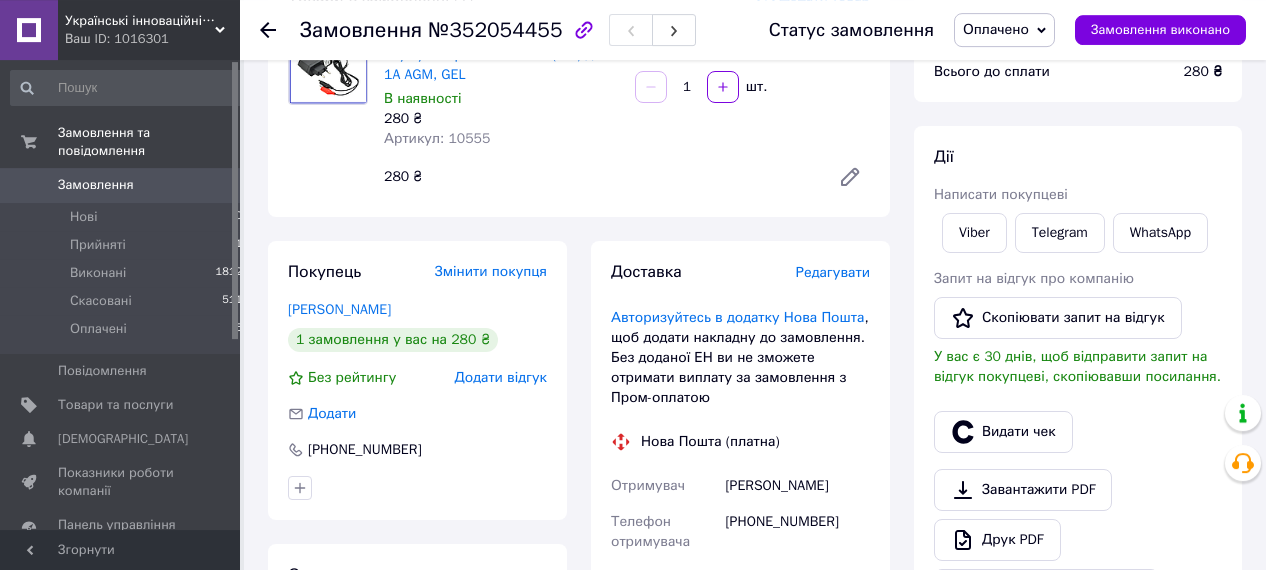 scroll, scrollTop: 208, scrollLeft: 0, axis: vertical 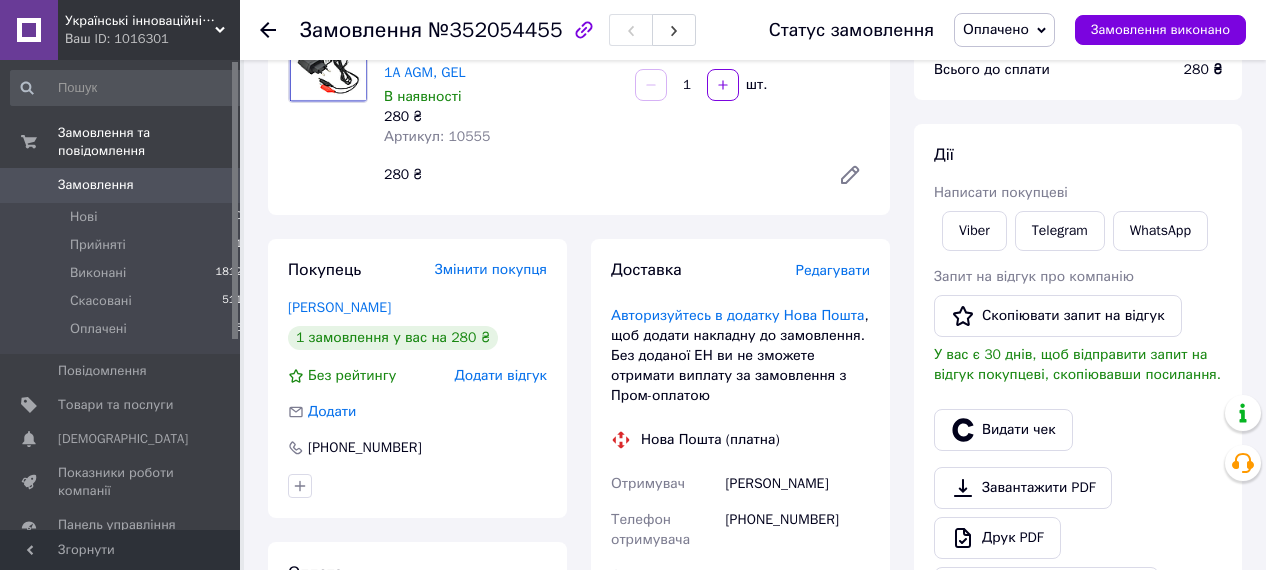 click on "Артикул: 10555" at bounding box center [437, 136] 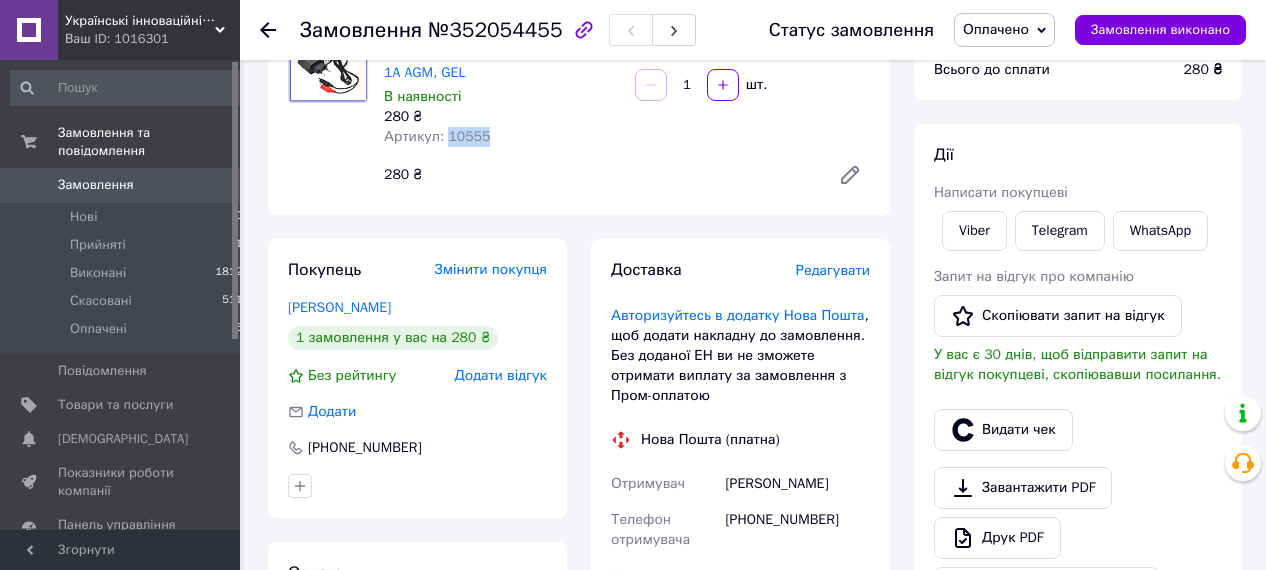 click on "Артикул: 10555" at bounding box center (437, 136) 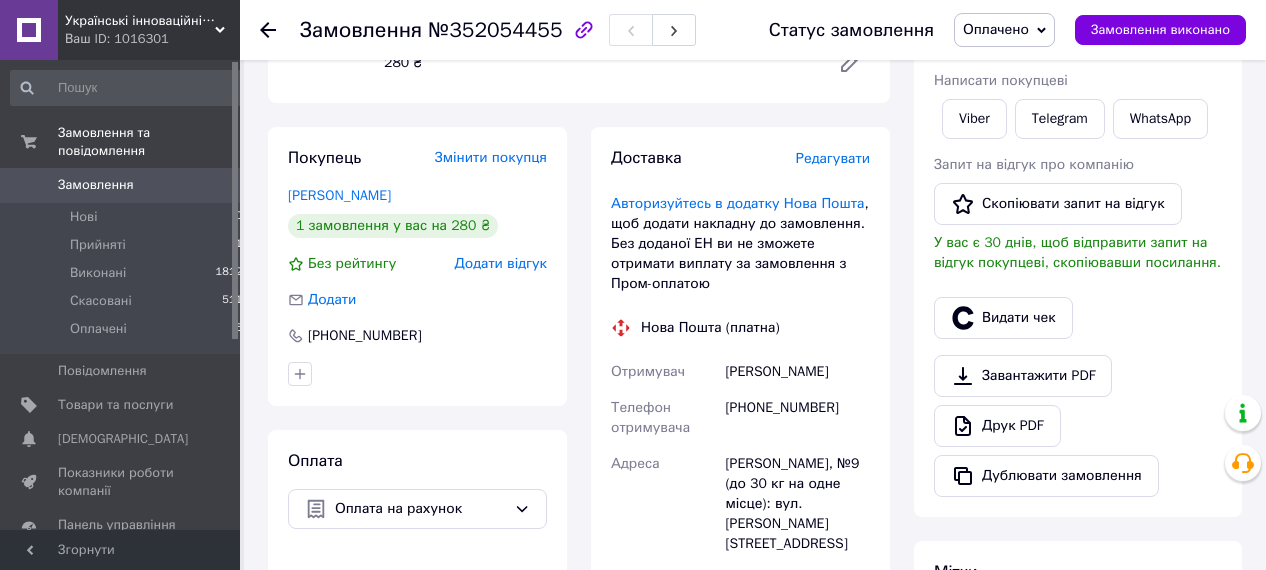 scroll, scrollTop: 520, scrollLeft: 0, axis: vertical 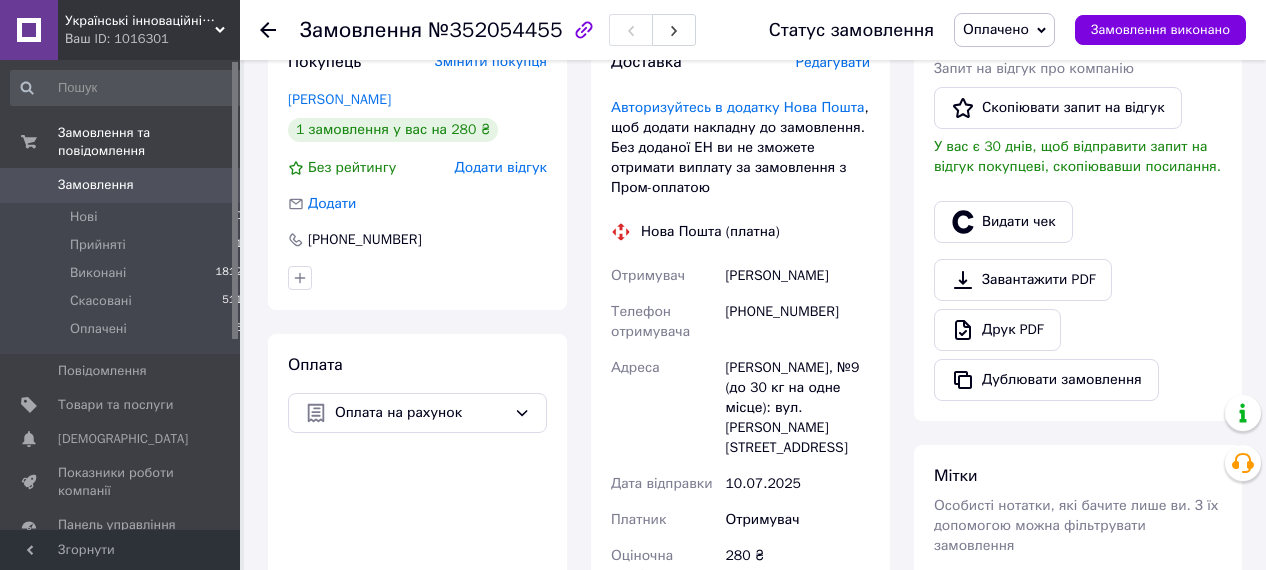 click on "Голяка Анастасія" at bounding box center [797, 276] 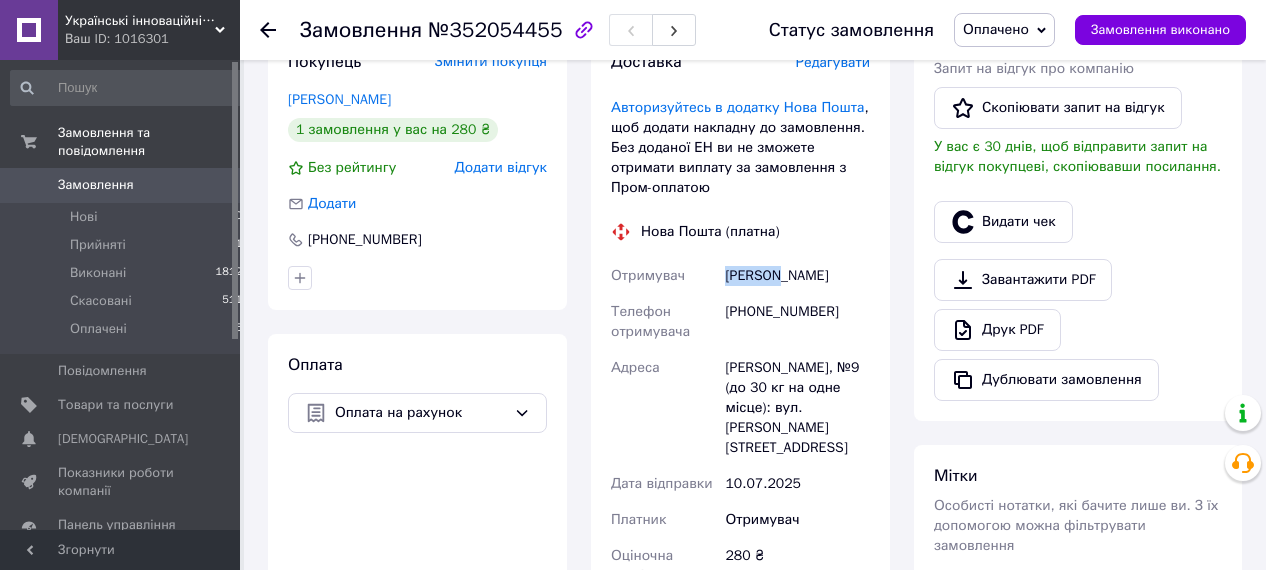 click on "Голяка Анастасія" at bounding box center (797, 276) 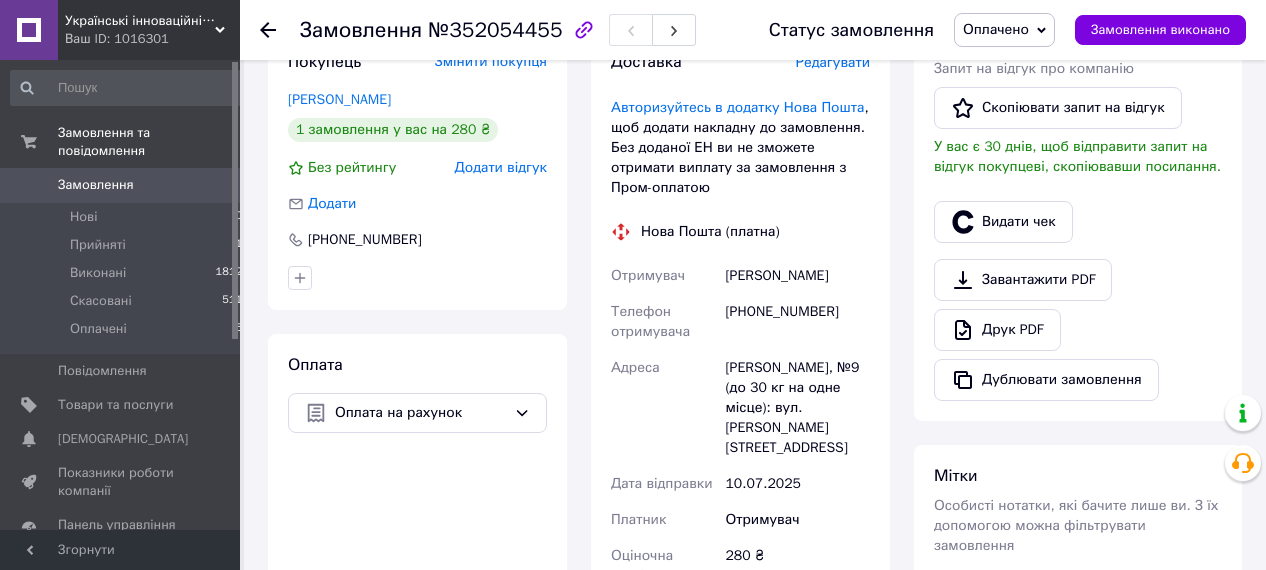 click on "Голяка Анастасія" at bounding box center [797, 276] 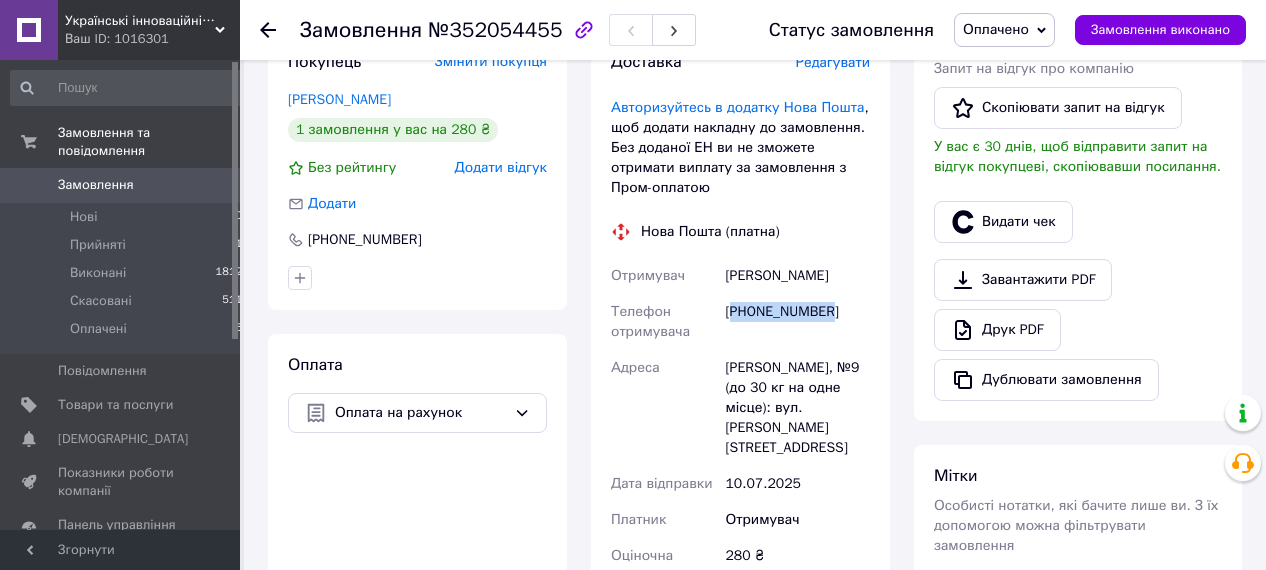 click on "[PHONE_NUMBER]" at bounding box center (797, 322) 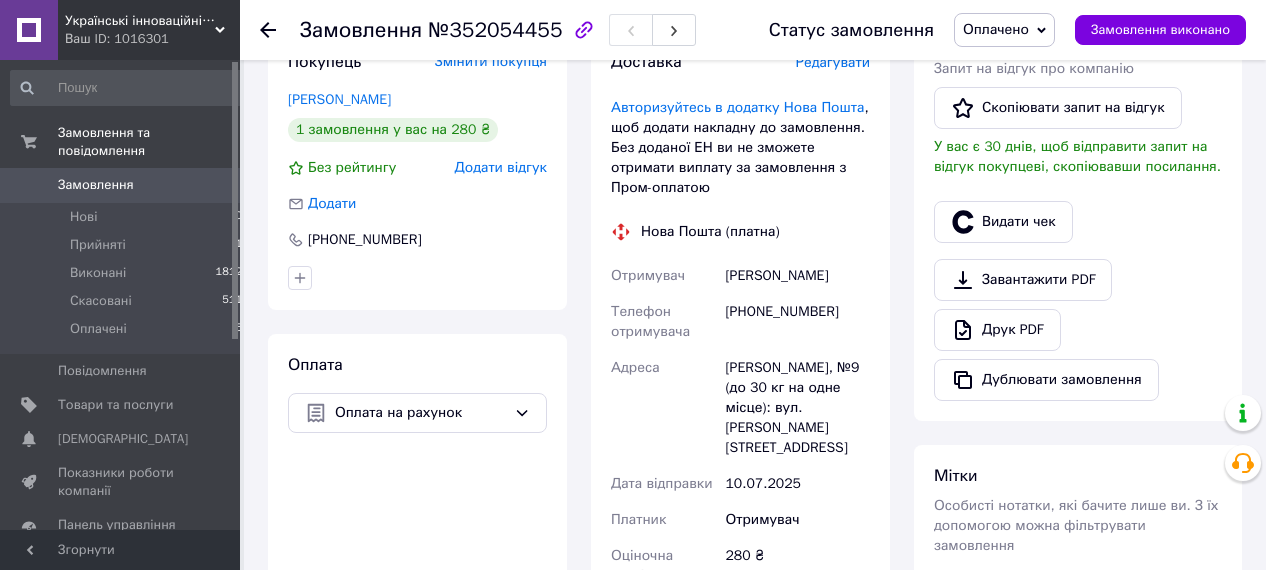 click on "[PHONE_NUMBER]" at bounding box center (797, 322) 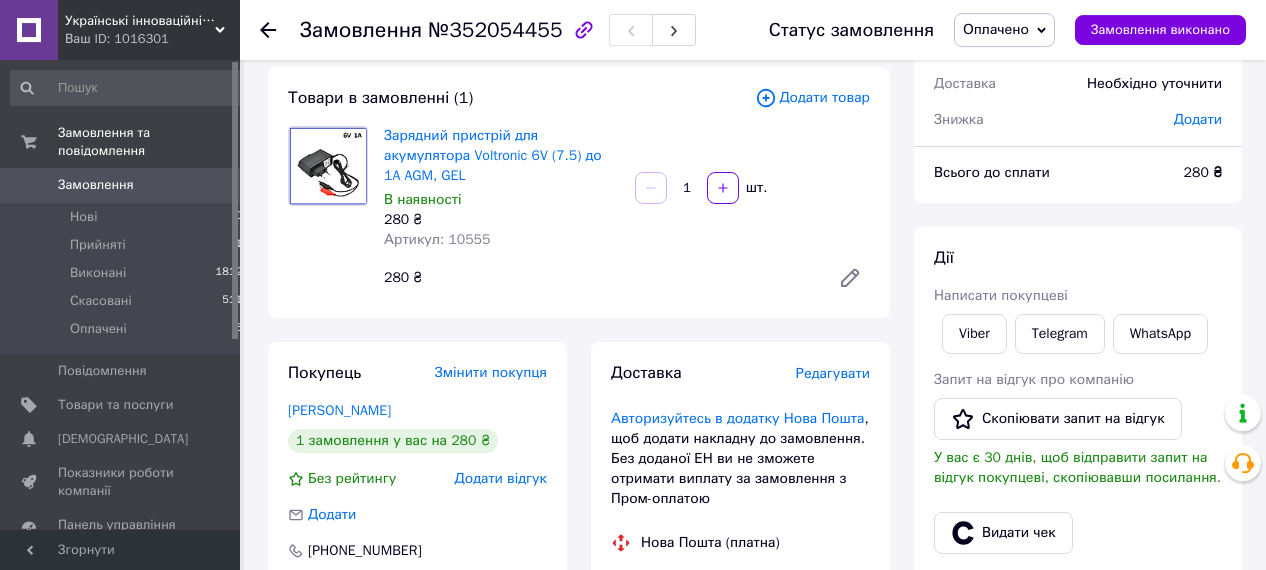 scroll, scrollTop: 104, scrollLeft: 0, axis: vertical 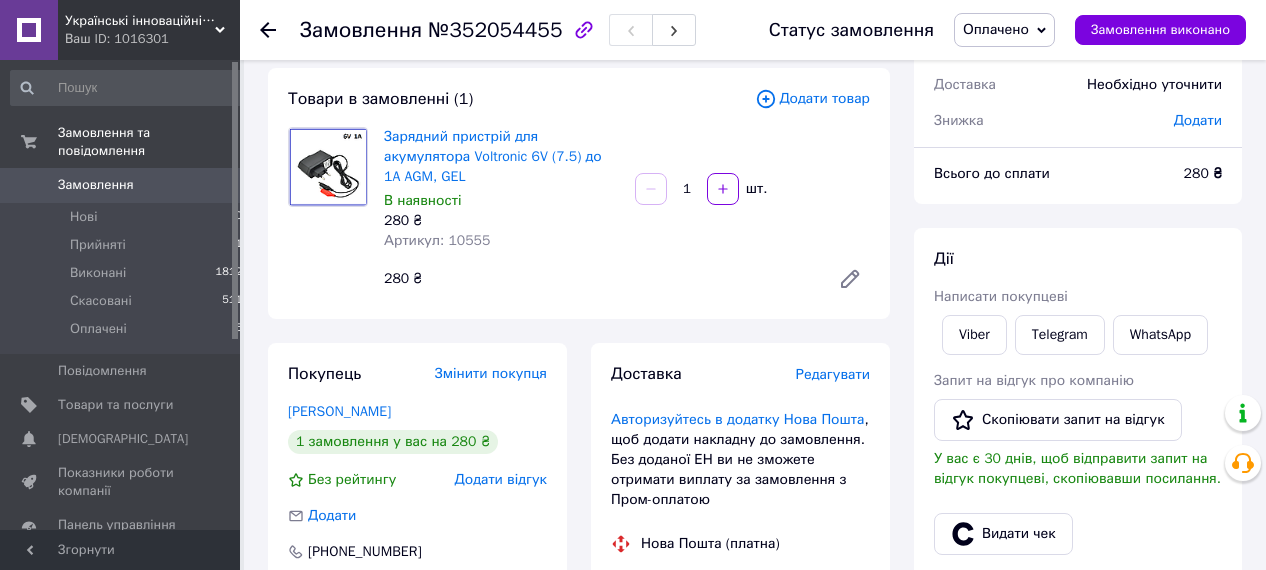 click on "Артикул: 10555" at bounding box center (437, 240) 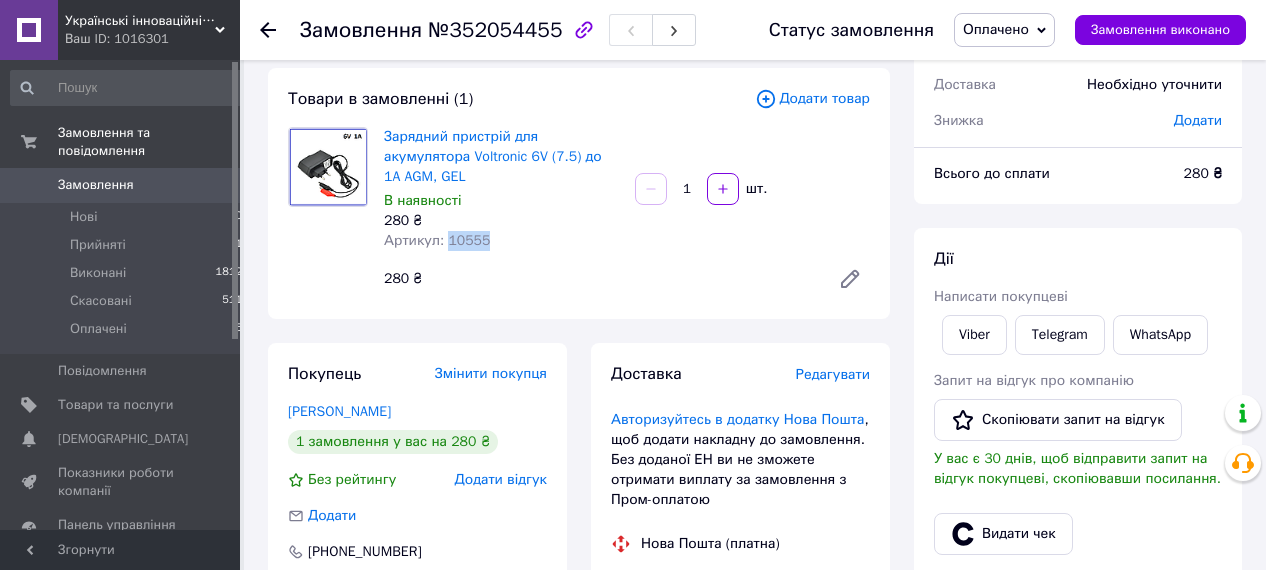 click on "Артикул: 10555" at bounding box center (437, 240) 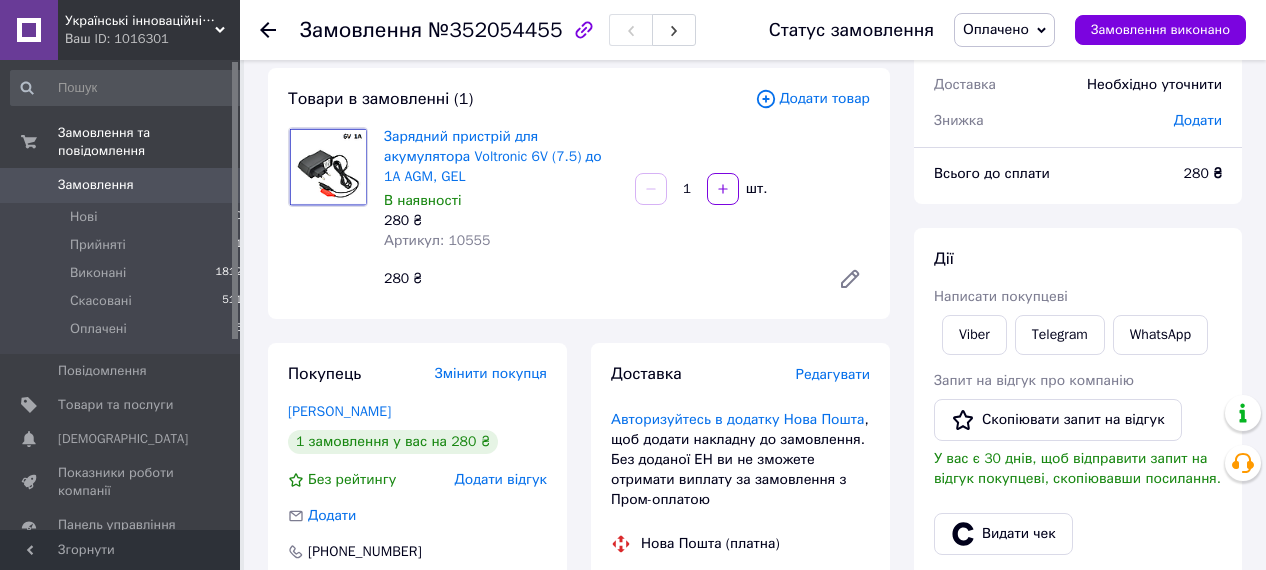 click on "Зарядний пристрій для акумулятора Voltronic 6V (7.5) до 1A AGM, GEL В наявності 280 ₴ Артикул: 10555 1   шт. 280 ₴" at bounding box center [627, 213] 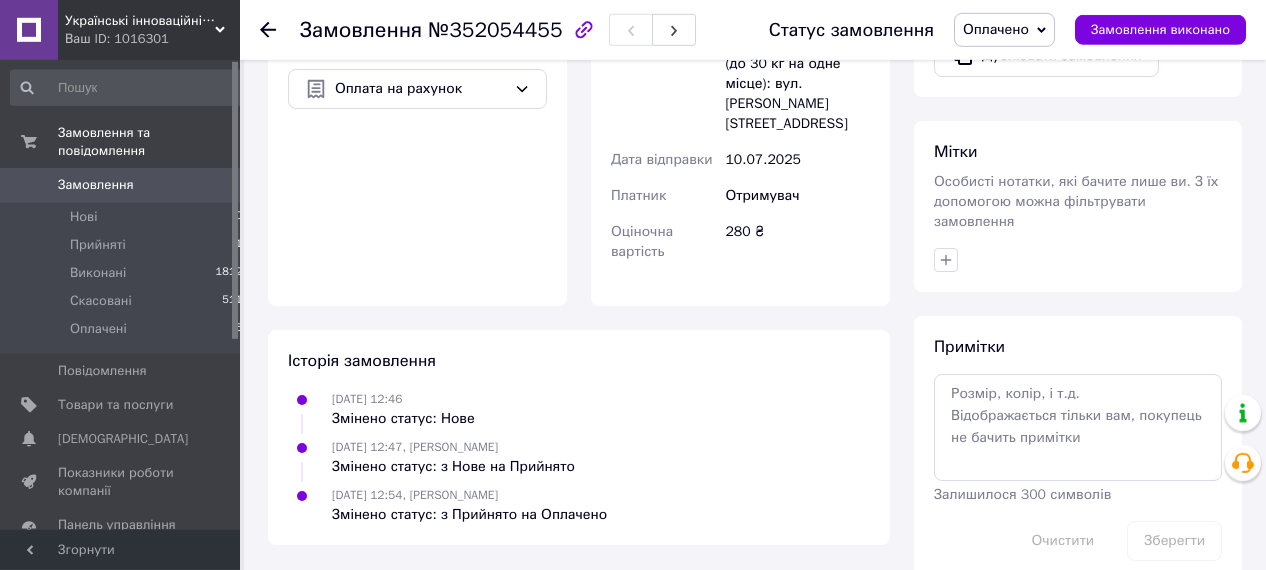 scroll, scrollTop: 750, scrollLeft: 0, axis: vertical 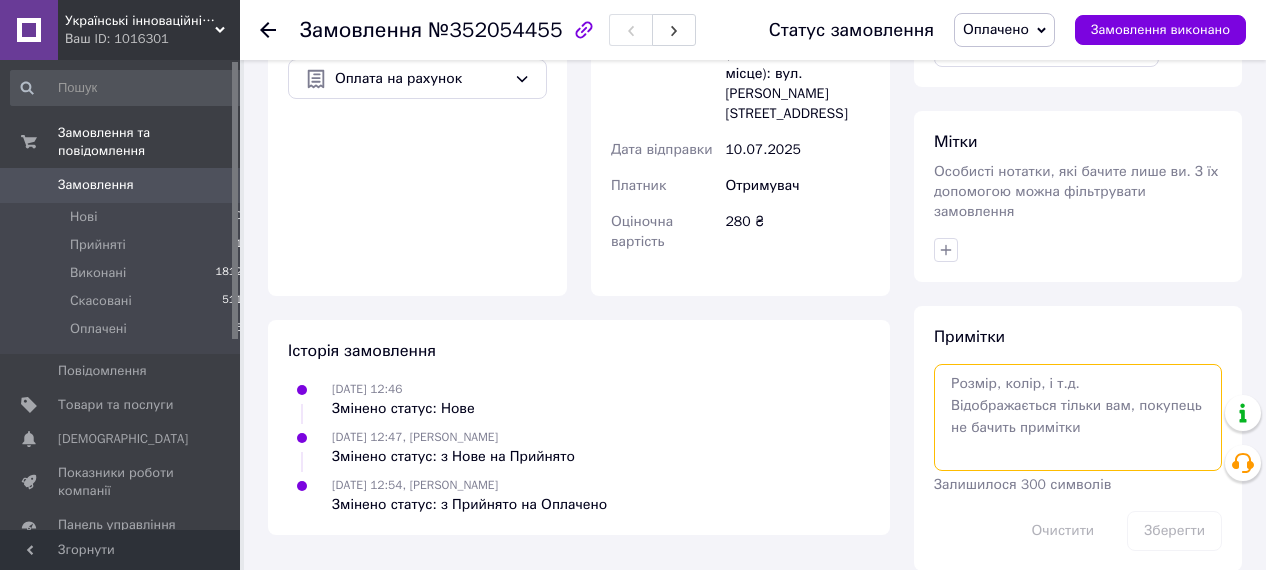click at bounding box center [1078, 417] 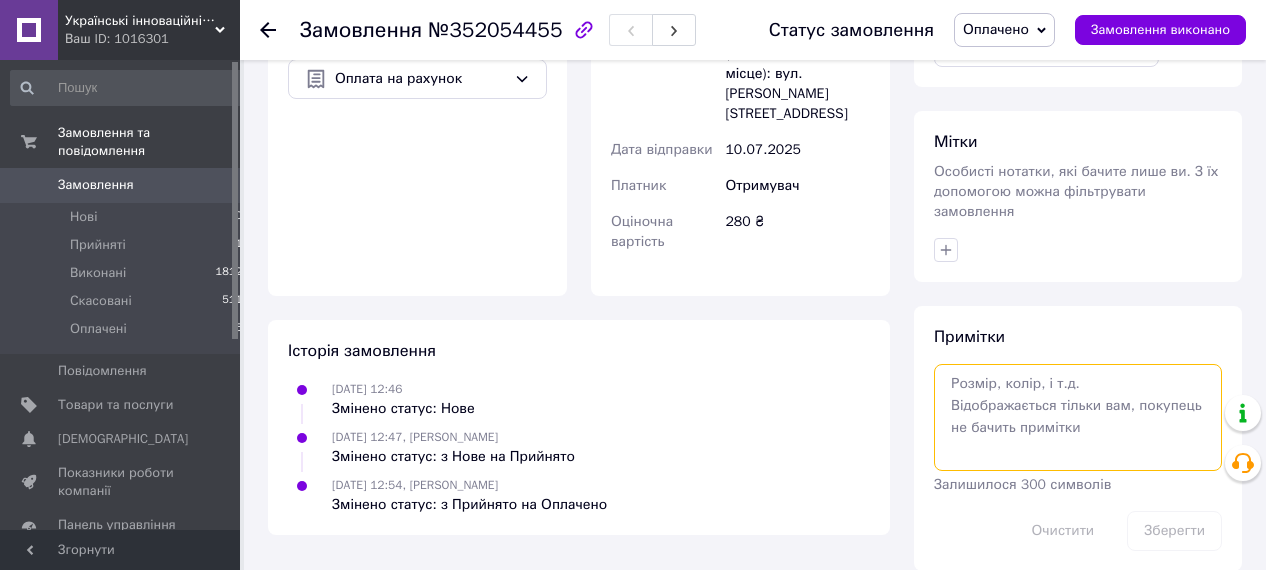 paste on "Гарантійний термін та умови гарантії на сторінці сайту компанії «Українські інноваційні технології».  Постачальник (імпортер) товару / Сервисный центр м.Одеса ТОВ "ТК Югторг", код ЄДРПОУ 39332061  E -mail: y@yugtorg.com" 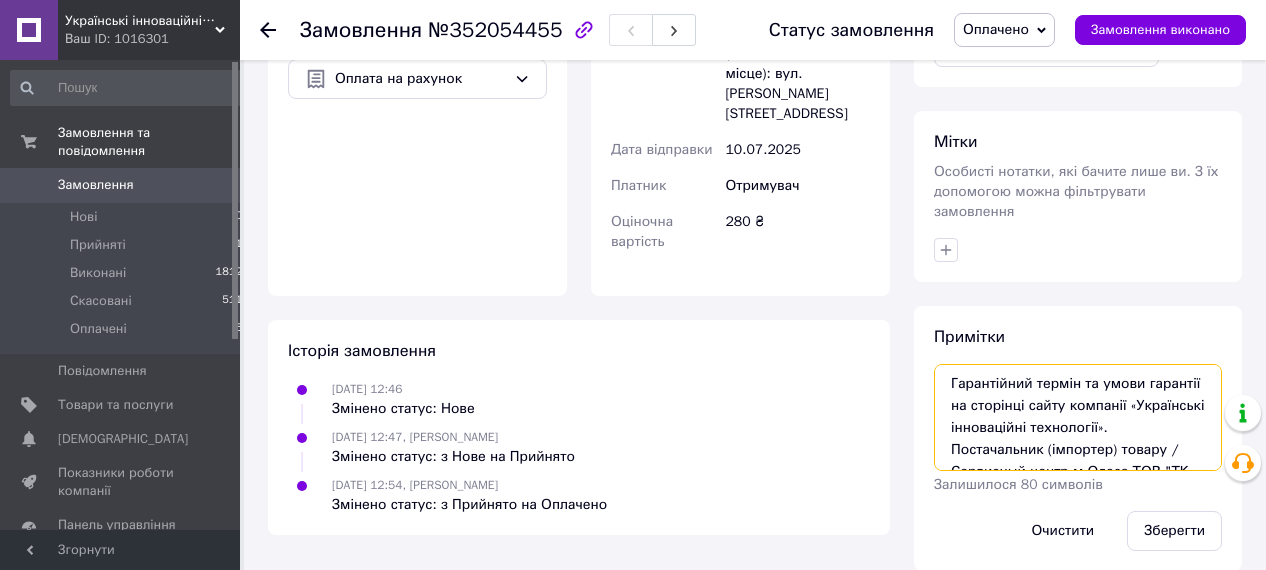 scroll, scrollTop: 55, scrollLeft: 0, axis: vertical 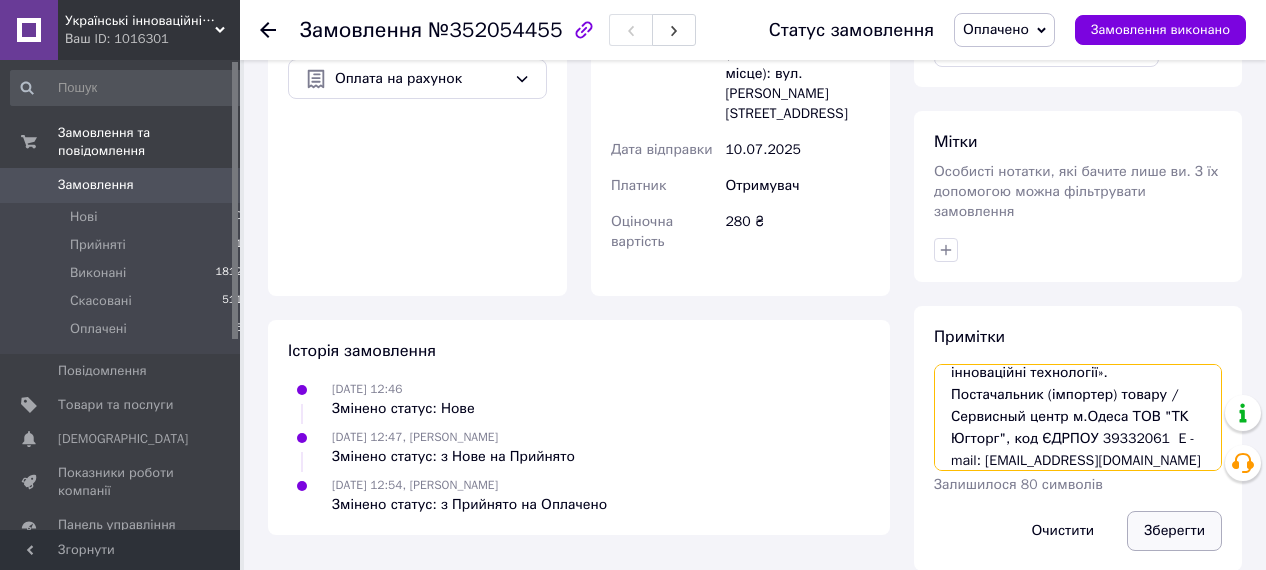type on "Гарантійний термін та умови гарантії на сторінці сайту компанії «Українські інноваційні технології».  Постачальник (імпортер) товару / Сервисный центр м.Одеса ТОВ "ТК Югторг", код ЄДРПОУ 39332061  E -mail: y@yugtorg.com" 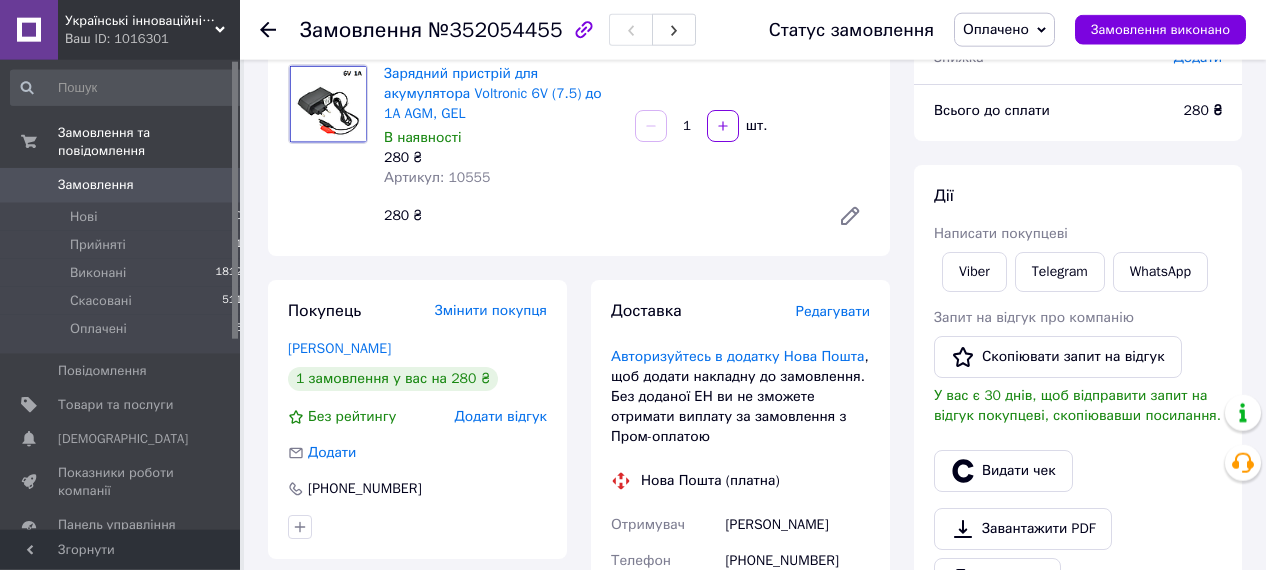 scroll, scrollTop: 126, scrollLeft: 0, axis: vertical 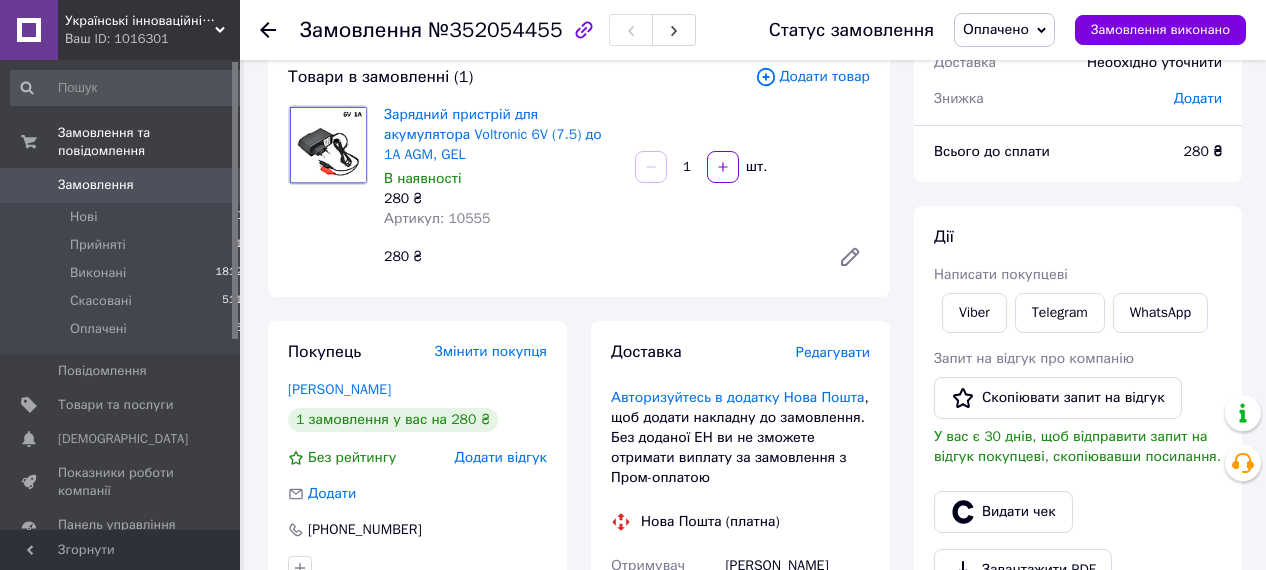 click 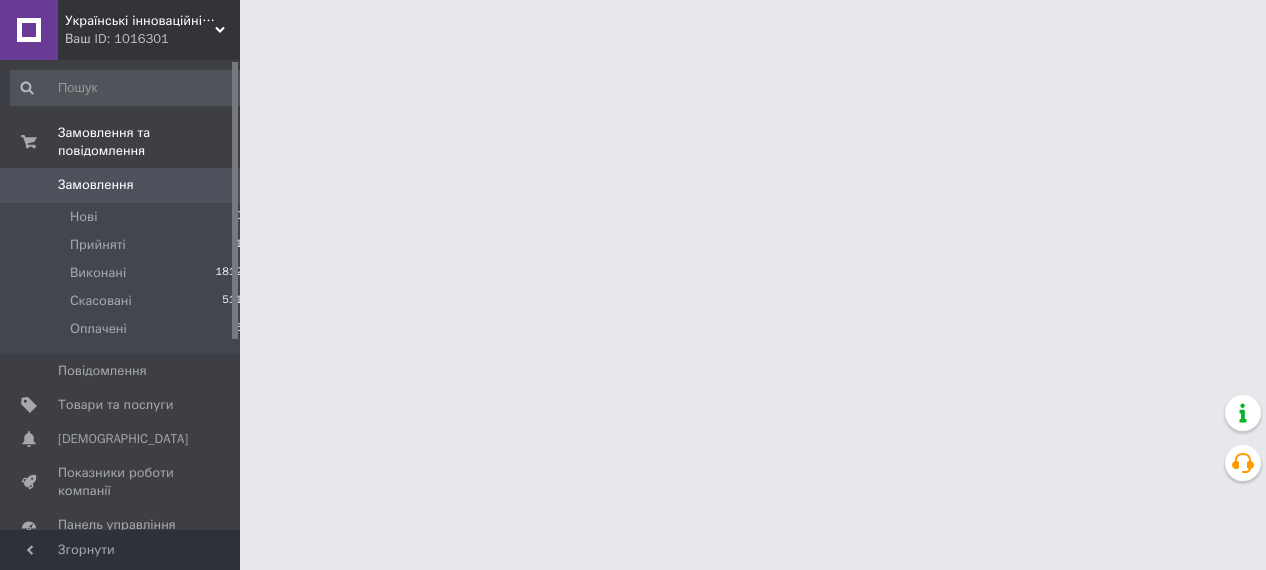 scroll, scrollTop: 0, scrollLeft: 0, axis: both 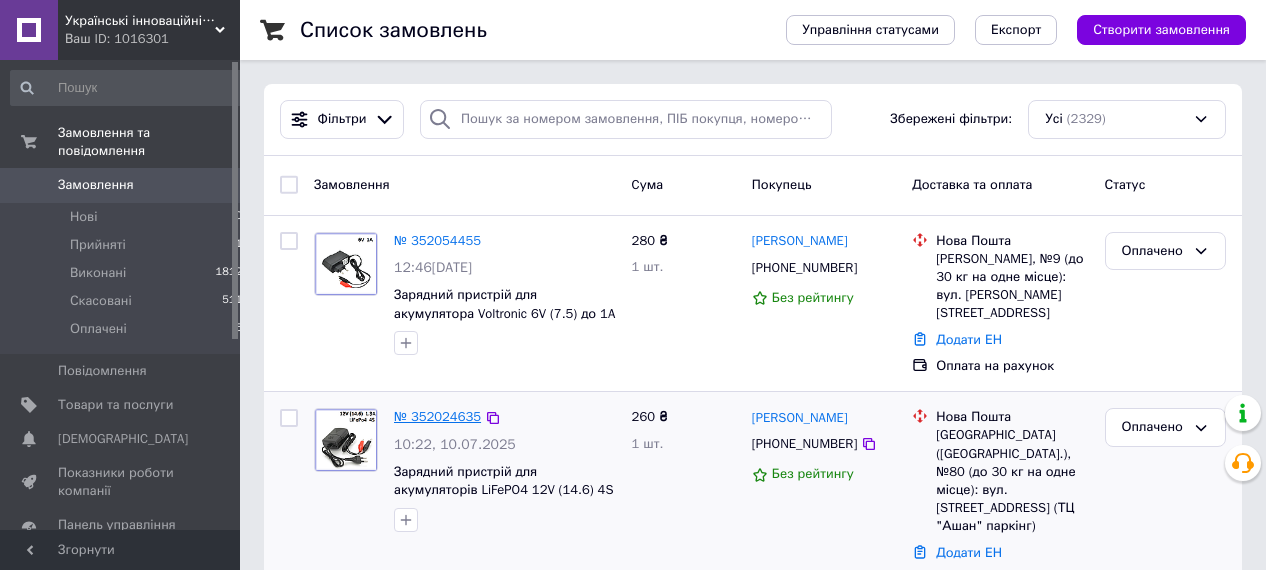 click on "№ 352024635" at bounding box center (437, 416) 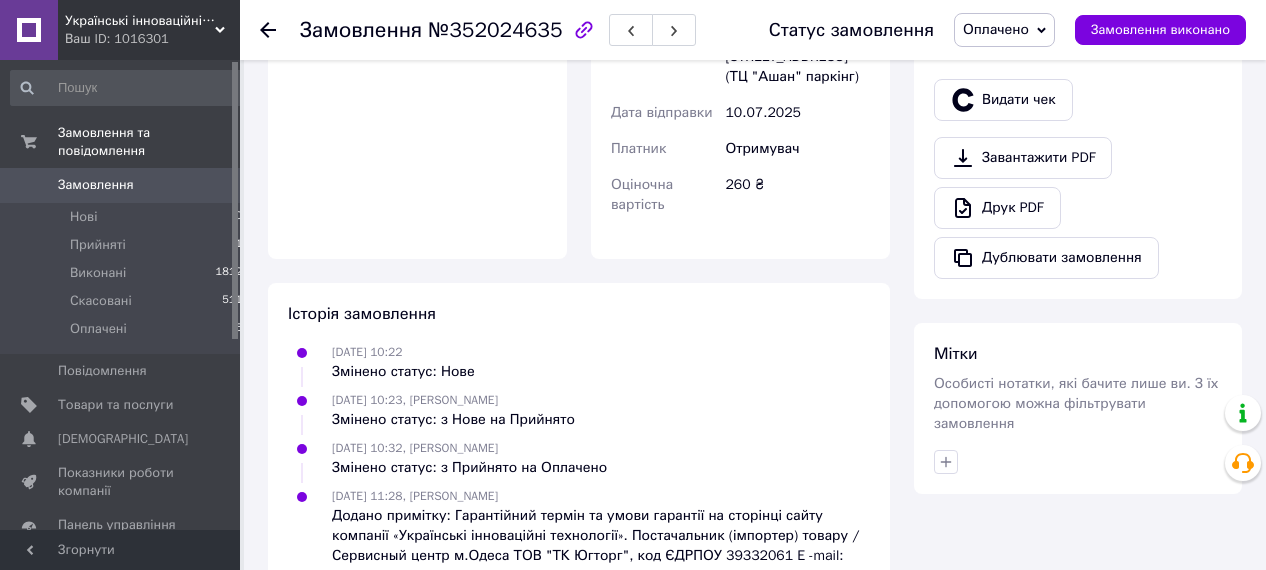 scroll, scrollTop: 307, scrollLeft: 0, axis: vertical 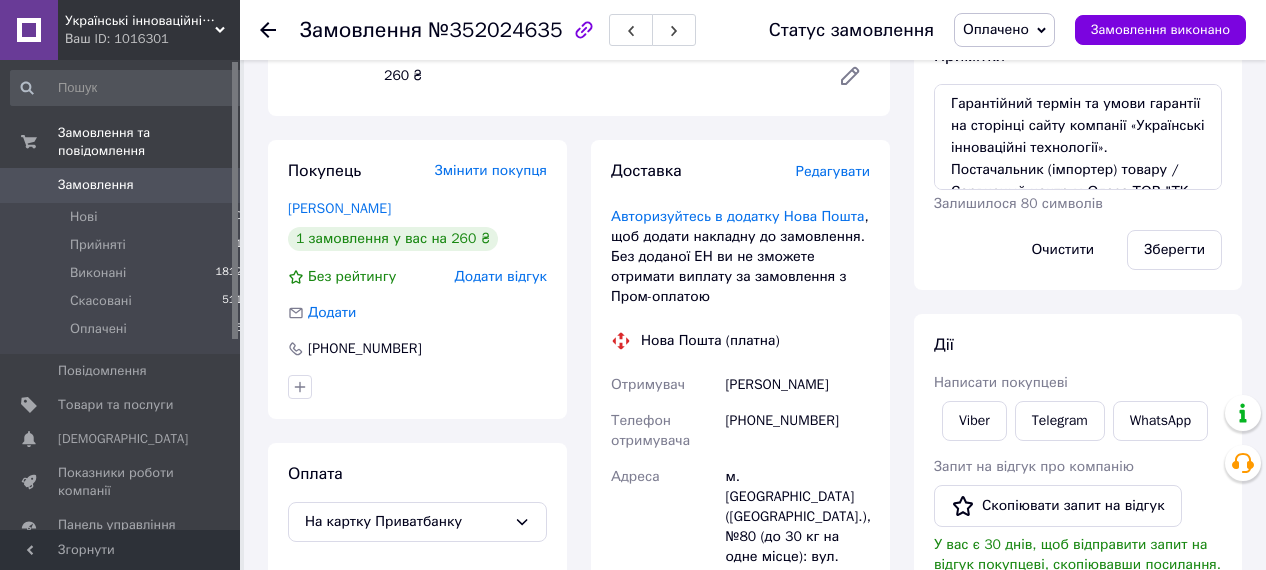 click 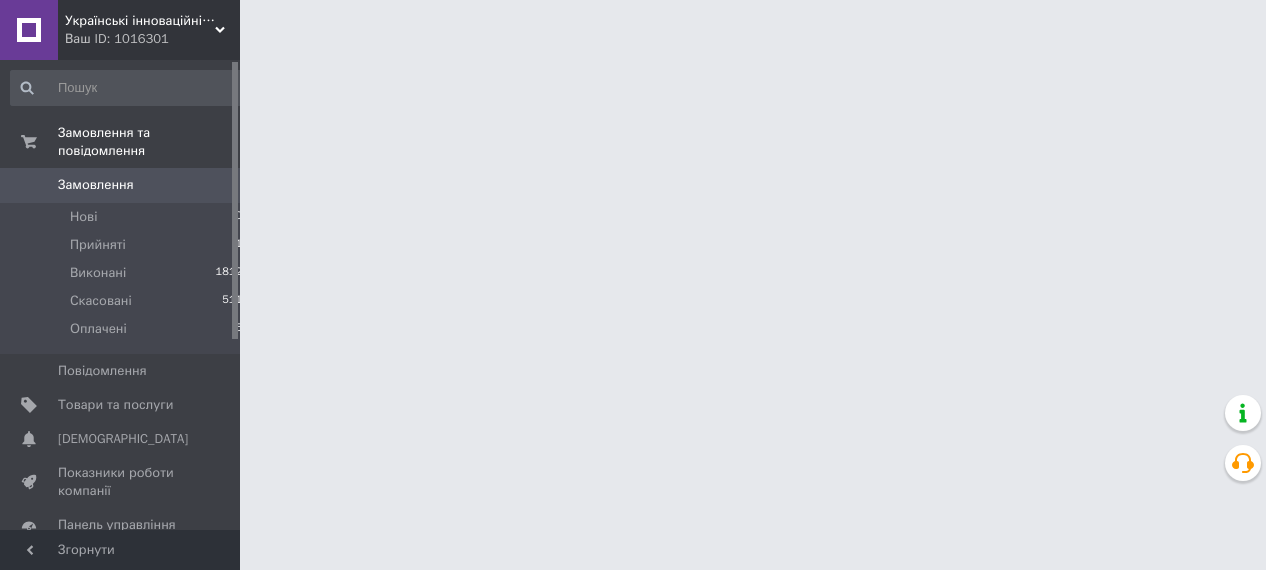 scroll, scrollTop: 0, scrollLeft: 0, axis: both 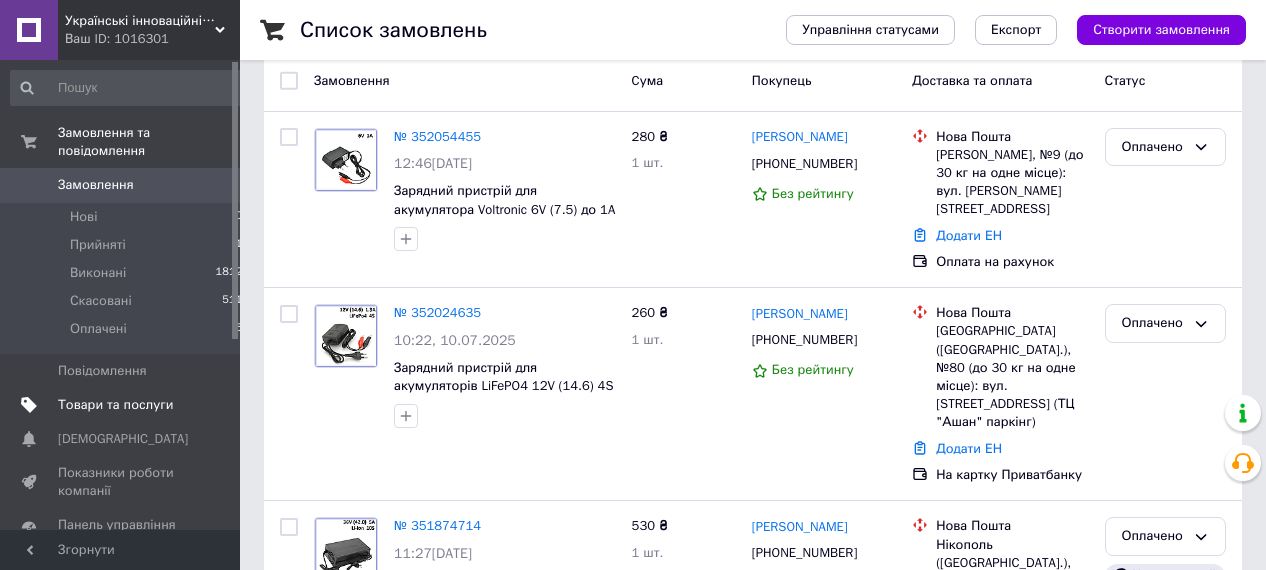 click on "Товари та послуги" at bounding box center (115, 405) 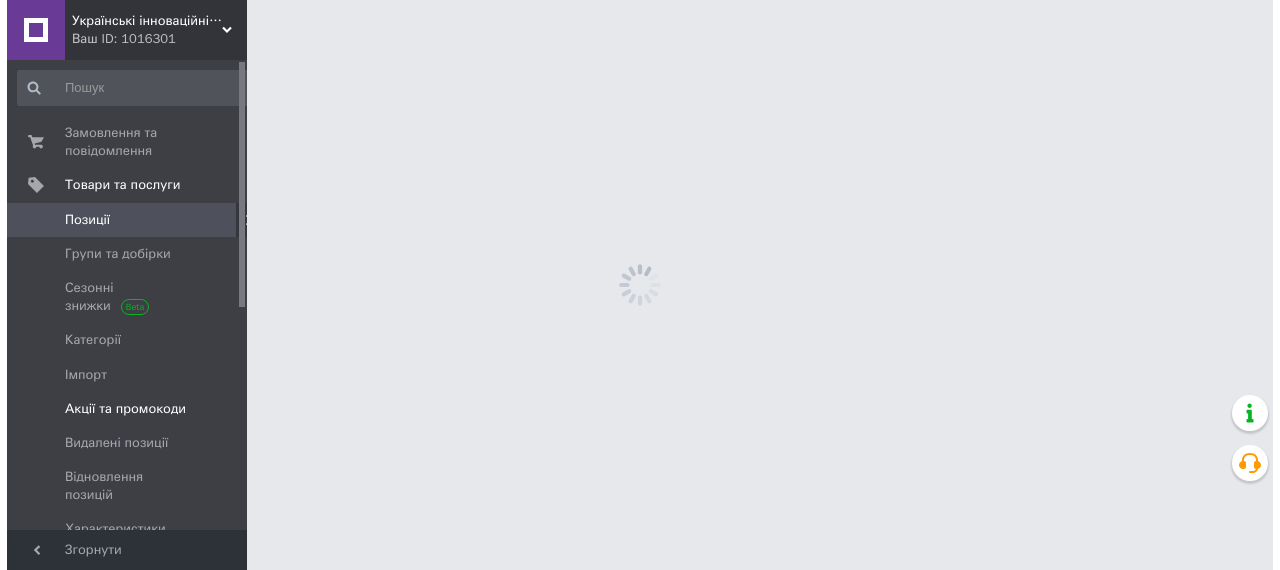 scroll, scrollTop: 0, scrollLeft: 0, axis: both 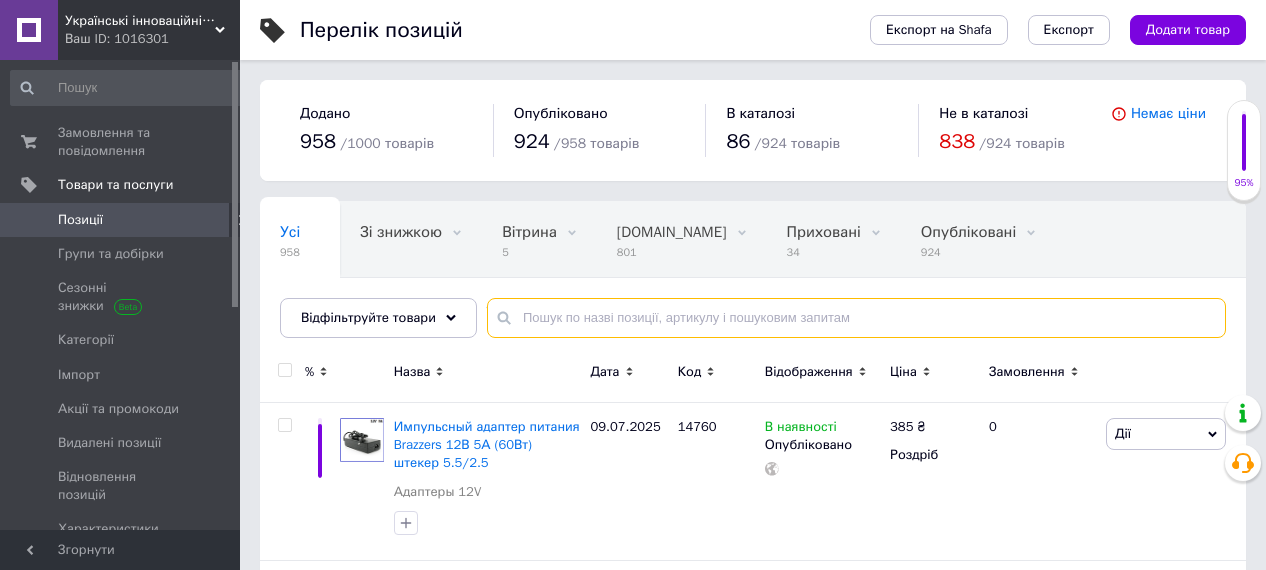 click at bounding box center (856, 318) 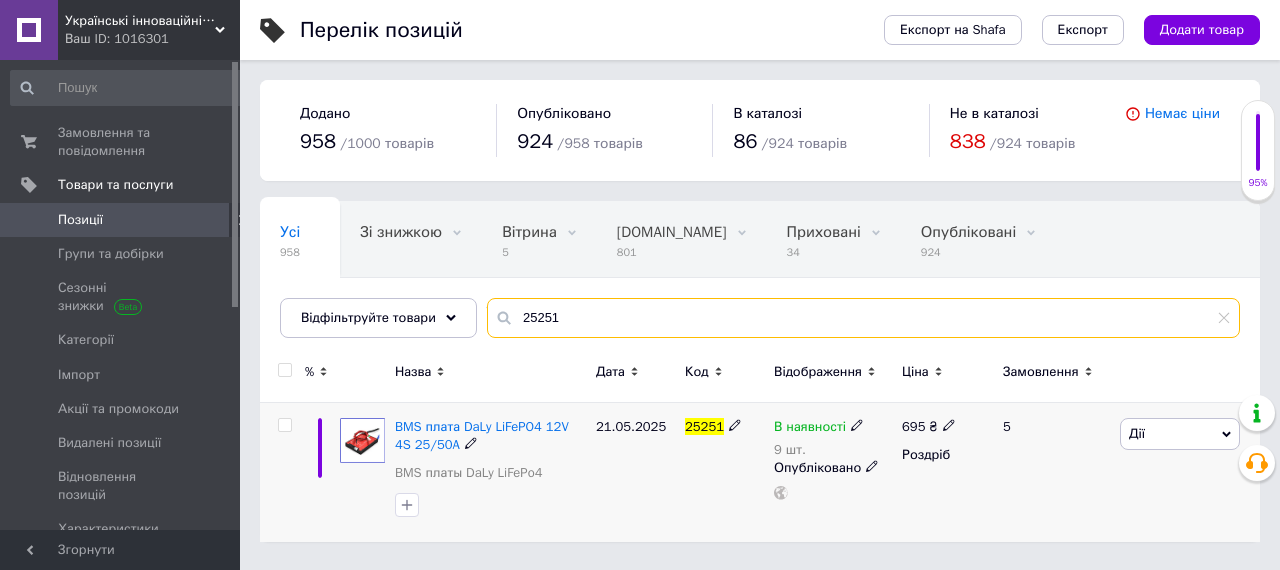 type on "25251" 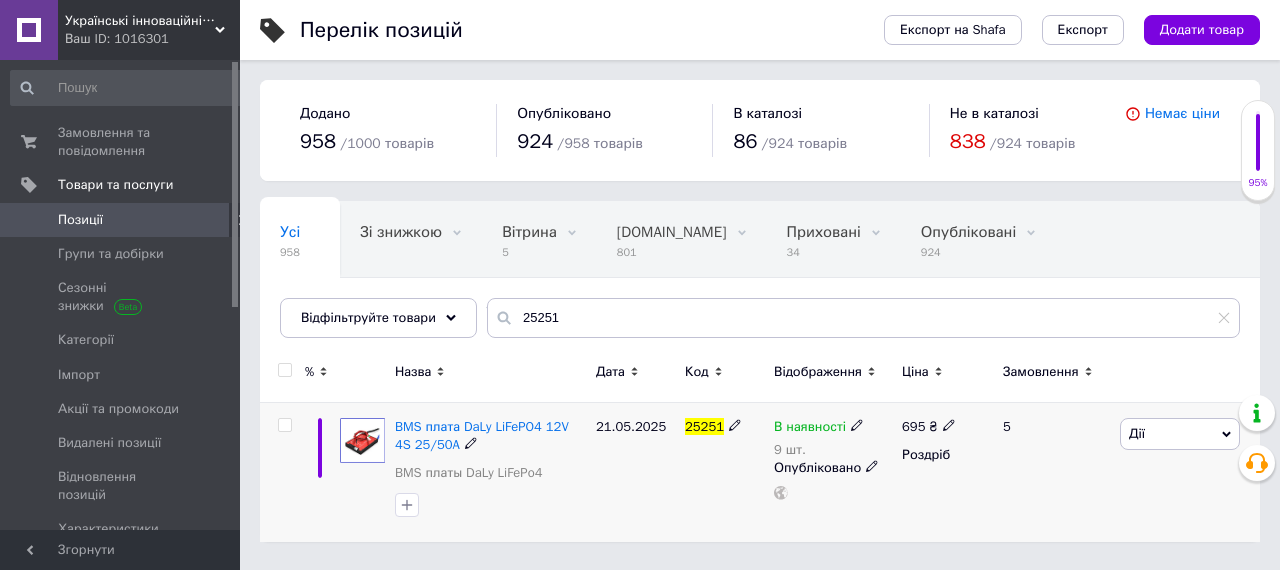 click 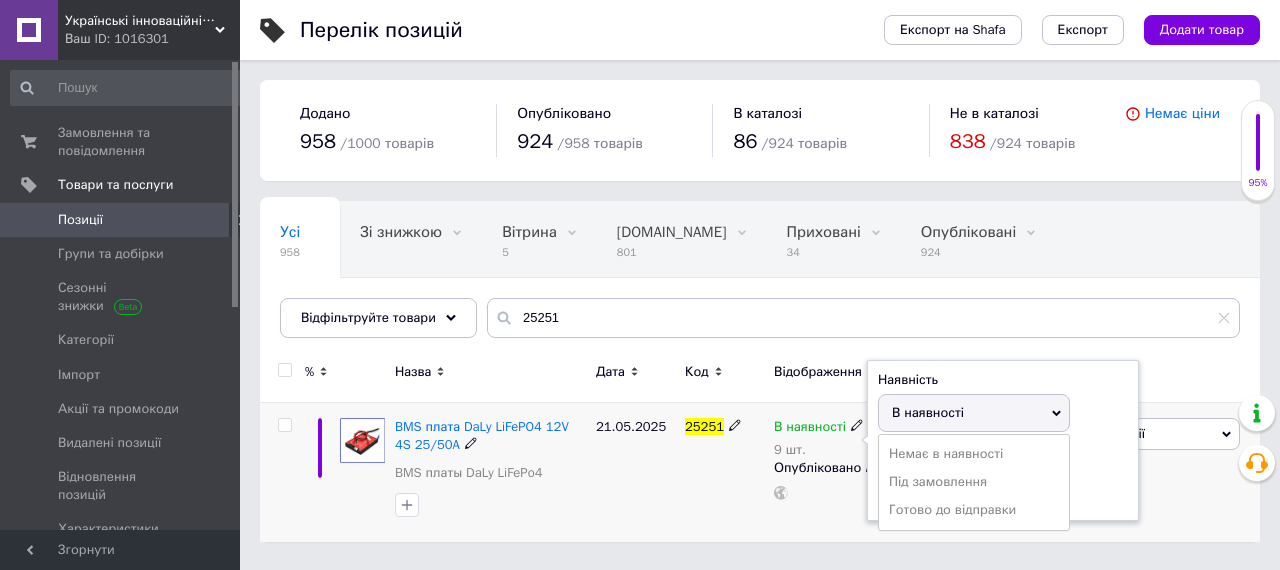 click on "Залишки 9 шт." at bounding box center (1003, 478) 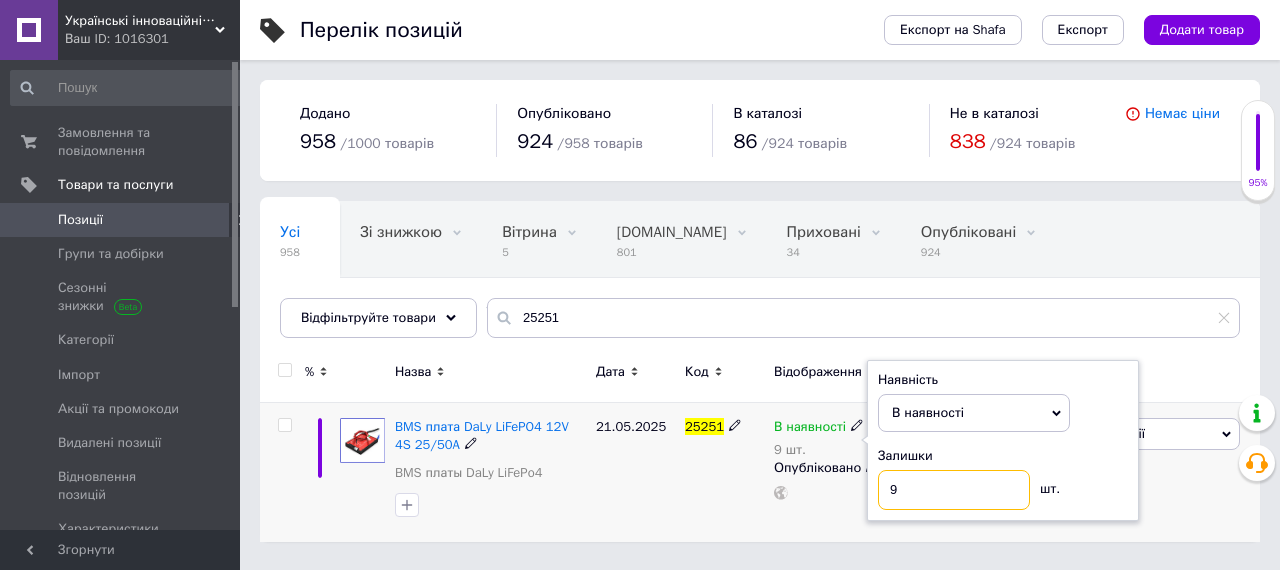 click on "9" at bounding box center [954, 490] 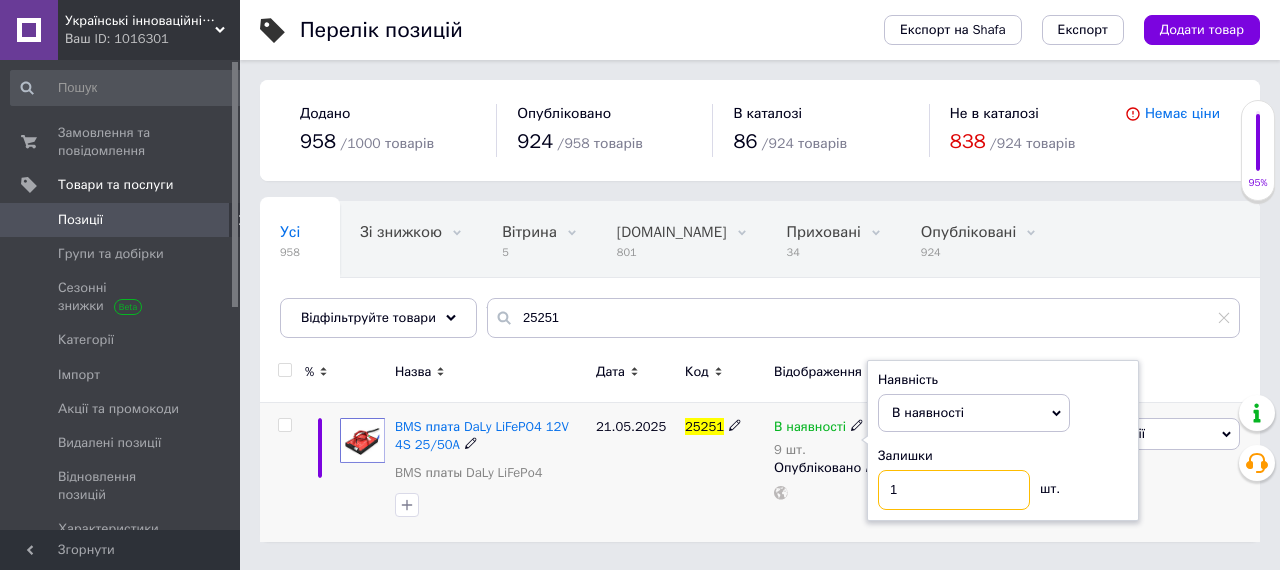 type on "1" 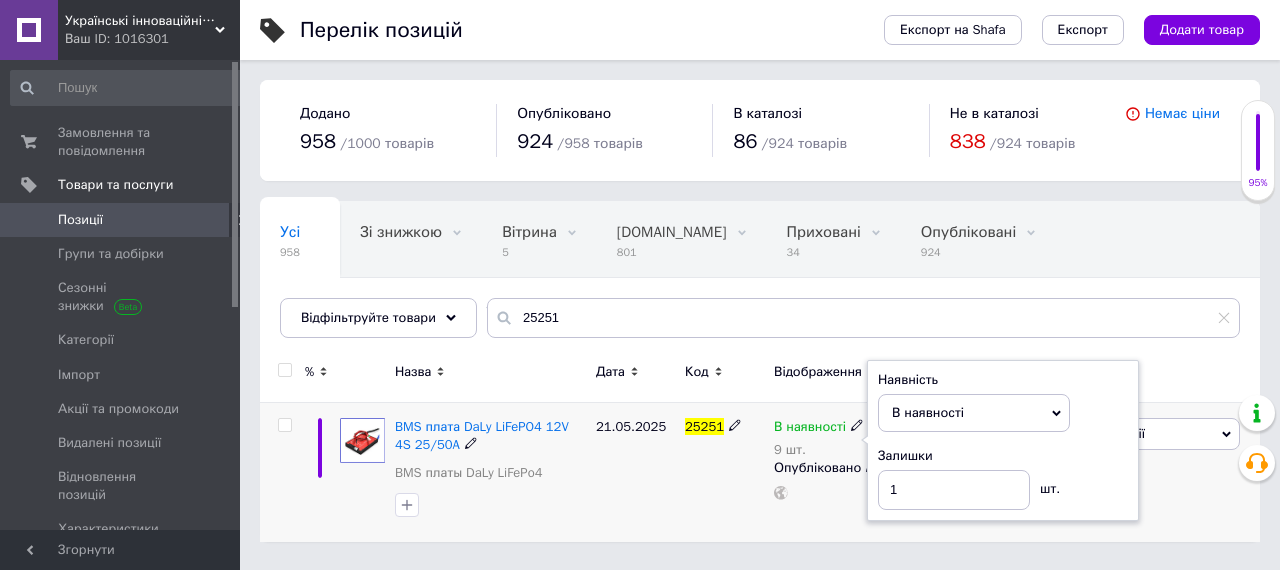 click on "21.05.2025" at bounding box center (635, 472) 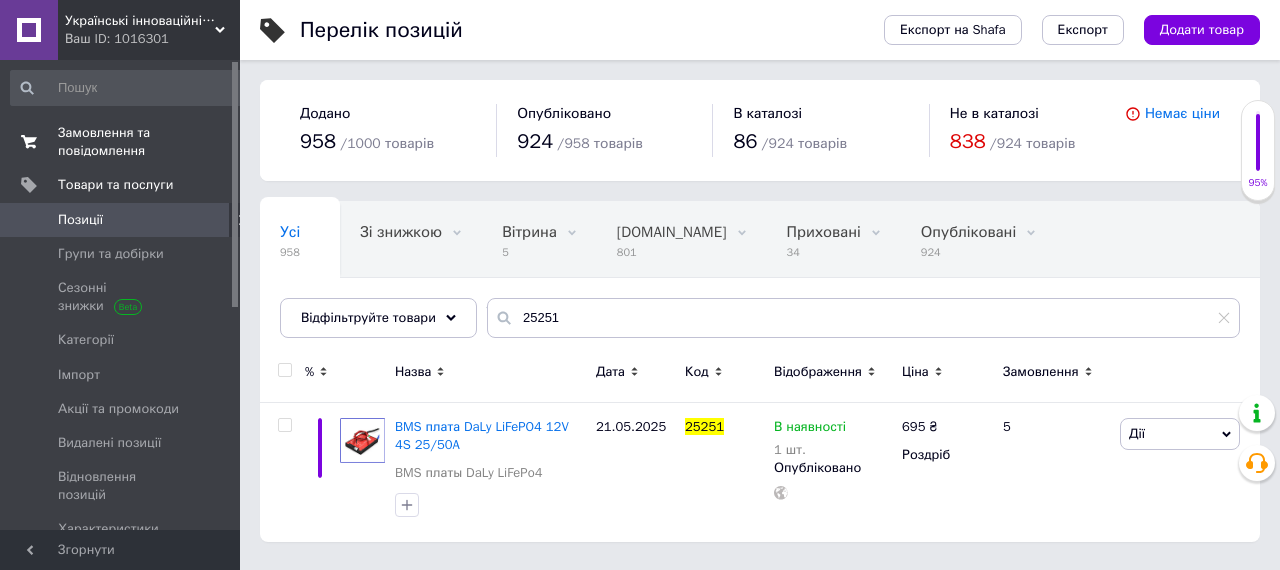 click on "Замовлення та повідомлення" at bounding box center [121, 142] 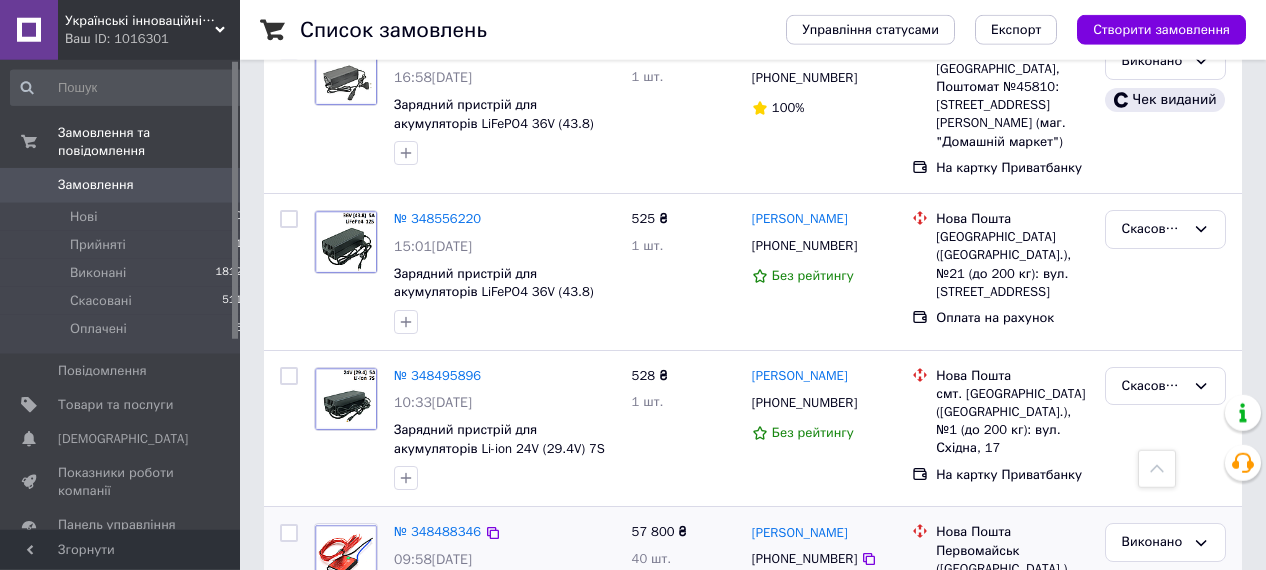 scroll, scrollTop: 4264, scrollLeft: 0, axis: vertical 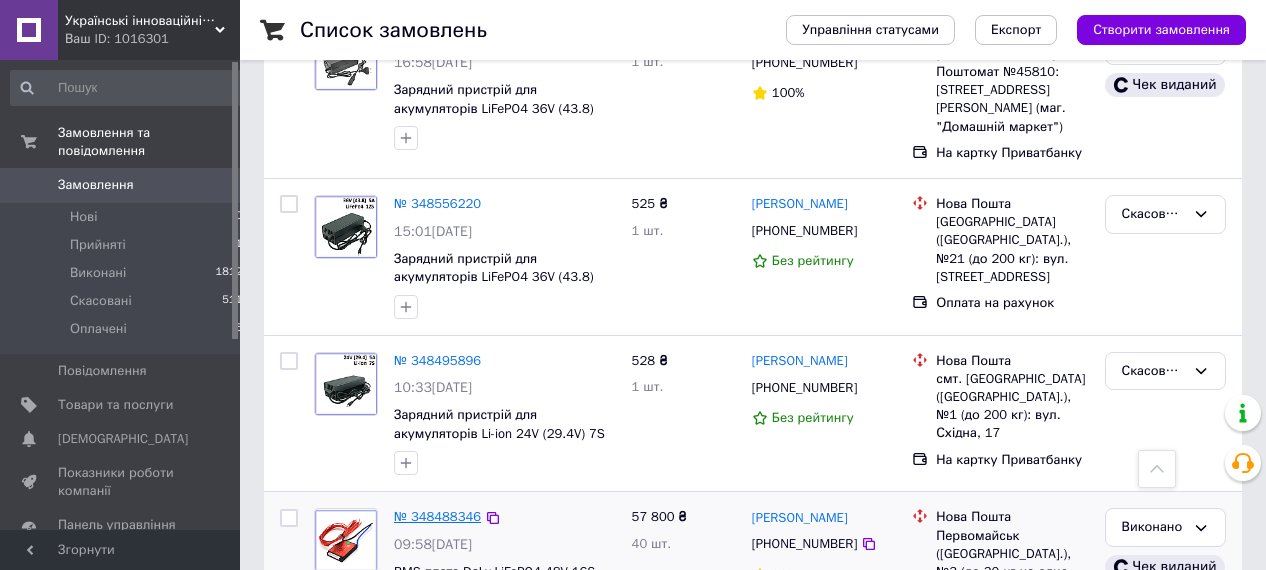 click on "№ 348488346" at bounding box center [437, 516] 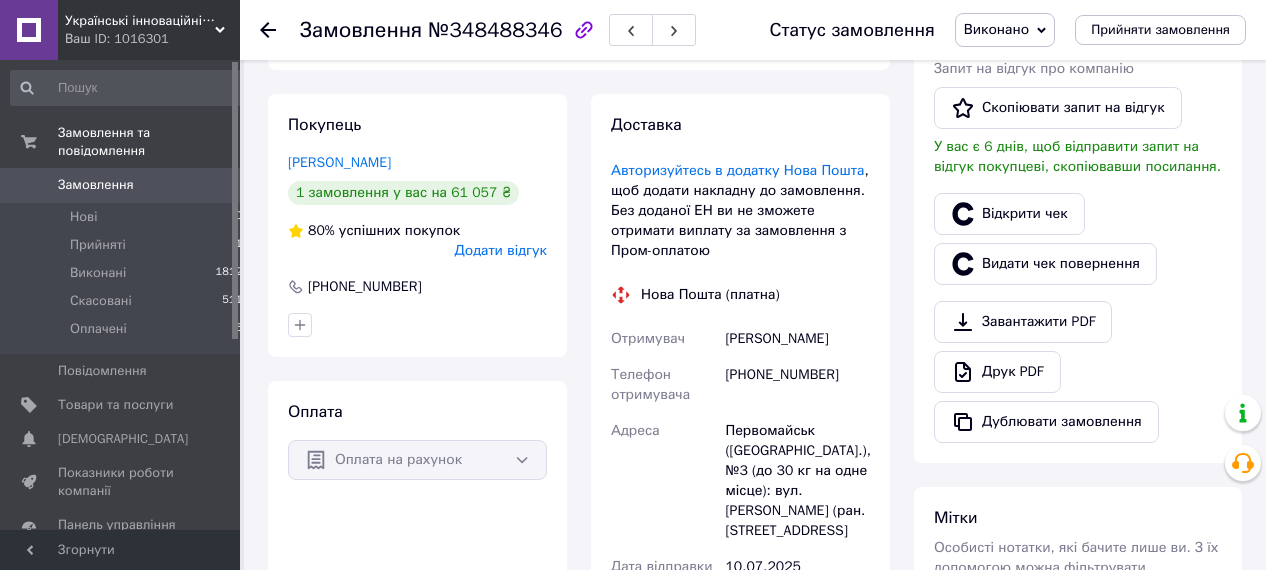 scroll, scrollTop: 771, scrollLeft: 0, axis: vertical 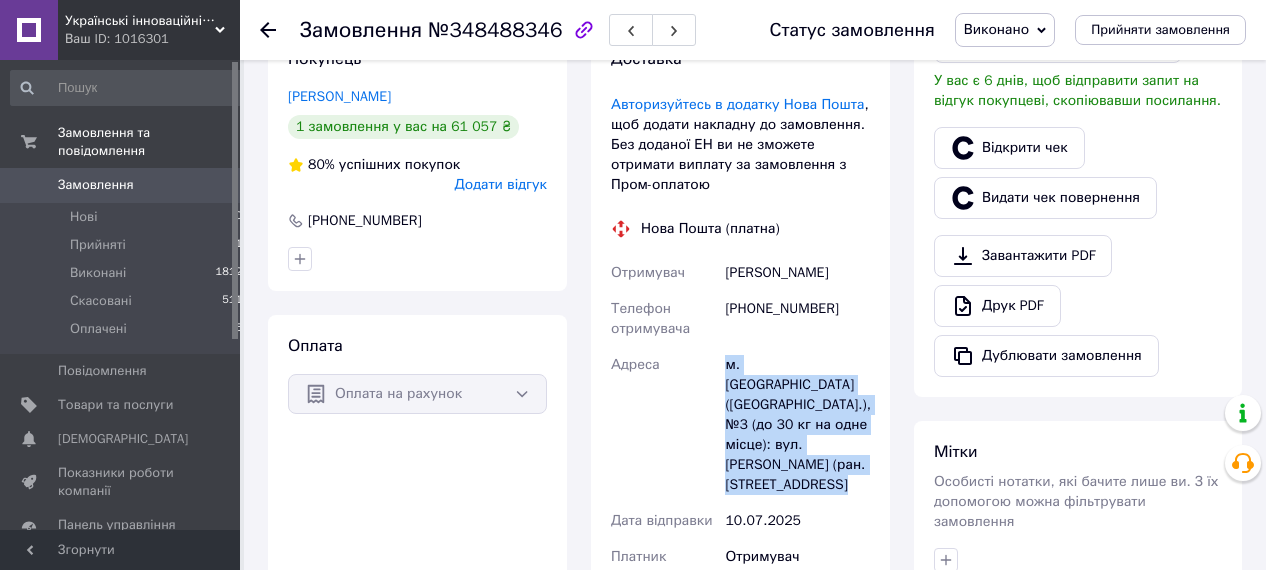 drag, startPoint x: 724, startPoint y: 360, endPoint x: 831, endPoint y: 459, distance: 145.7738 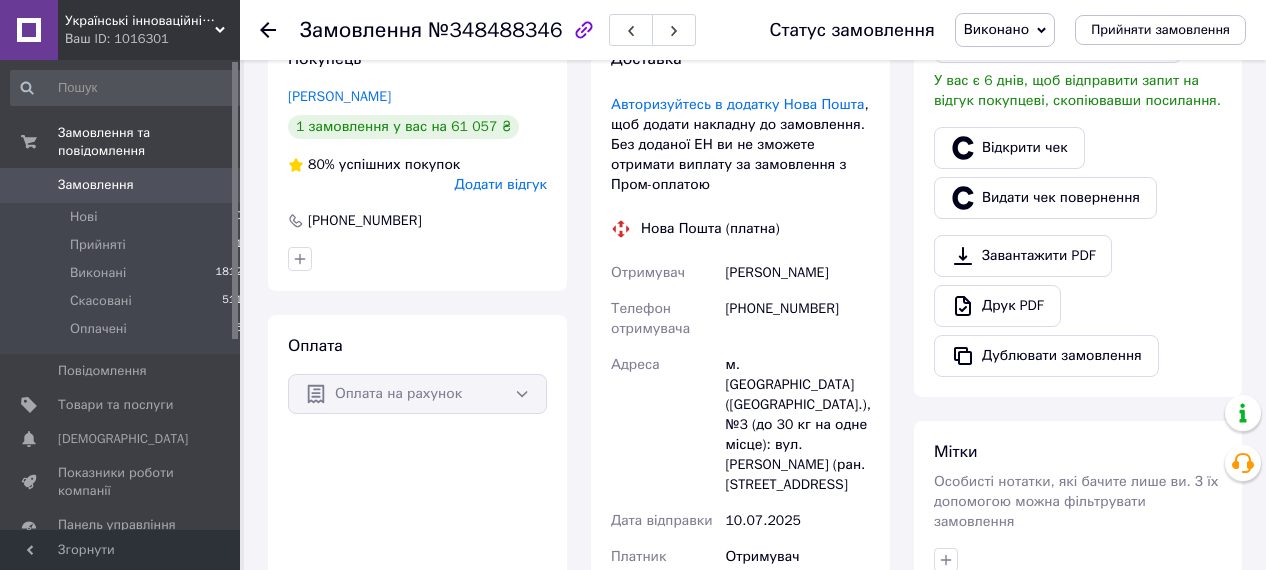 click on "Оплата Оплата на рахунок" at bounding box center [417, 491] 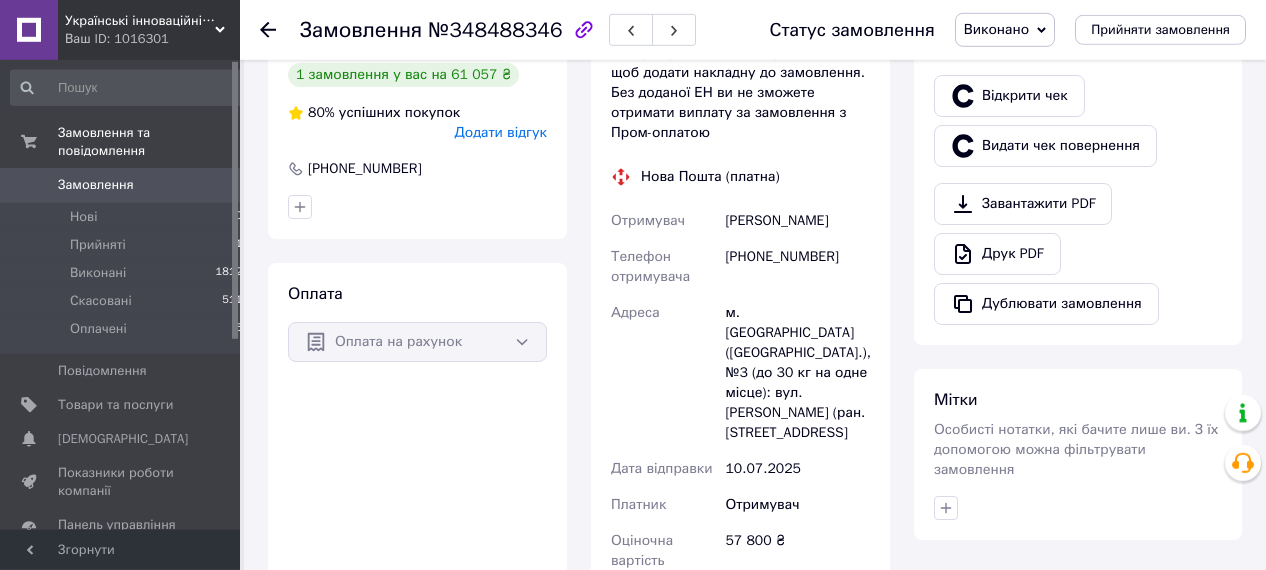 scroll, scrollTop: 875, scrollLeft: 0, axis: vertical 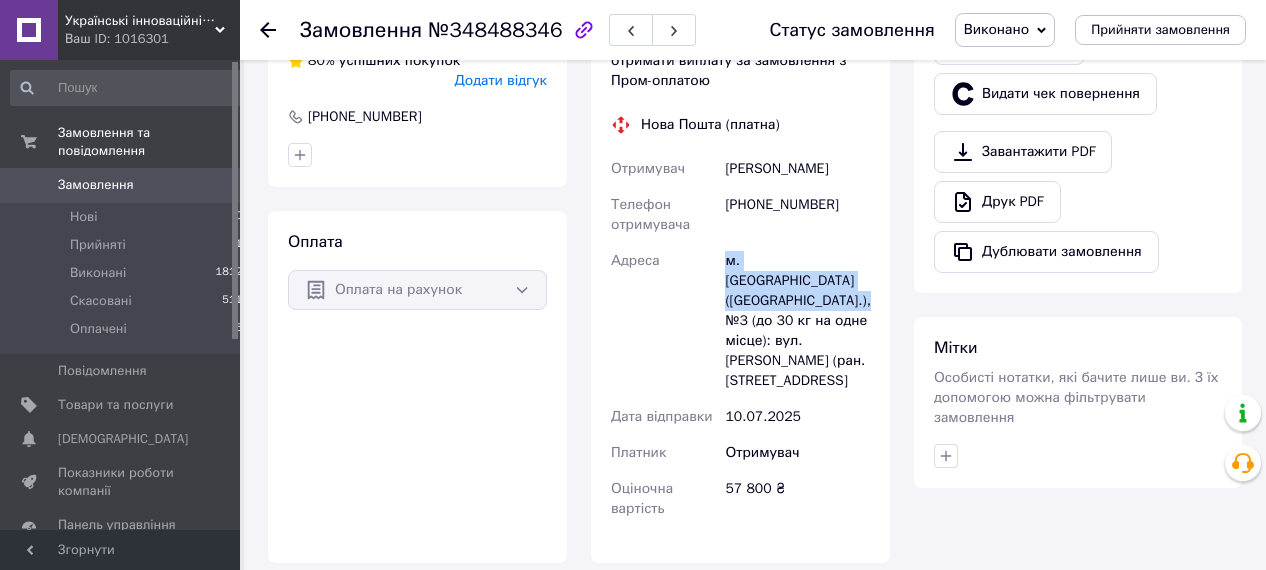 drag, startPoint x: 723, startPoint y: 257, endPoint x: 771, endPoint y: 296, distance: 61.846584 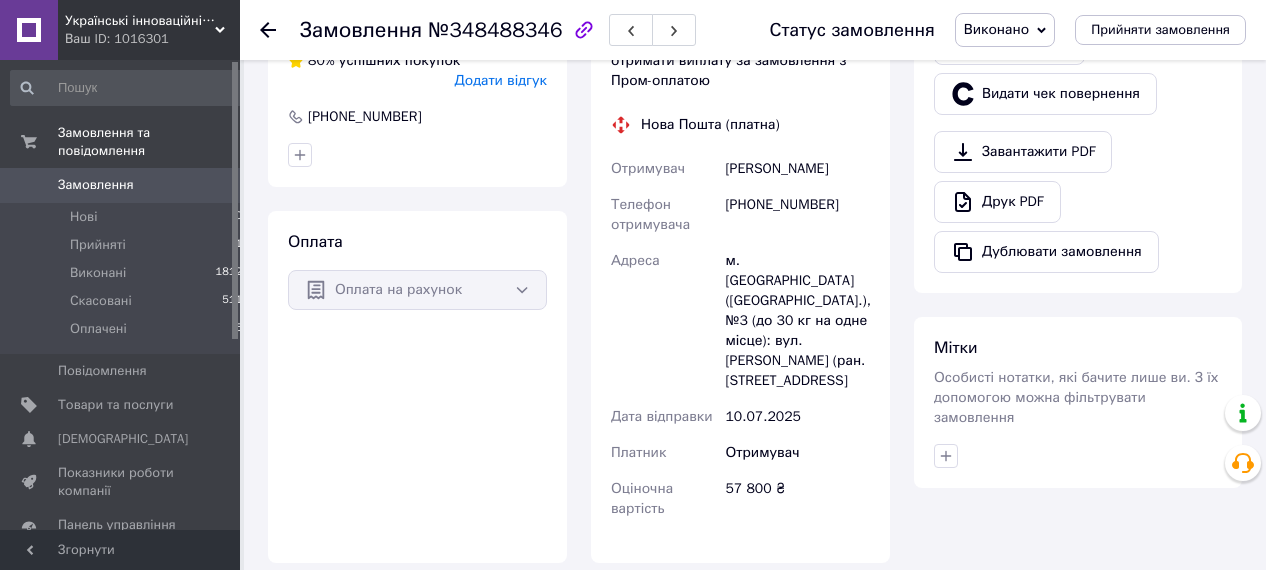 click on "м. Первомайськ (Миколаївська обл.), №3 (до 30 кг на одне місце): вул. Миколи Вінграновського (ран. Радянська), 39" at bounding box center [797, 321] 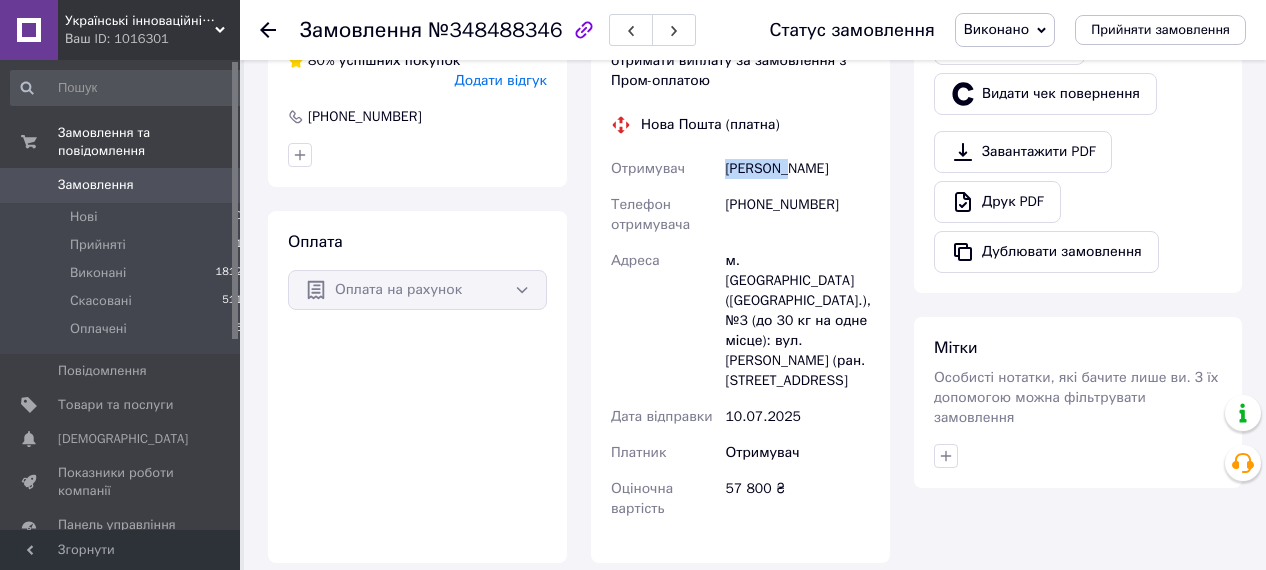 click on "Руденко Ярослав" at bounding box center (797, 169) 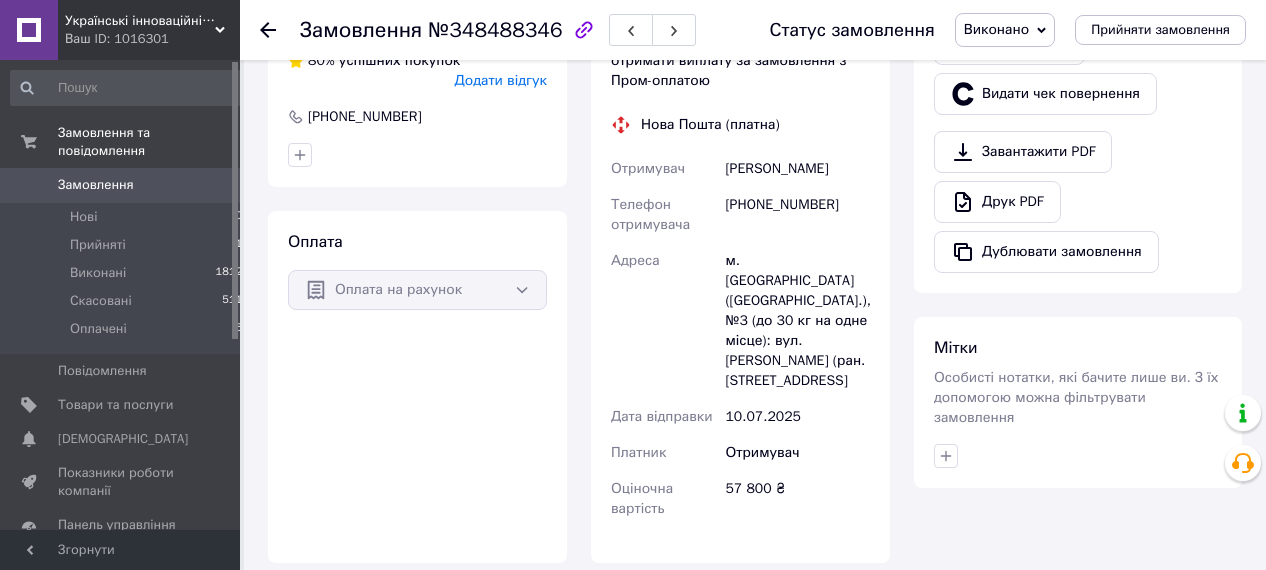 click on "Руденко Ярослав" at bounding box center [797, 169] 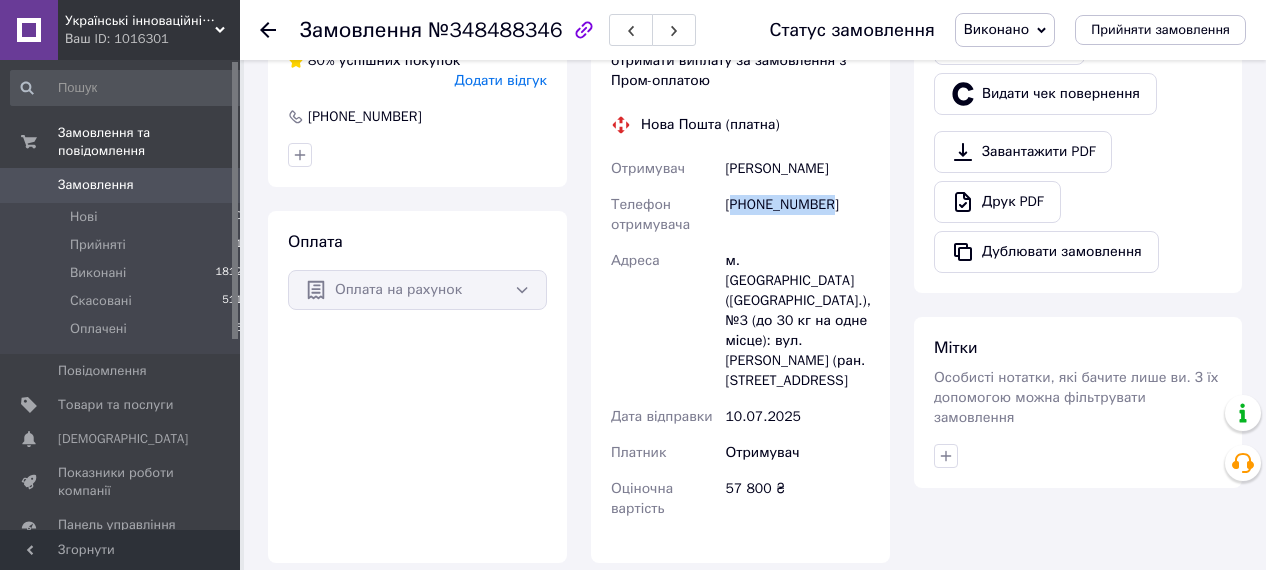 click on "[PHONE_NUMBER]" at bounding box center [797, 215] 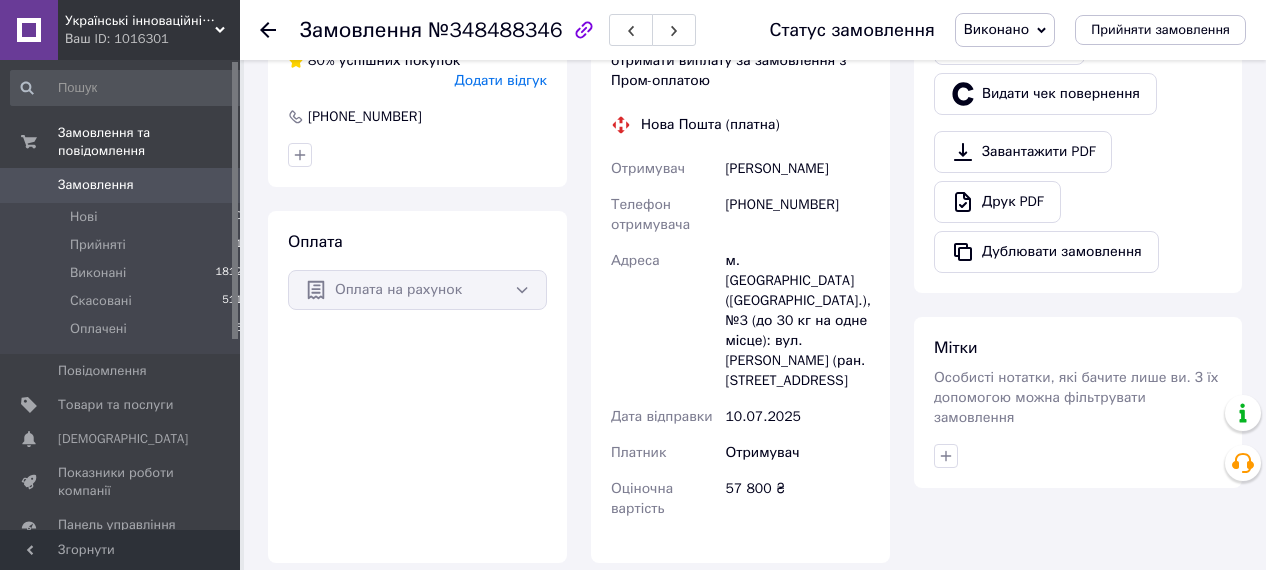 click on "[PHONE_NUMBER]" at bounding box center [797, 215] 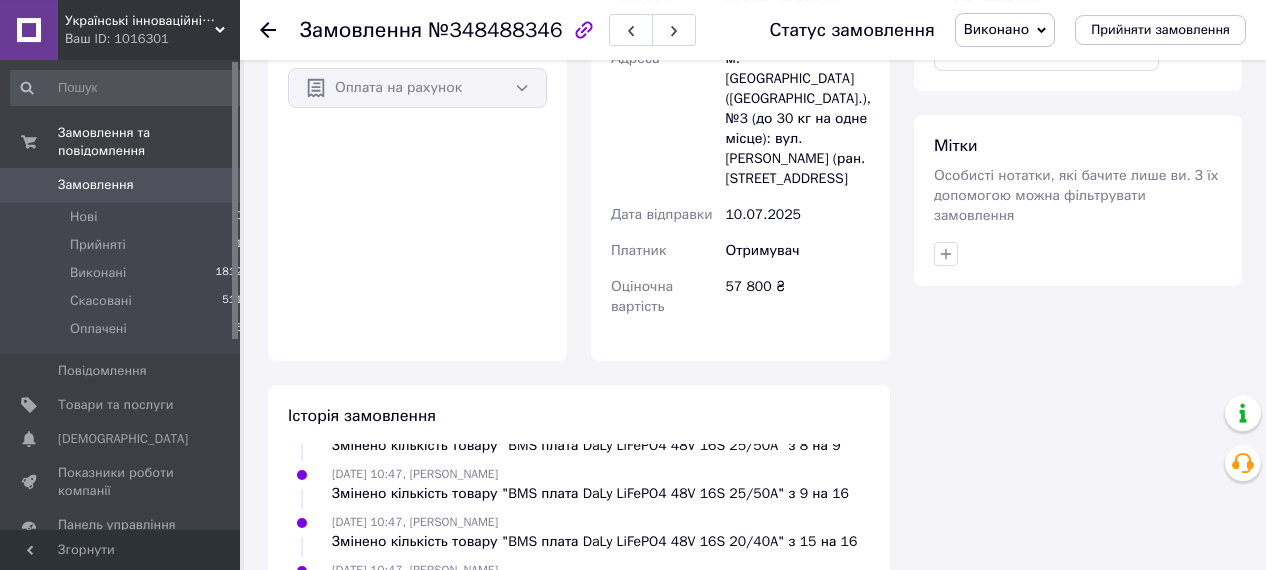 scroll, scrollTop: 1083, scrollLeft: 0, axis: vertical 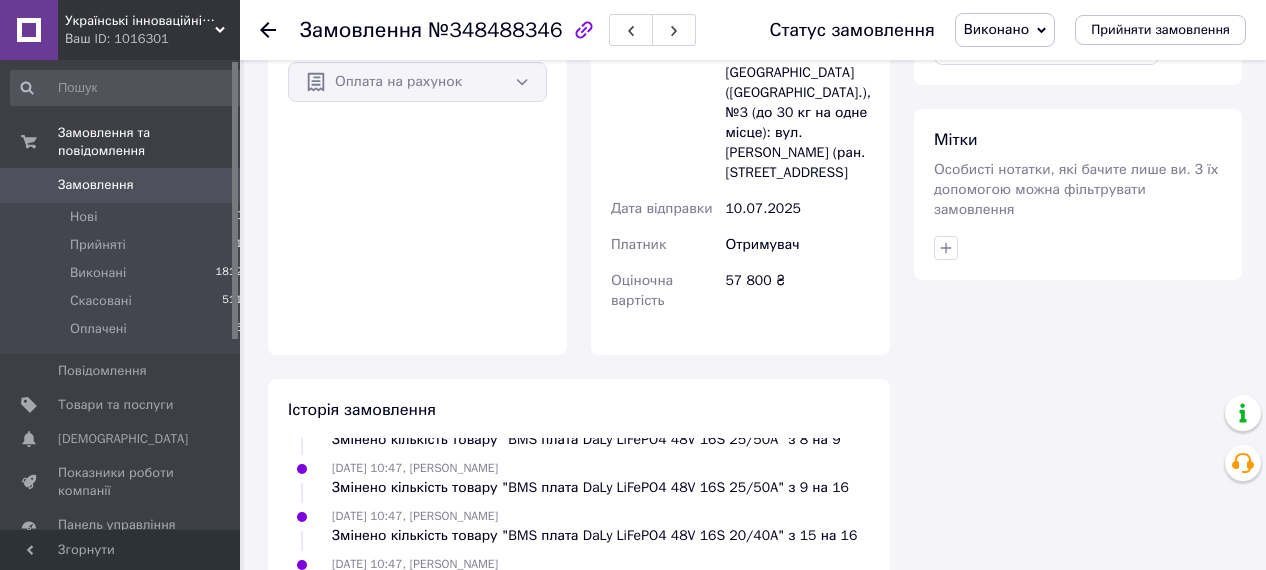 click 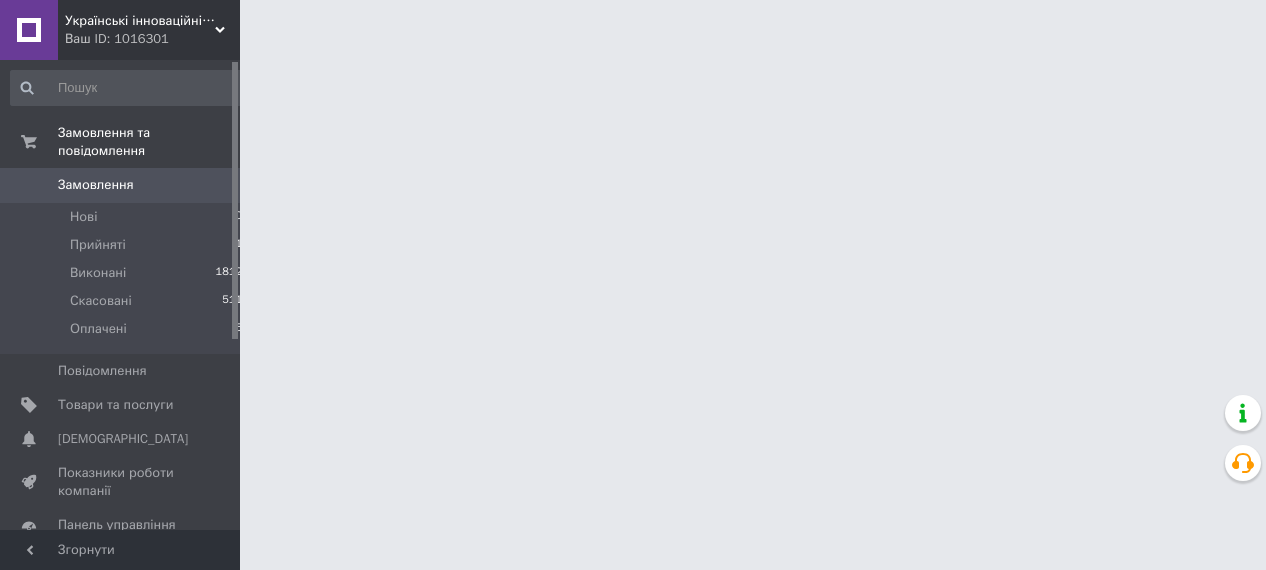 scroll, scrollTop: 0, scrollLeft: 0, axis: both 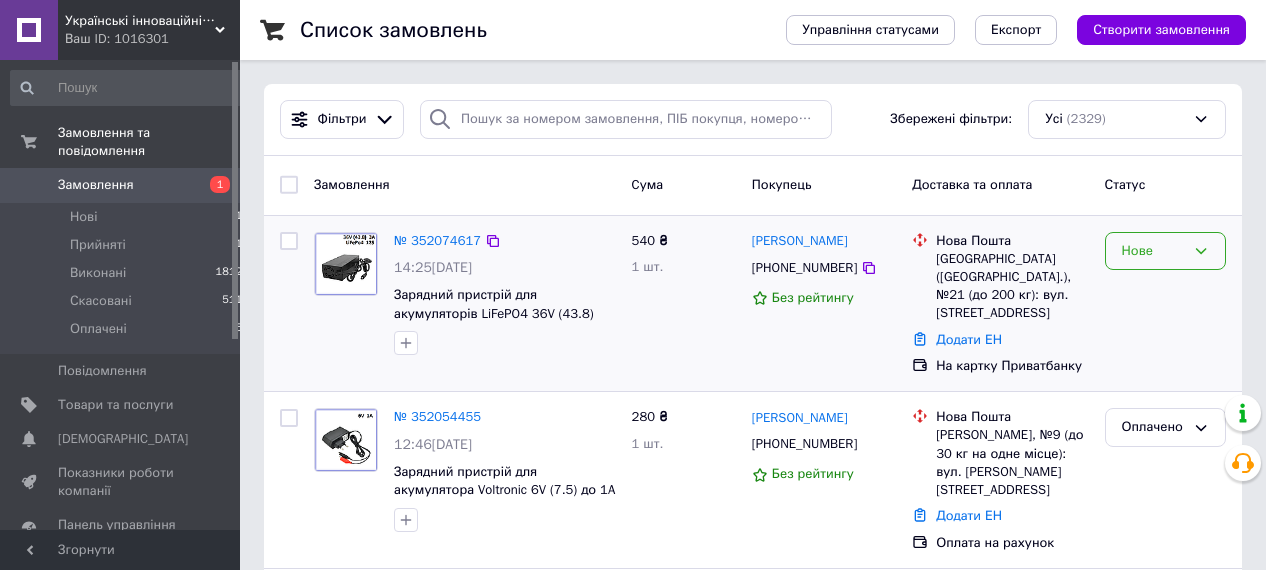 click on "Нове" at bounding box center [1153, 251] 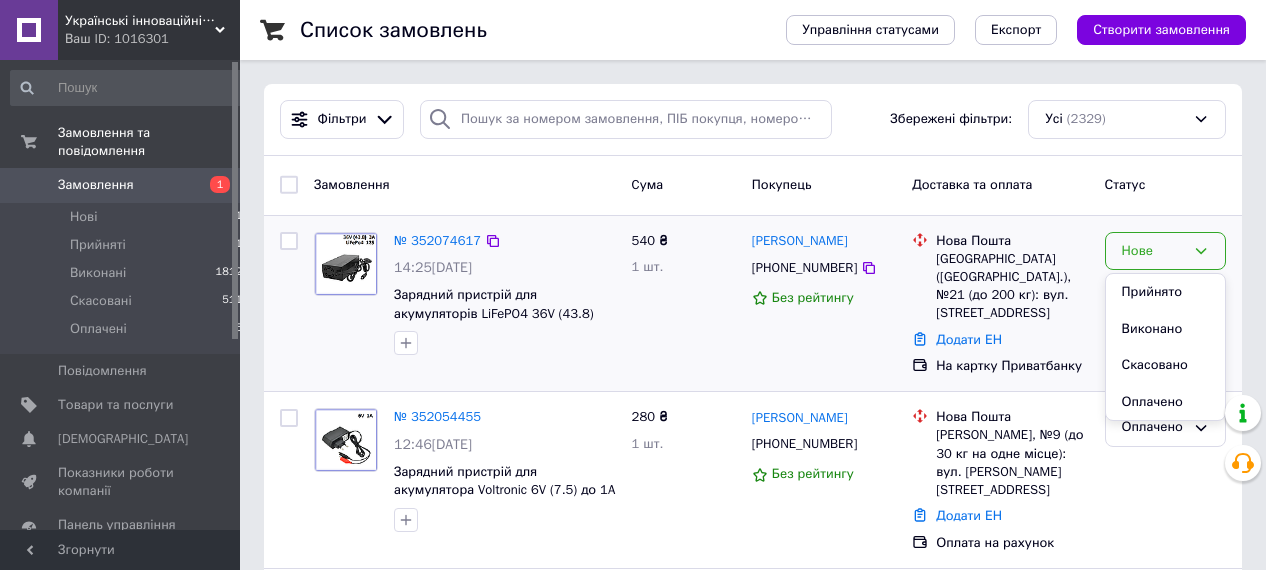 click on "Прийнято" at bounding box center [1165, 292] 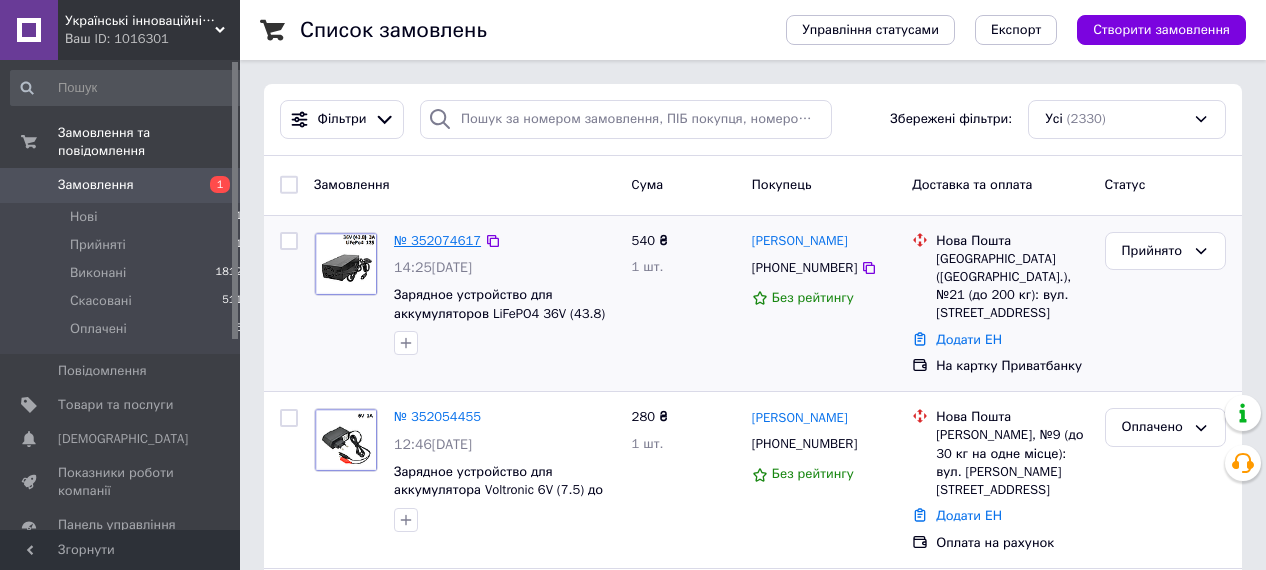 click on "№ 352074617" at bounding box center (437, 240) 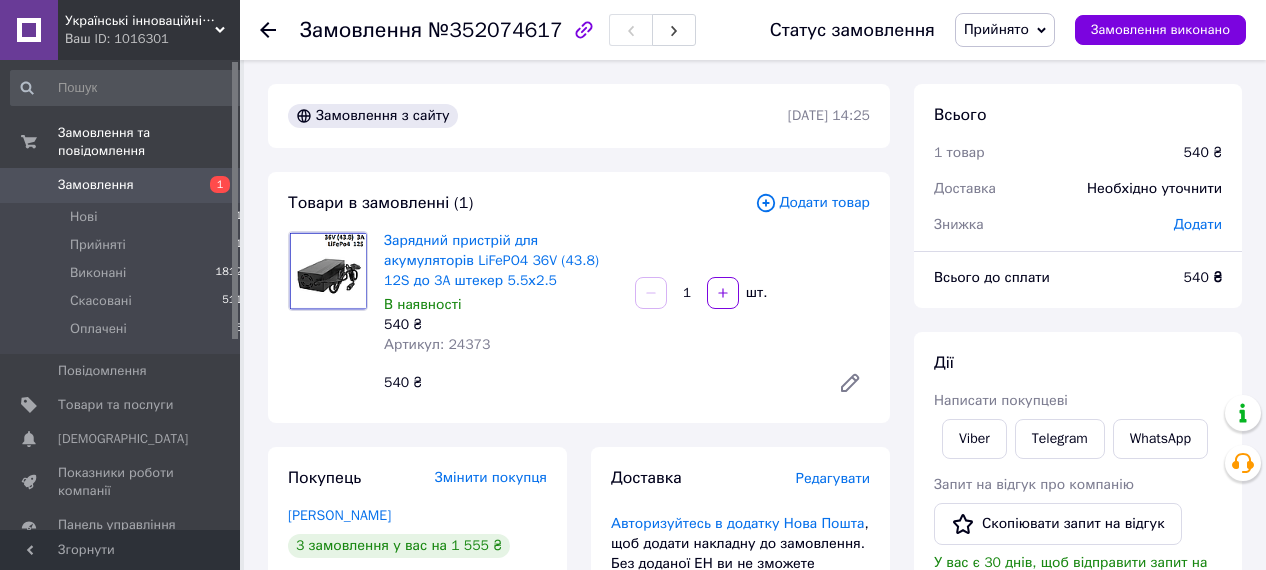 click on "Артикул: 24373" at bounding box center (437, 344) 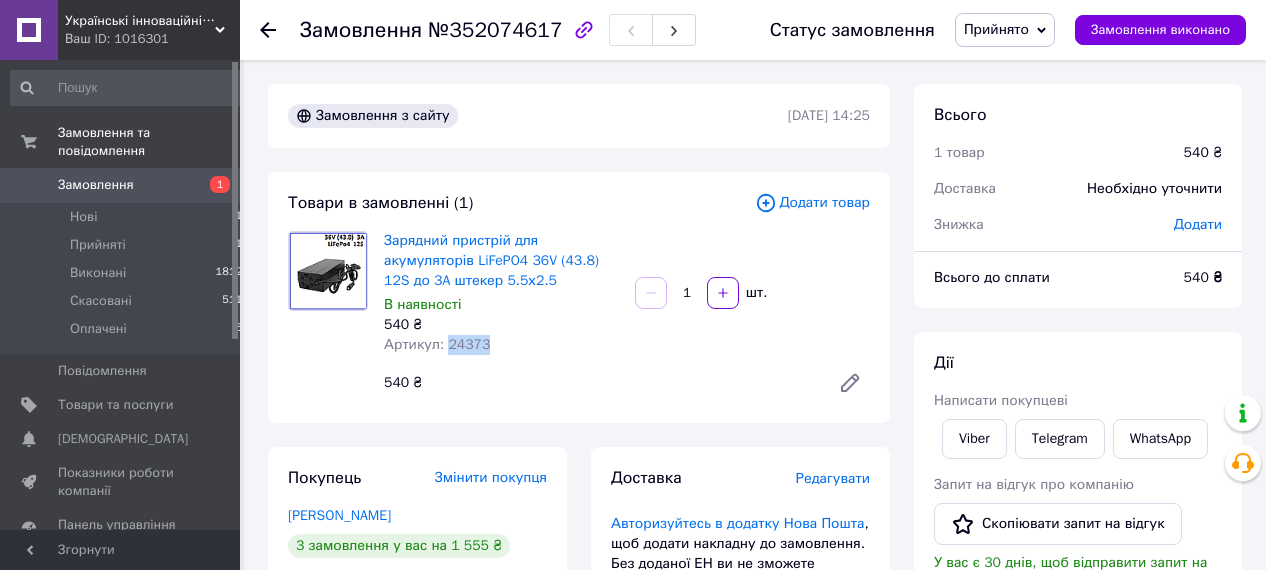 click on "Артикул: 24373" at bounding box center (437, 344) 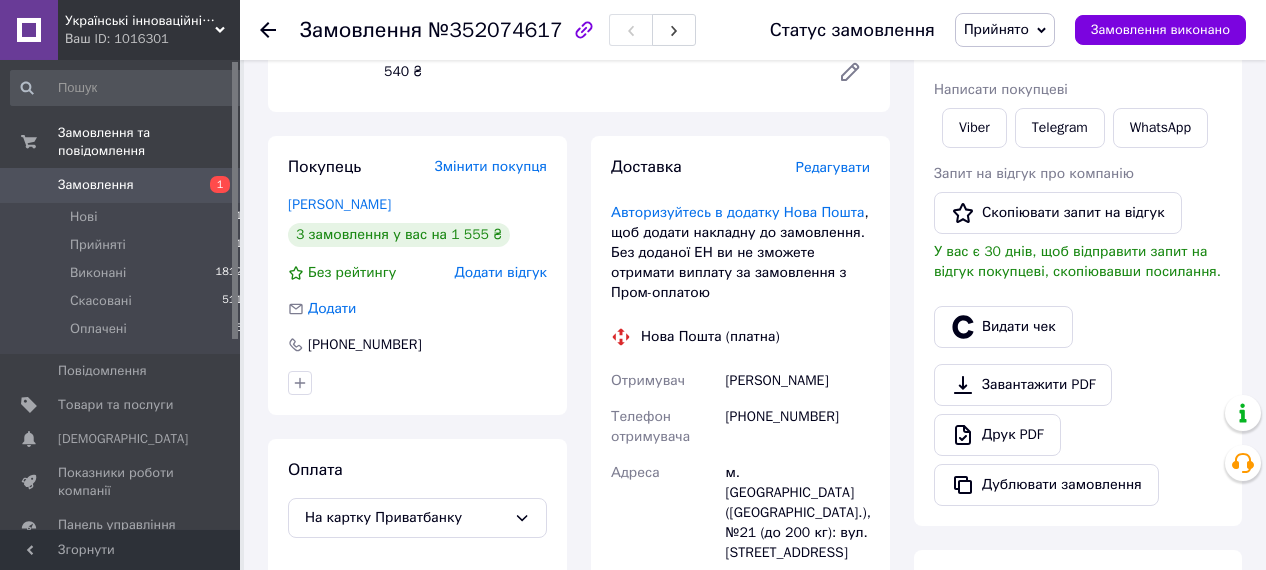 scroll, scrollTop: 416, scrollLeft: 0, axis: vertical 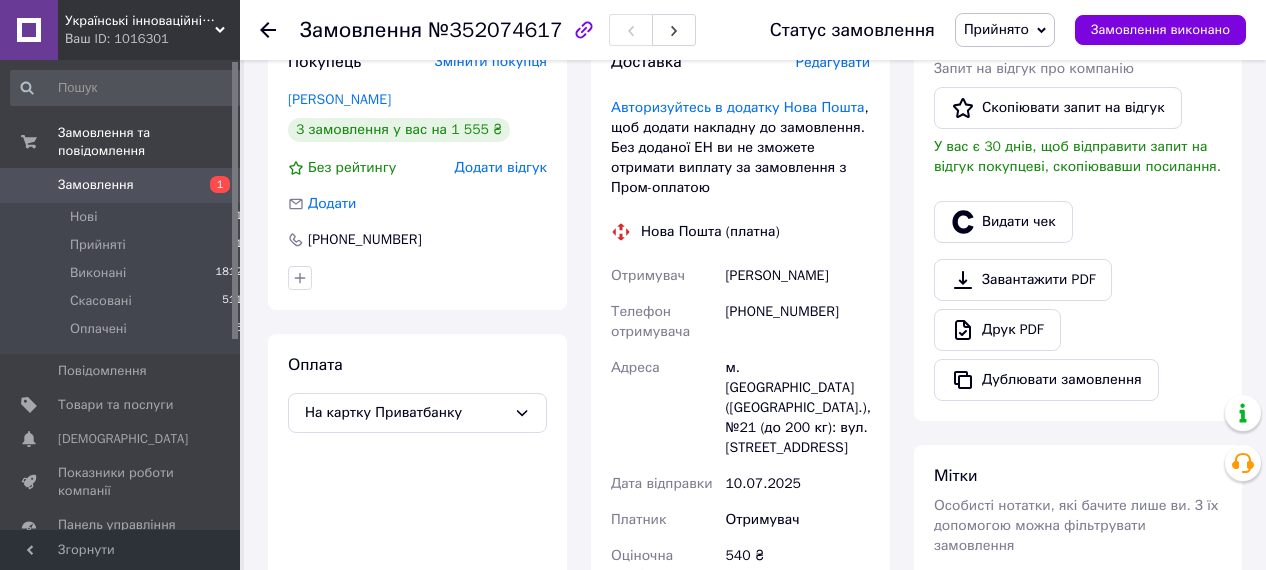 click on "Булавка Олексій" at bounding box center (797, 276) 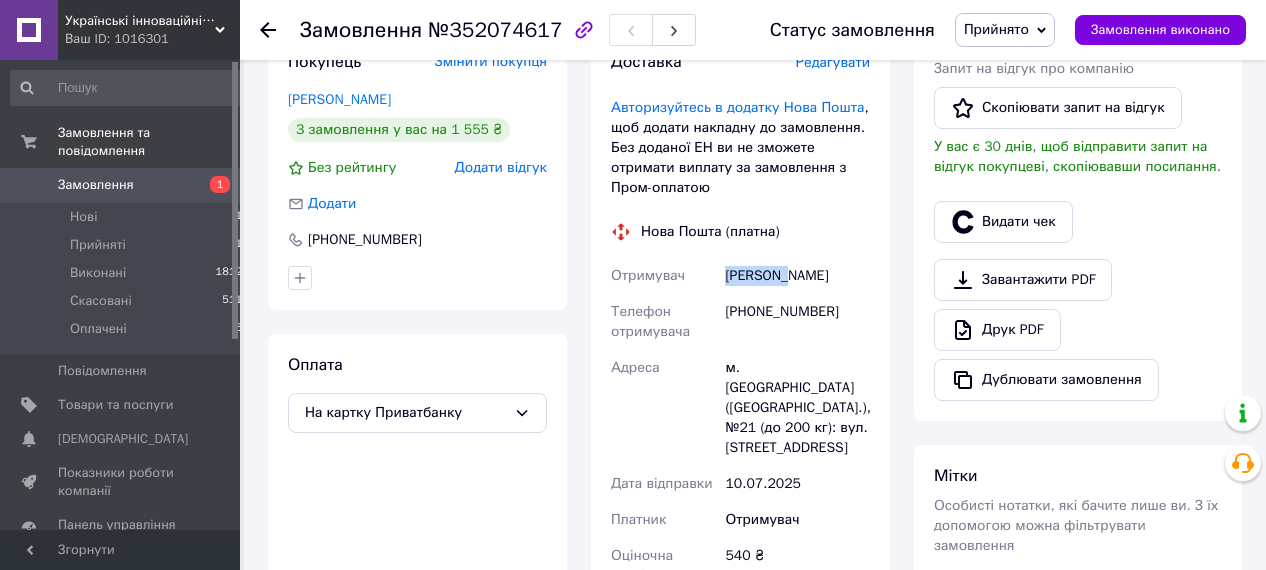 click on "Булавка Олексій" at bounding box center (797, 276) 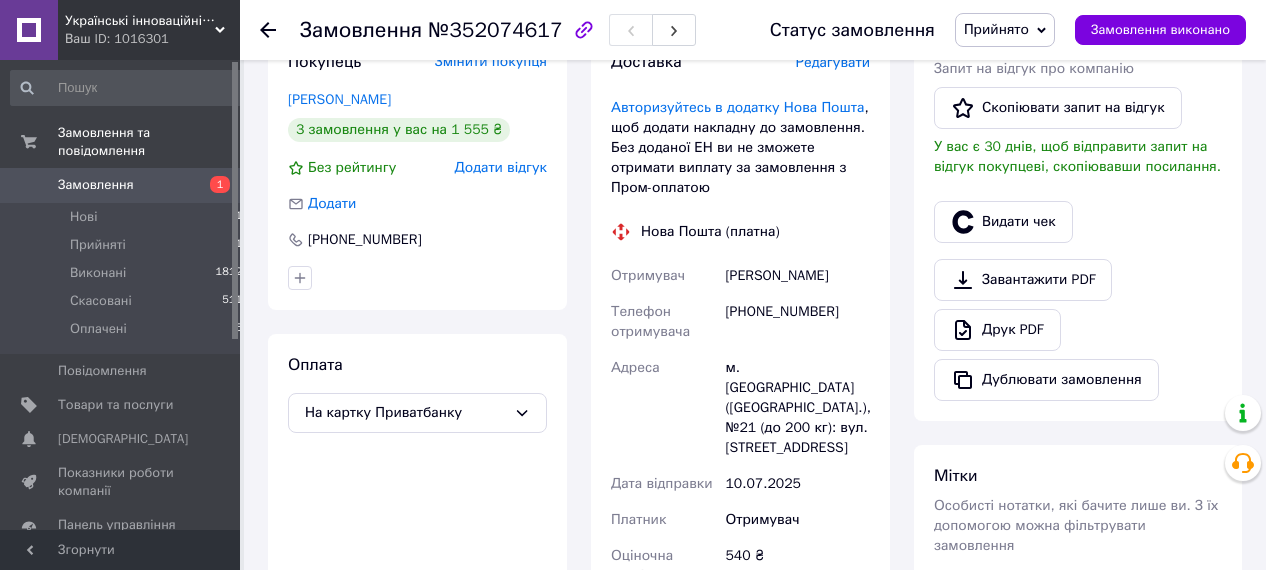 click on "Булавка Олексій" at bounding box center (797, 276) 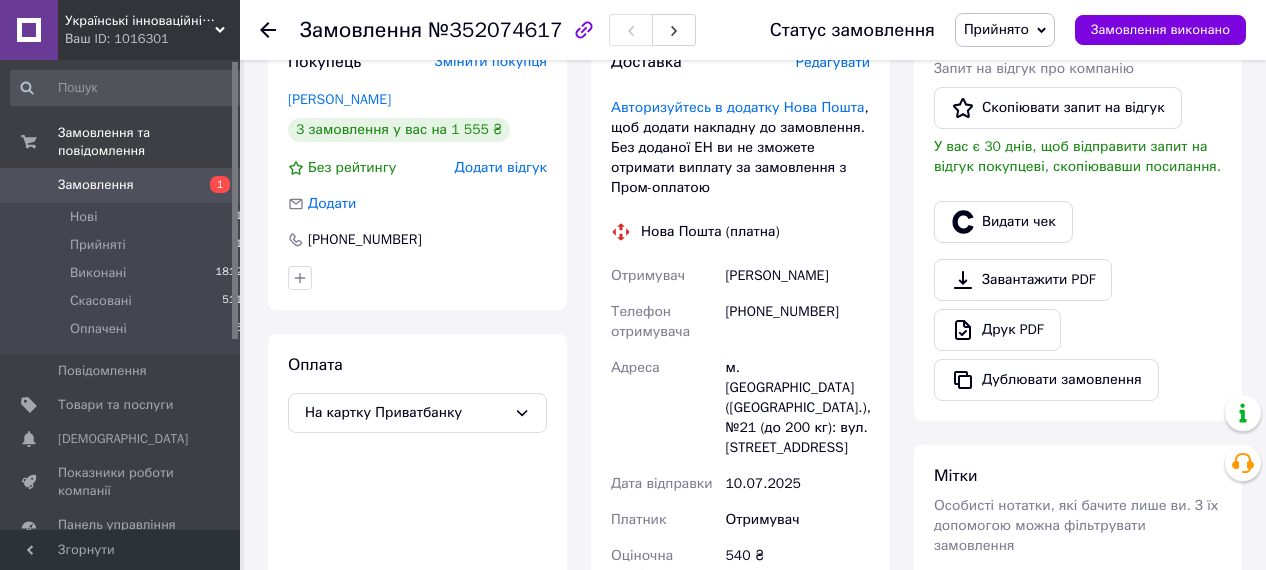 click on "[PHONE_NUMBER]" at bounding box center (797, 322) 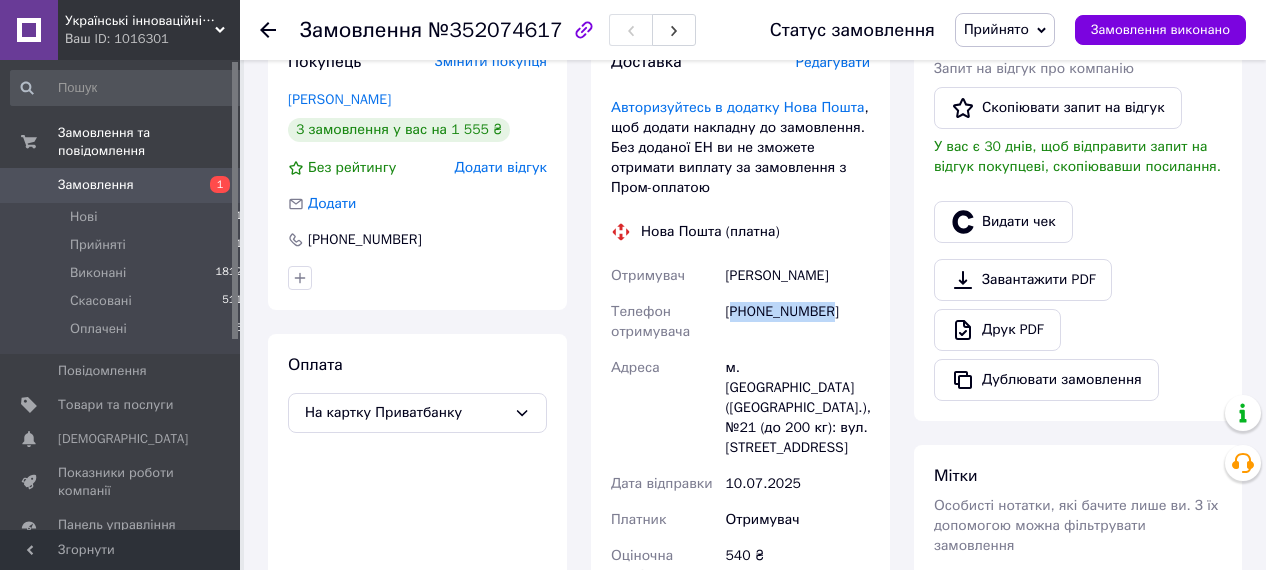 click on "[PHONE_NUMBER]" at bounding box center (797, 322) 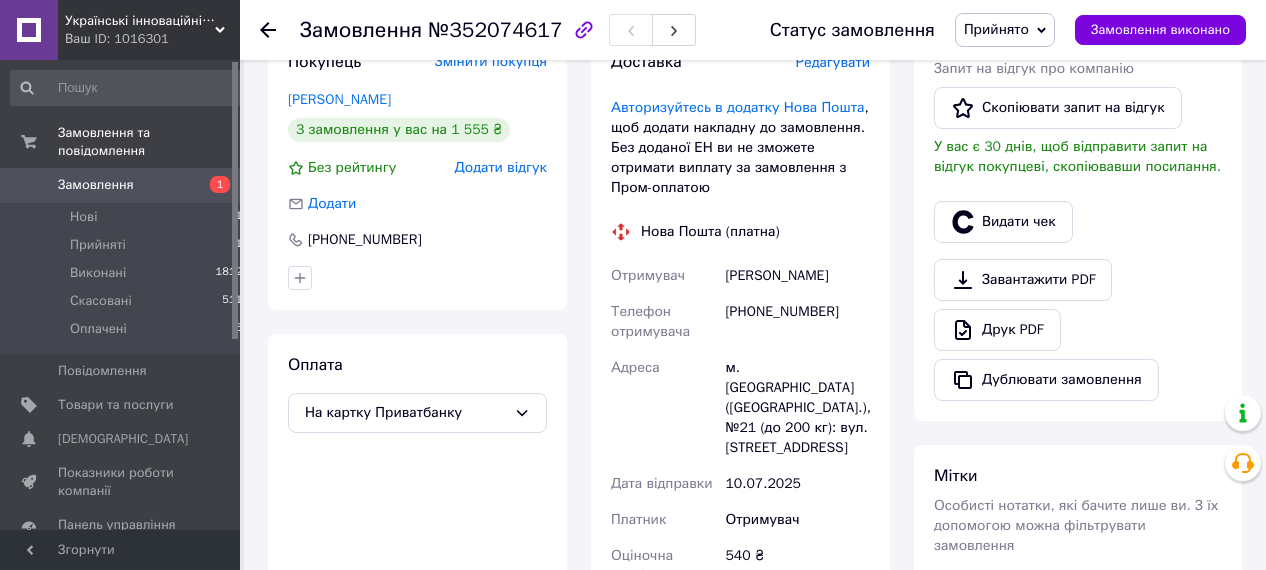 click on "[PHONE_NUMBER]" at bounding box center (797, 322) 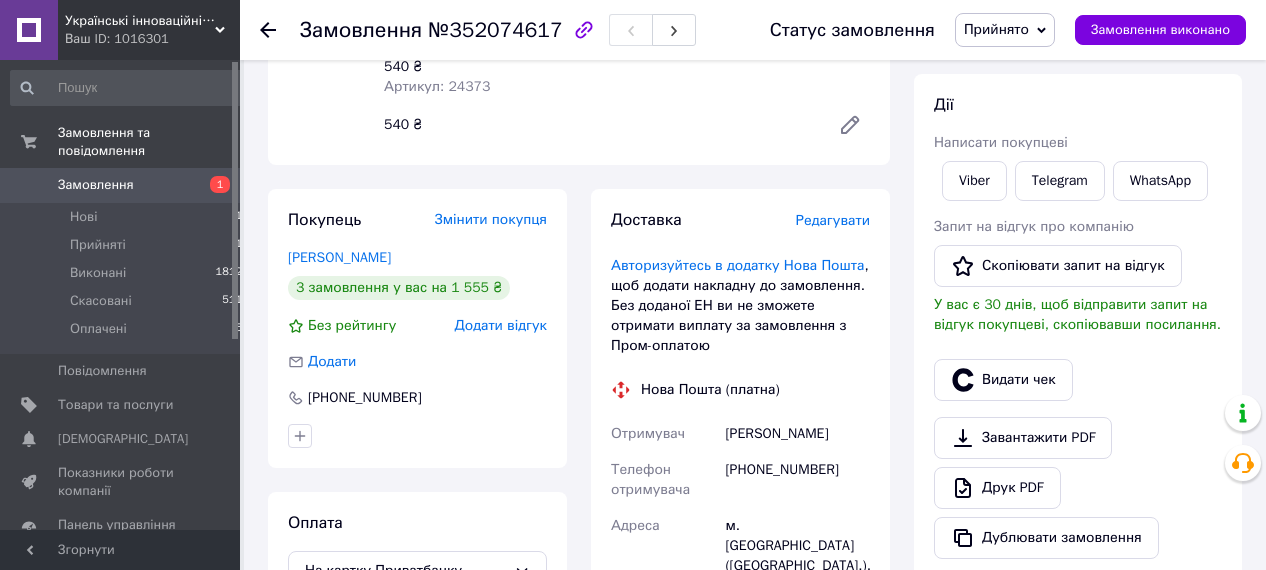 scroll, scrollTop: 104, scrollLeft: 0, axis: vertical 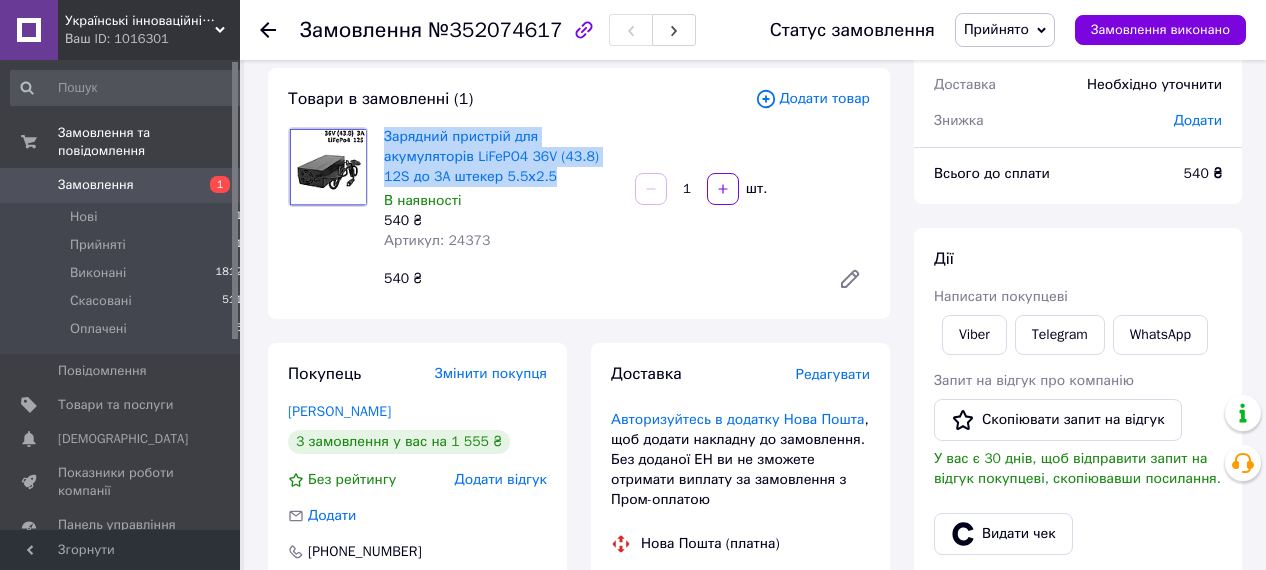 drag, startPoint x: 385, startPoint y: 123, endPoint x: 524, endPoint y: 171, distance: 147.05441 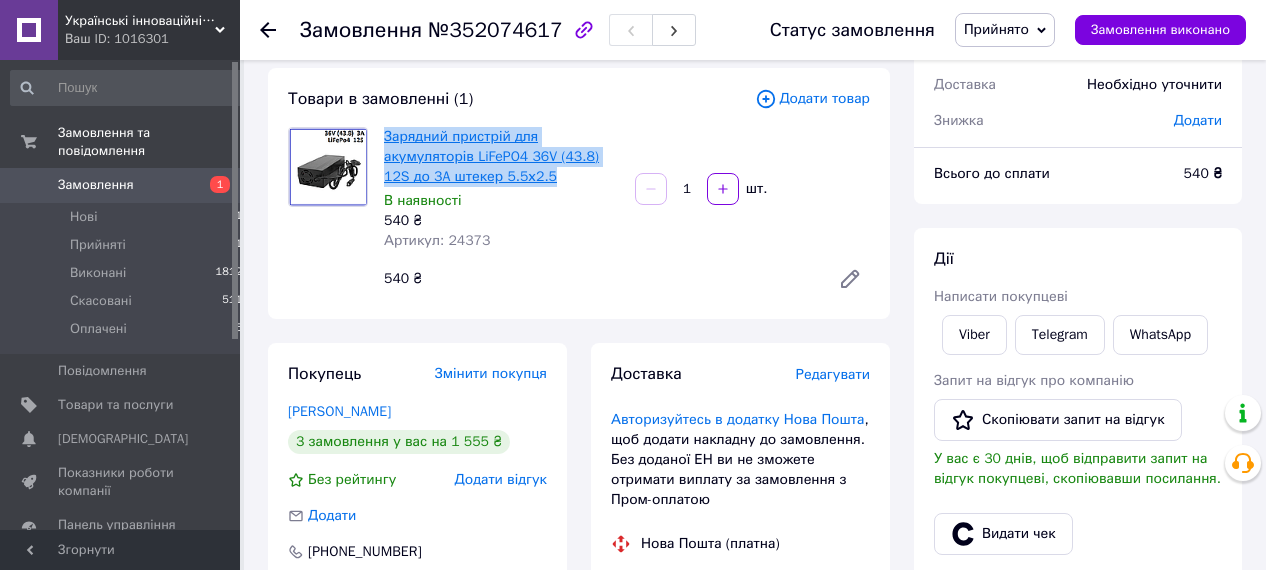 copy on "Зарядний пристрій для акумуляторів LiFePO4 36V (43.8) 12S до 3A штекер 5.5х2.5" 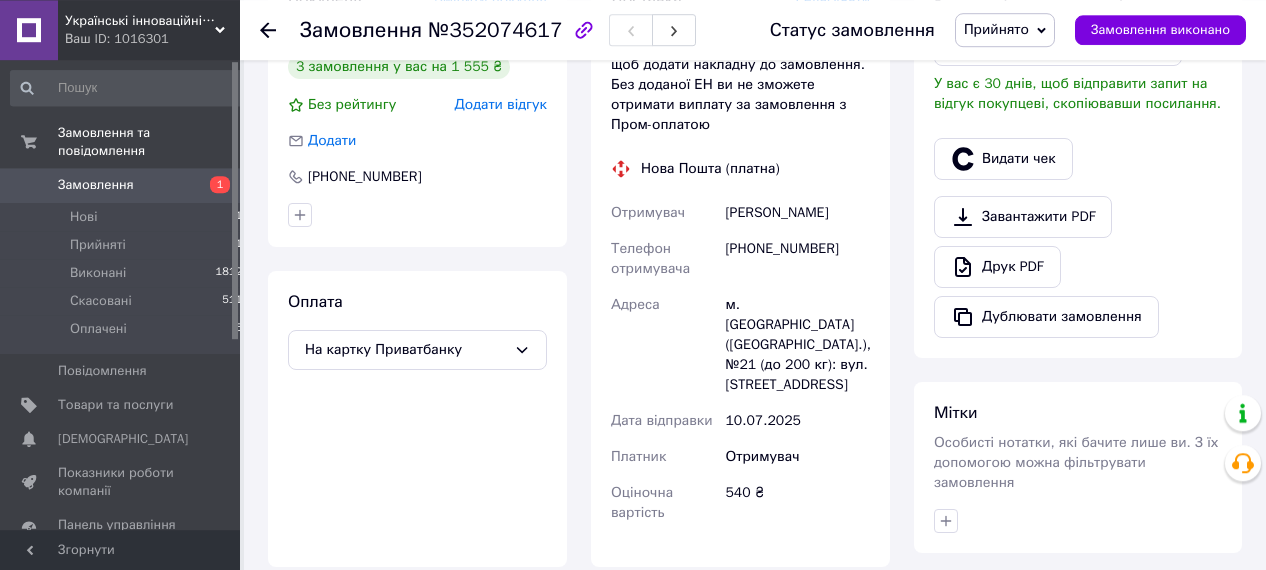 scroll, scrollTop: 728, scrollLeft: 0, axis: vertical 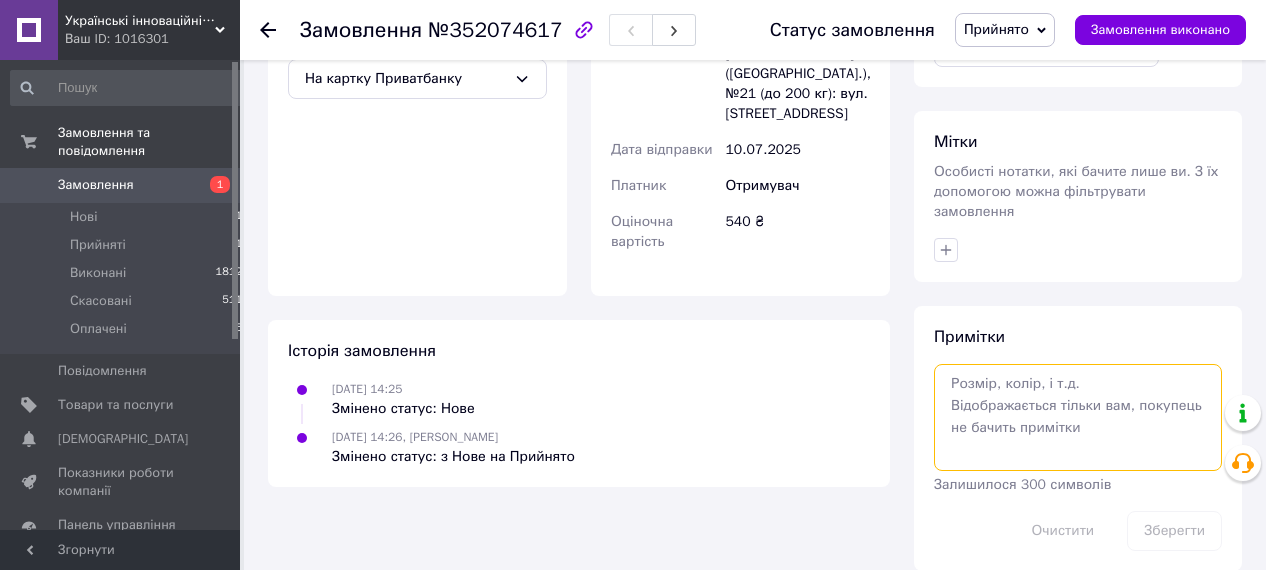 click at bounding box center [1078, 417] 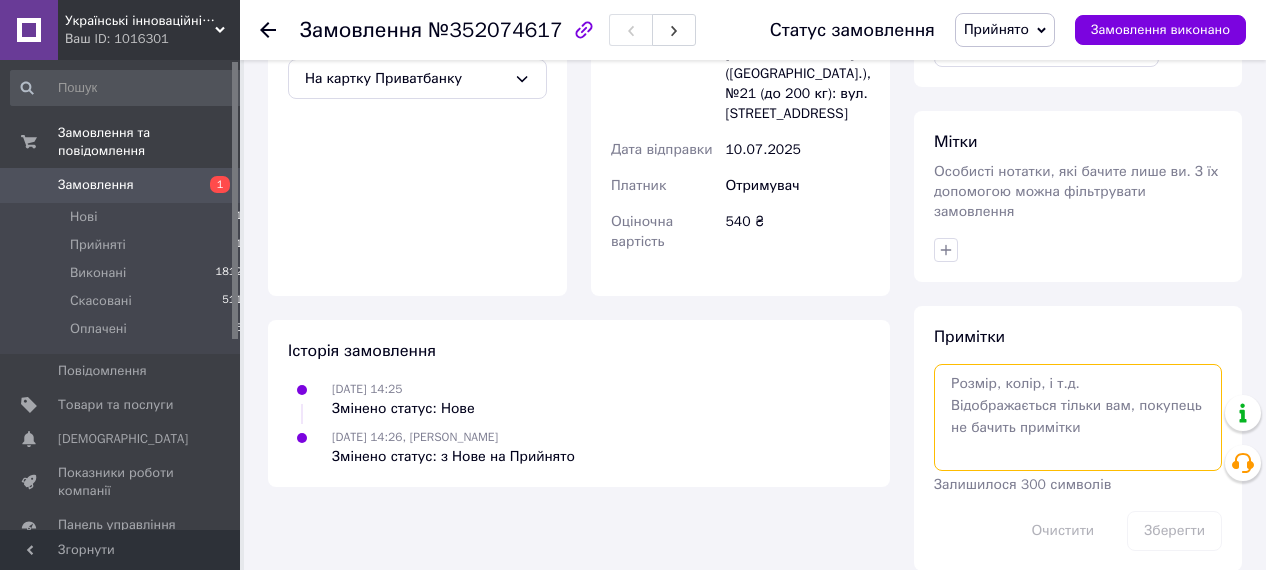 paste on "Гарантійний термін та умови гарантії на сторінці сайту компанії «Українські інноваційні технології».  Постачальник (імпортер) товару / Сервисный центр м.Одеса ТОВ "ТК Югторг", код ЄДРПОУ 39332061  E -mail: y@yugtorg.com" 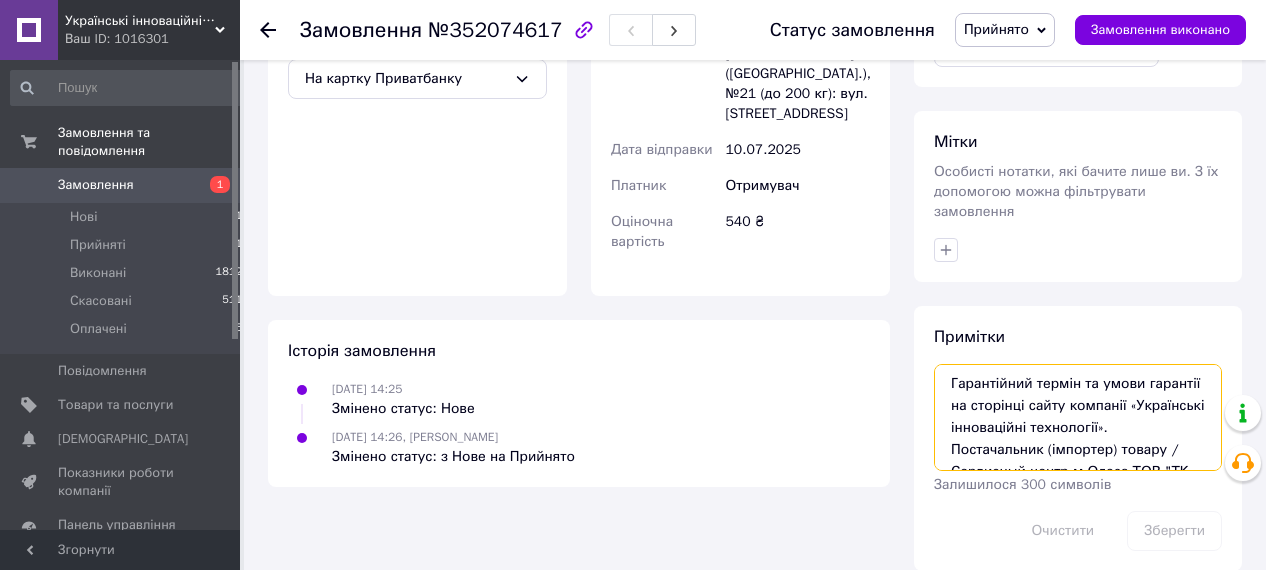 scroll, scrollTop: 55, scrollLeft: 0, axis: vertical 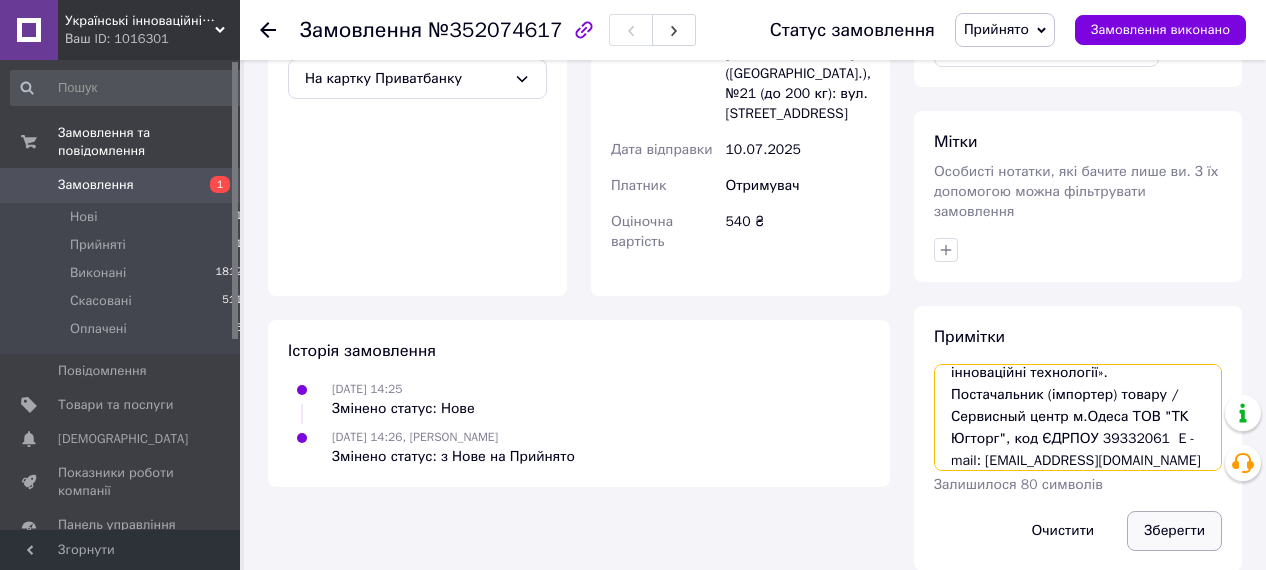 type on "Гарантійний термін та умови гарантії на сторінці сайту компанії «Українські інноваційні технології».  Постачальник (імпортер) товару / Сервисный центр м.Одеса ТОВ "ТК Югторг", код ЄДРПОУ 39332061  E -mail: y@yugtorg.com" 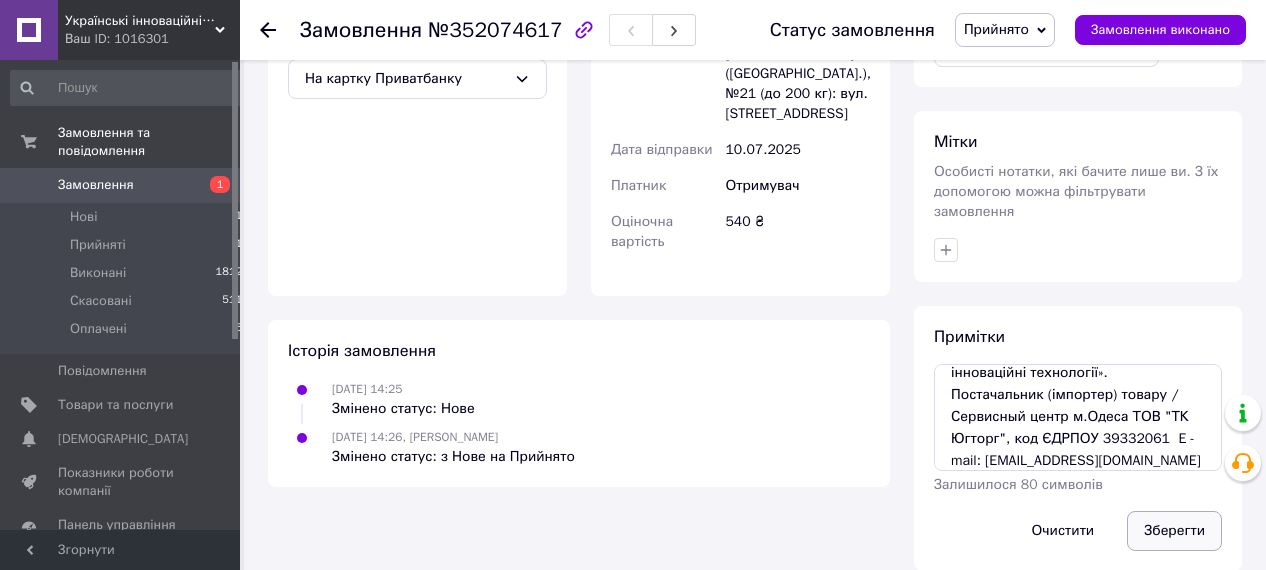 click on "Зберегти" at bounding box center (1174, 531) 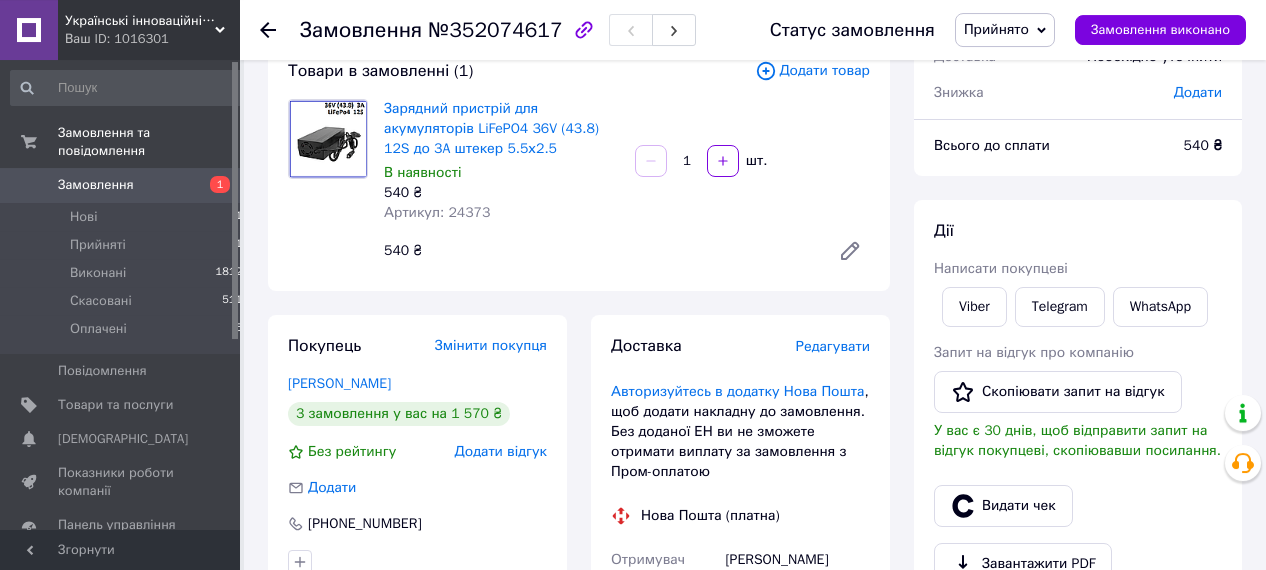 scroll, scrollTop: 0, scrollLeft: 0, axis: both 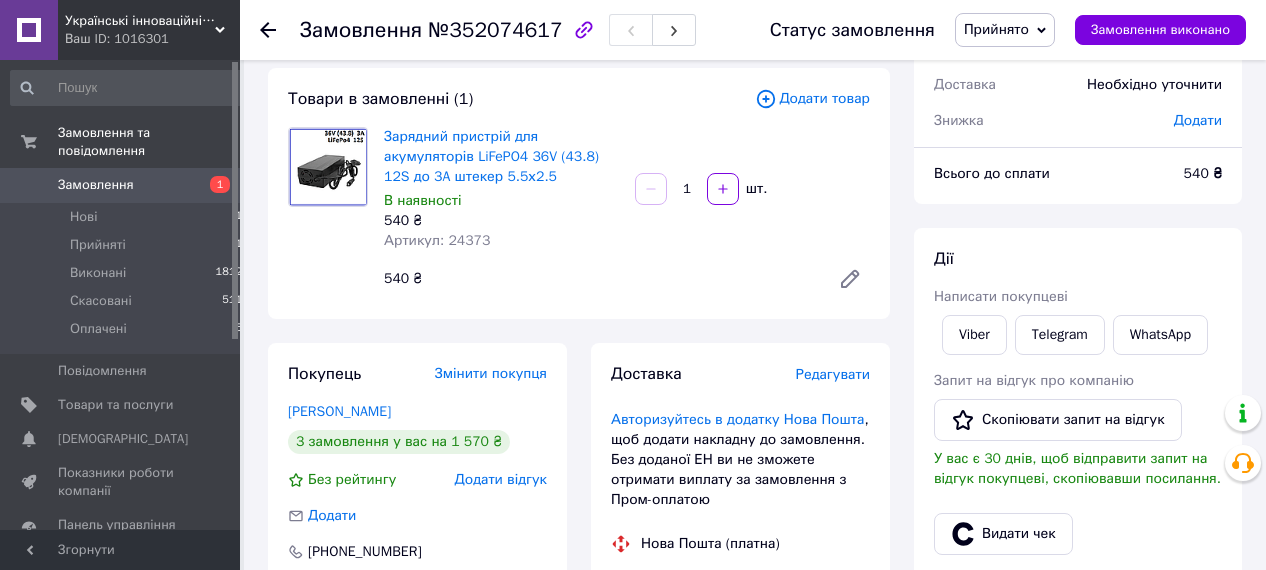 click on "Артикул: 24373" at bounding box center (437, 240) 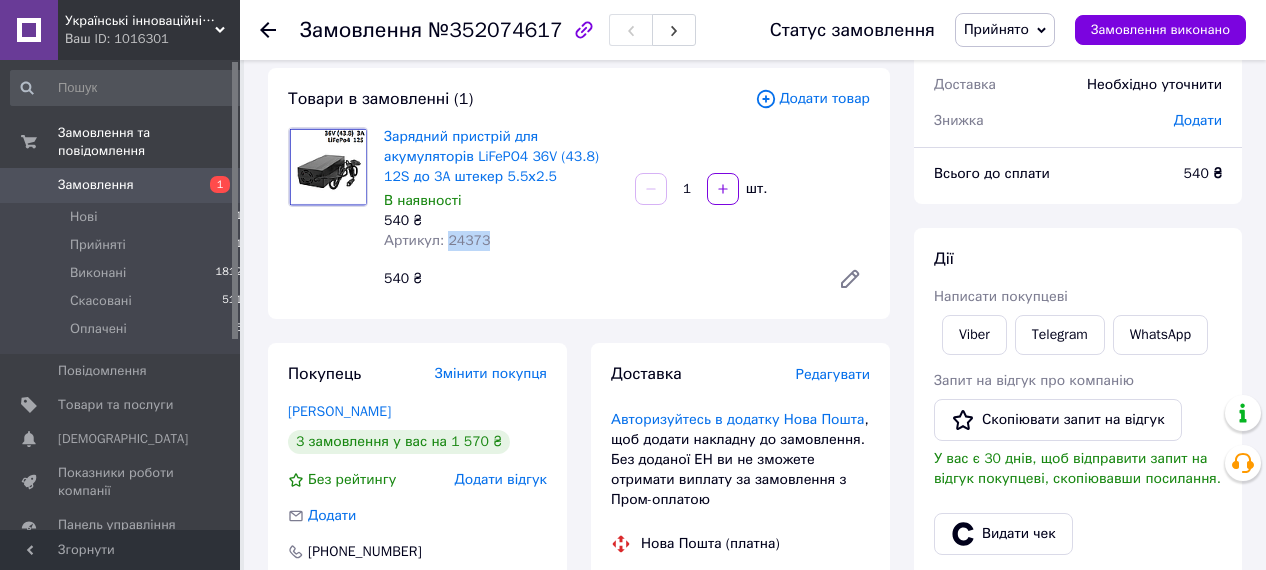 click on "Артикул: 24373" at bounding box center [437, 240] 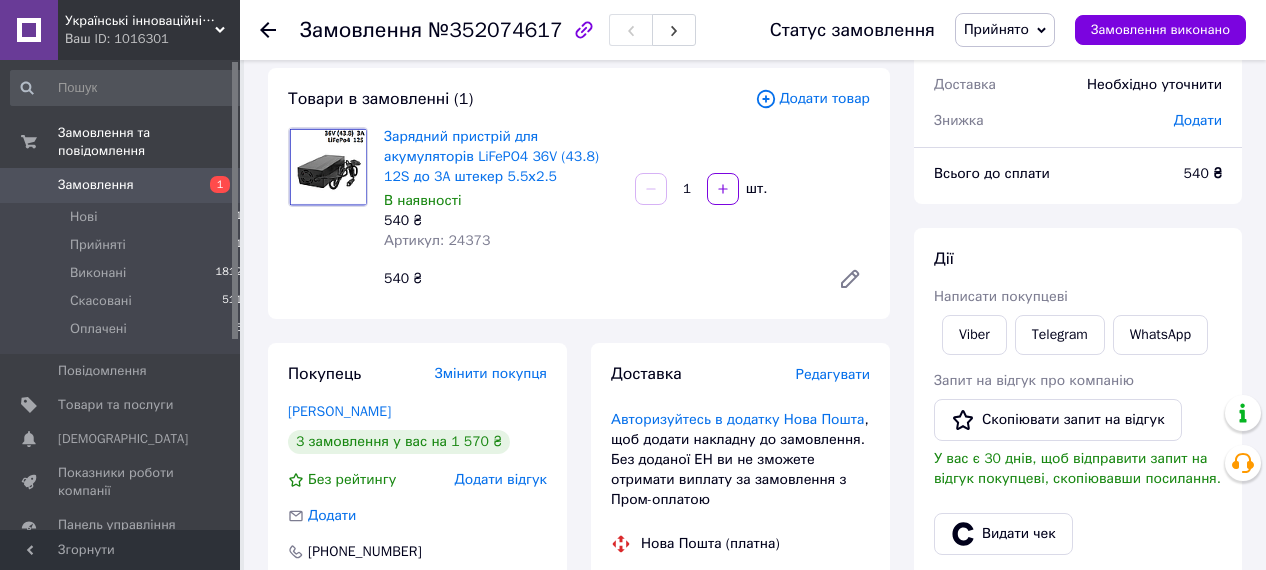 click on "В наявності" at bounding box center (501, 201) 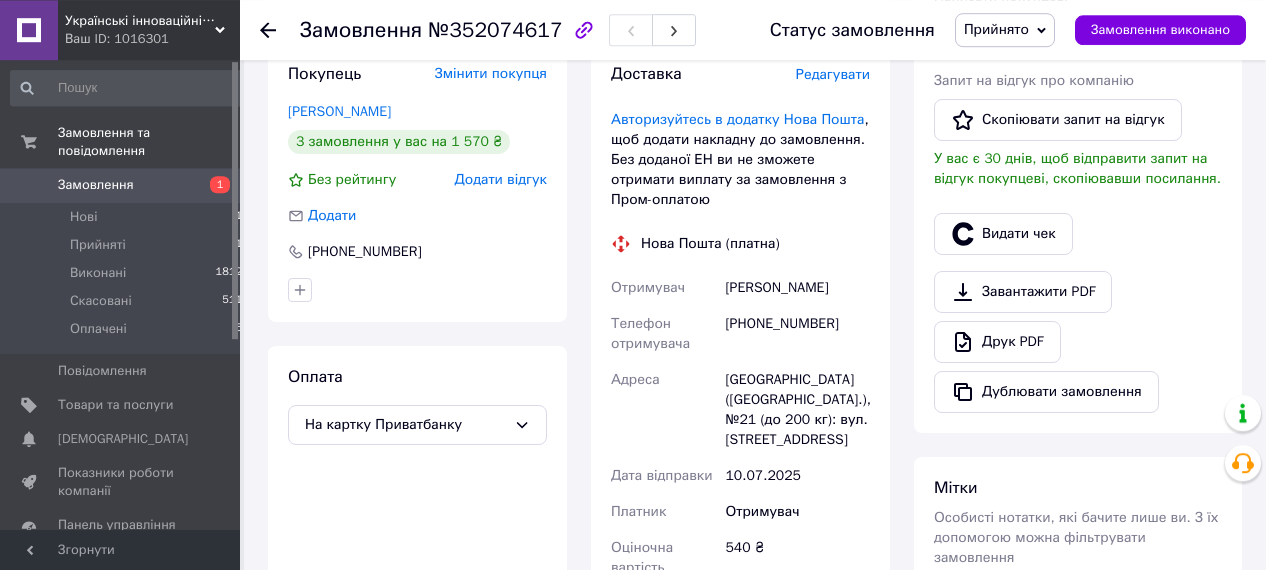 scroll, scrollTop: 520, scrollLeft: 0, axis: vertical 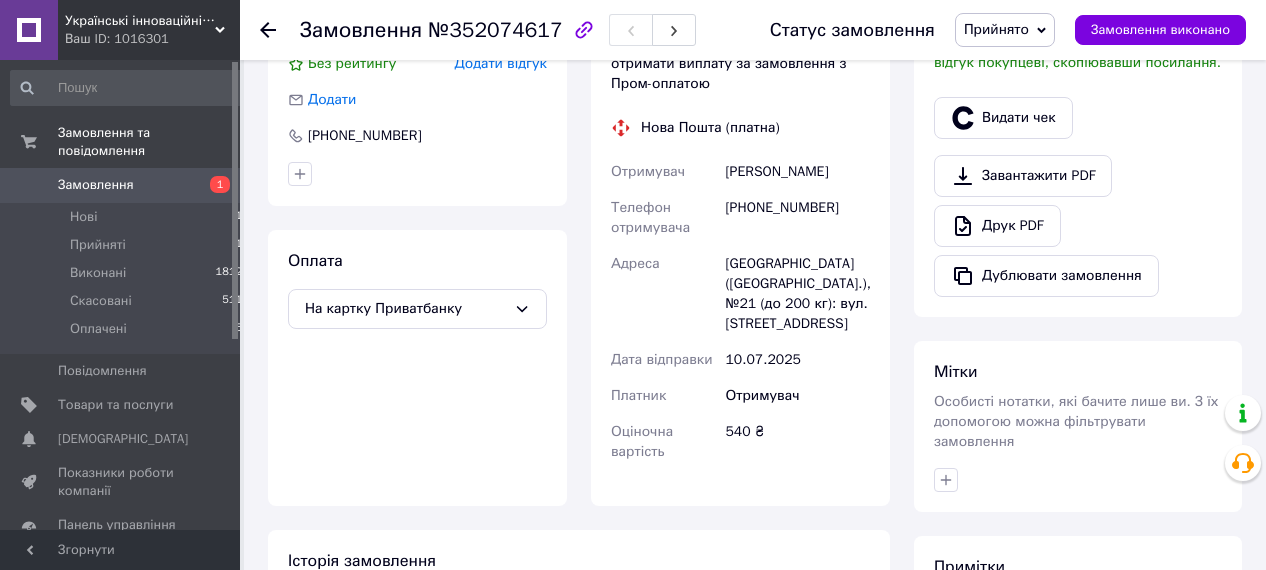 click on "Булавка Олексій" at bounding box center [797, 172] 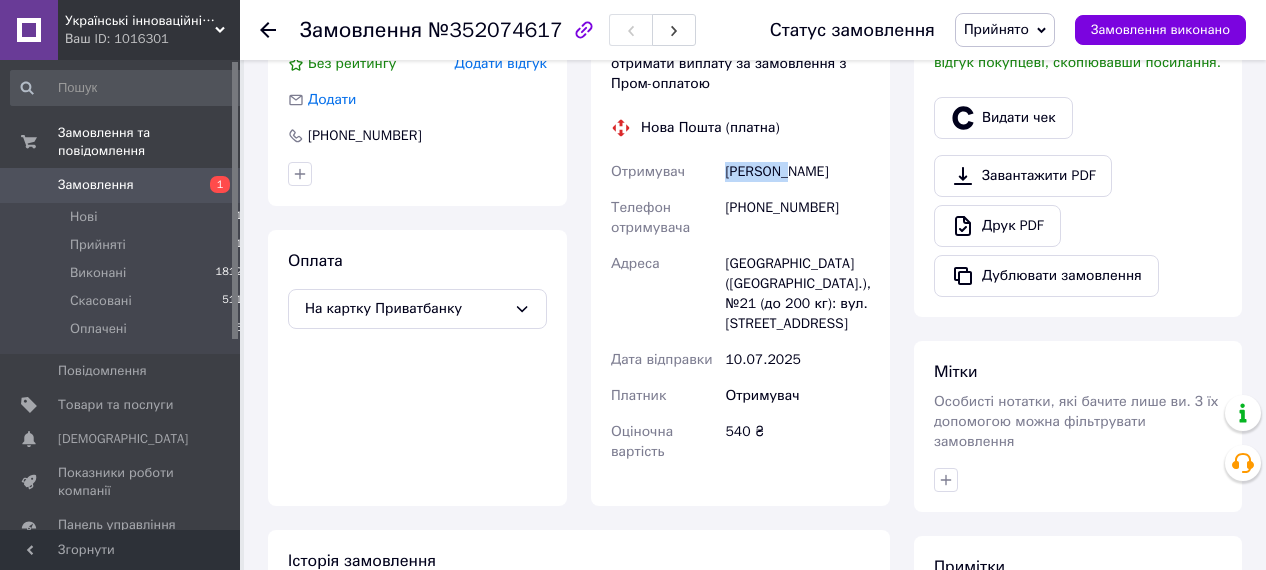 click on "Булавка Олексій" at bounding box center [797, 172] 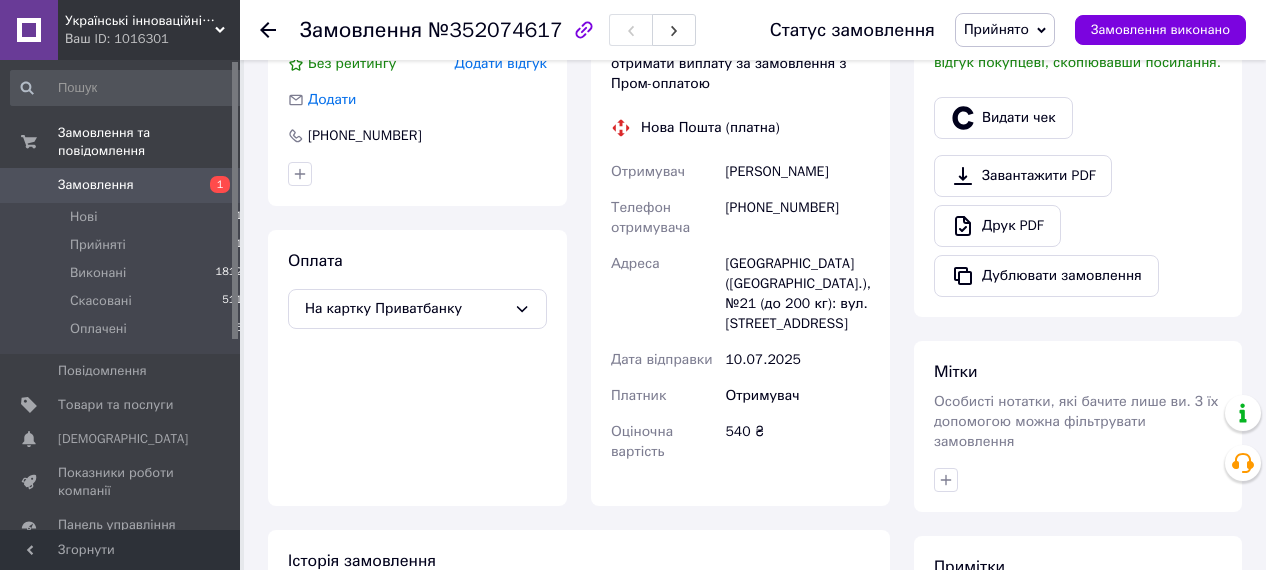 click on "Булавка Олексій" at bounding box center (797, 172) 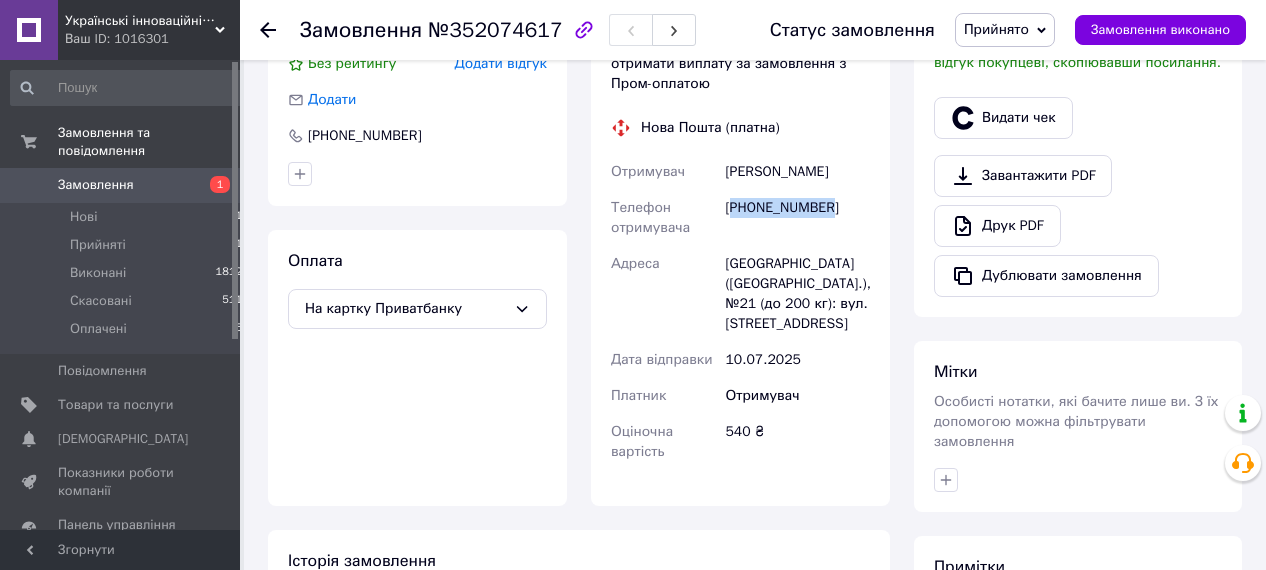click on "[PHONE_NUMBER]" at bounding box center [797, 218] 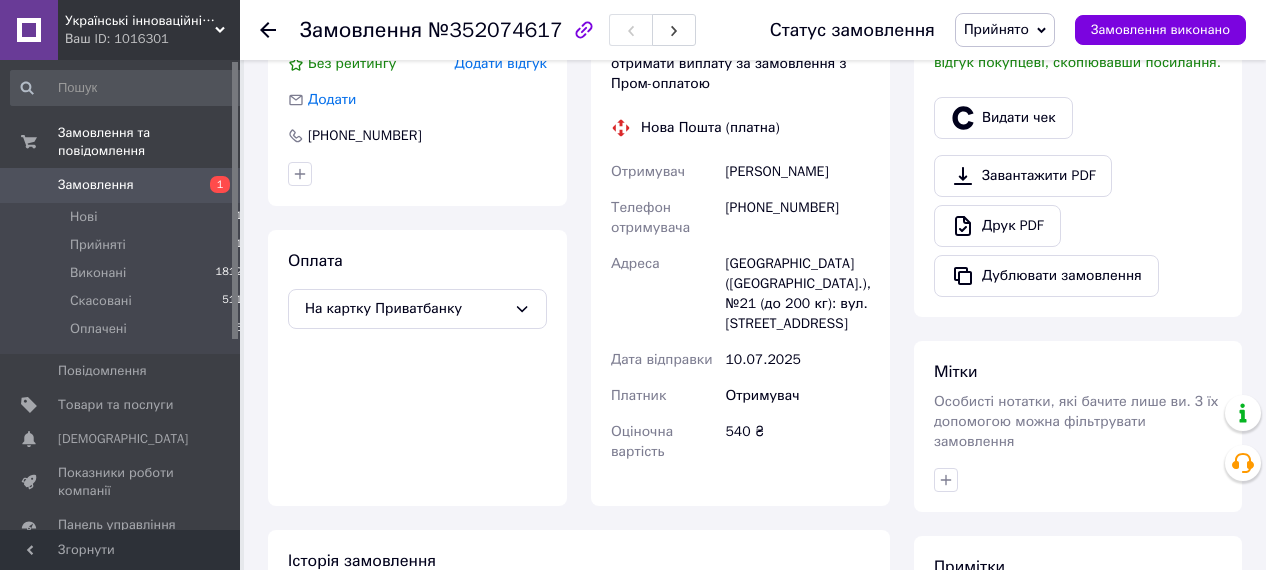 click on "[PHONE_NUMBER]" at bounding box center (797, 218) 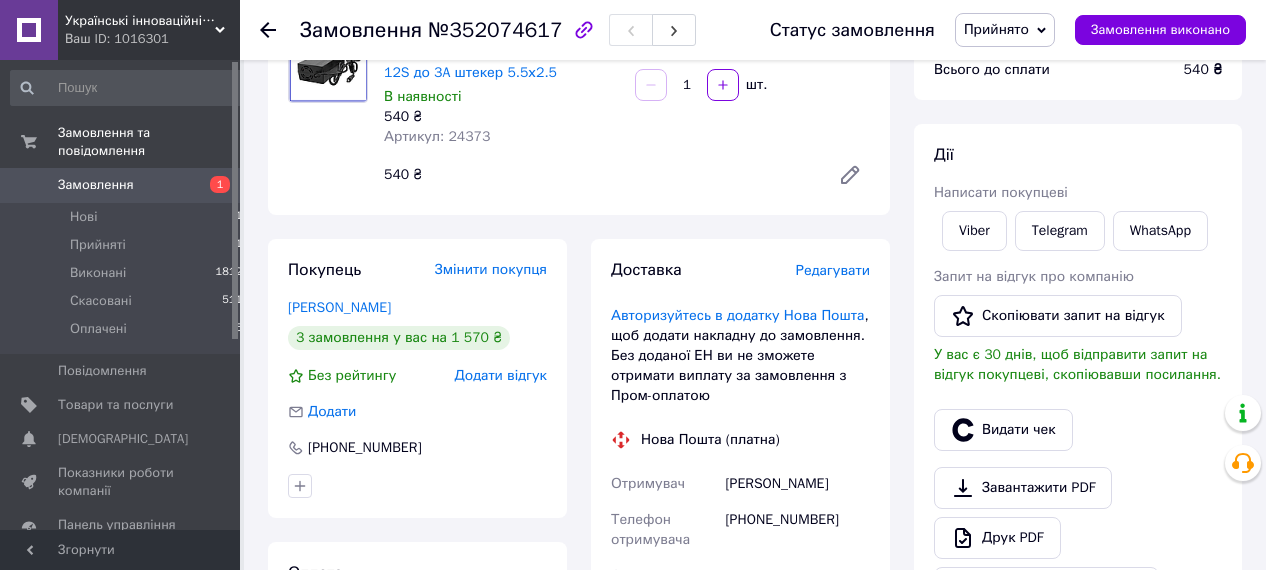 scroll, scrollTop: 104, scrollLeft: 0, axis: vertical 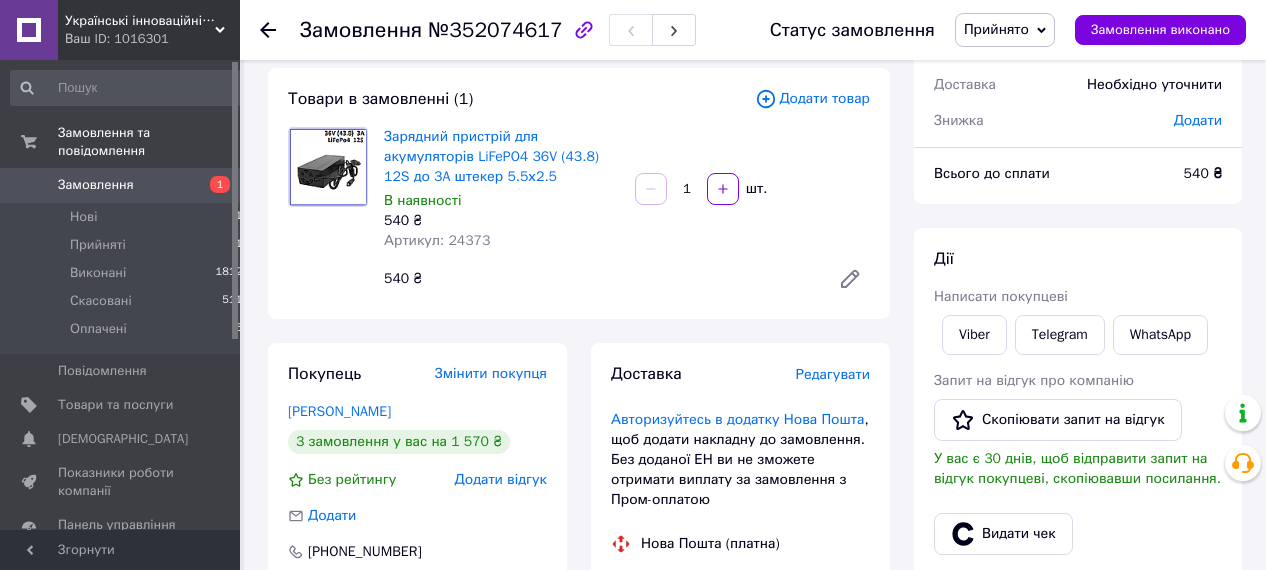 click on "Артикул: 24373" at bounding box center (437, 240) 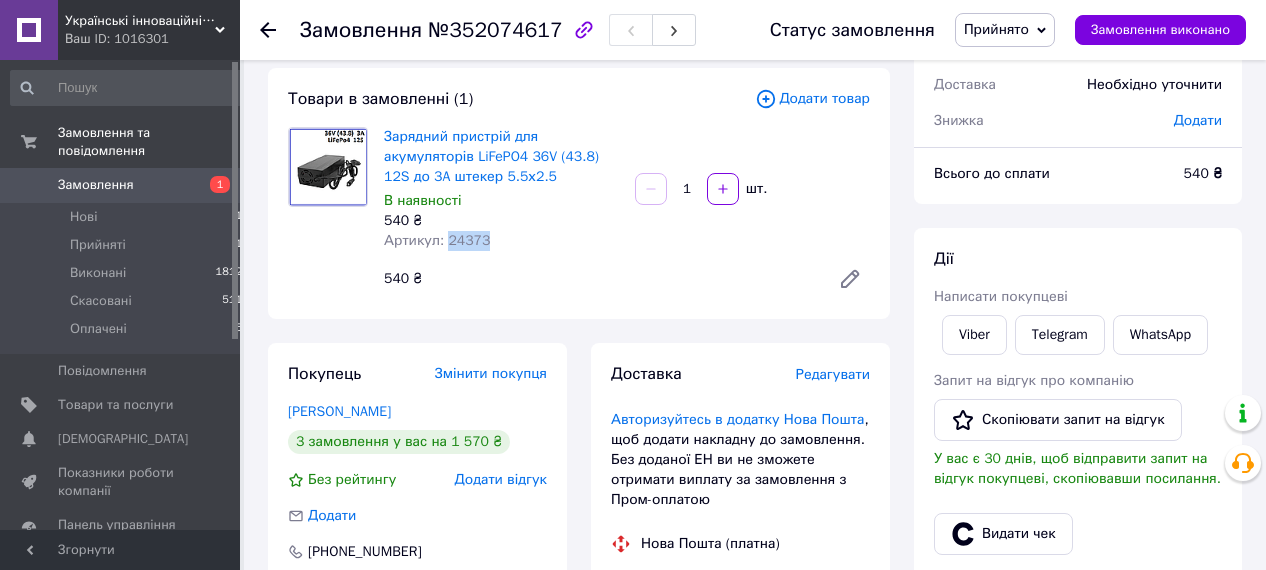 click on "Артикул: 24373" at bounding box center [437, 240] 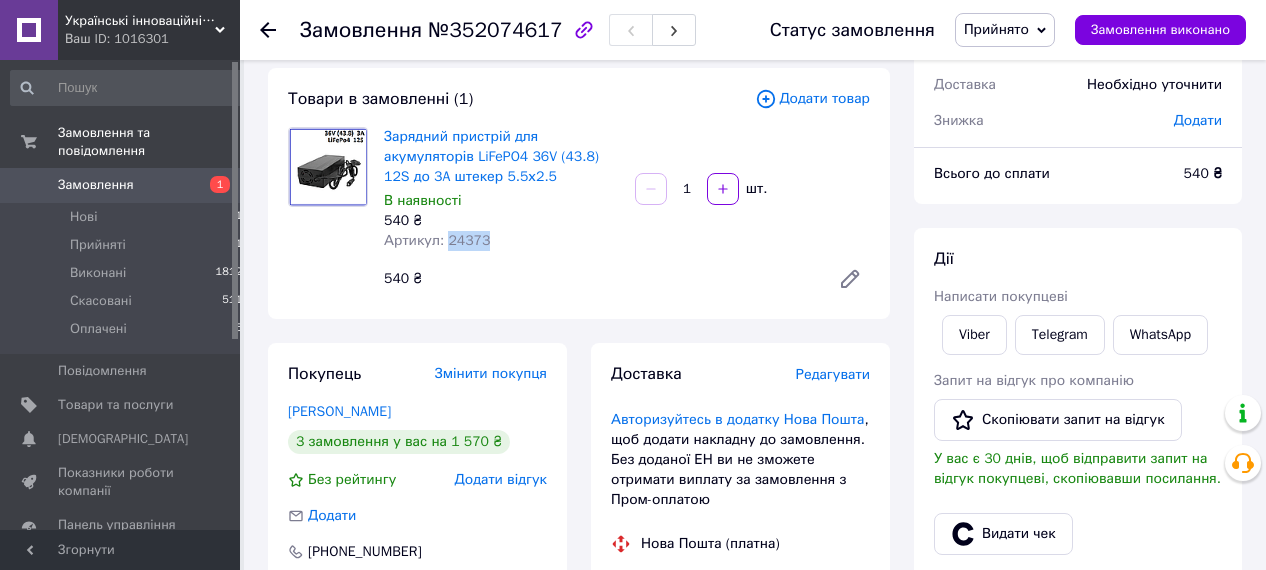 copy on "24373" 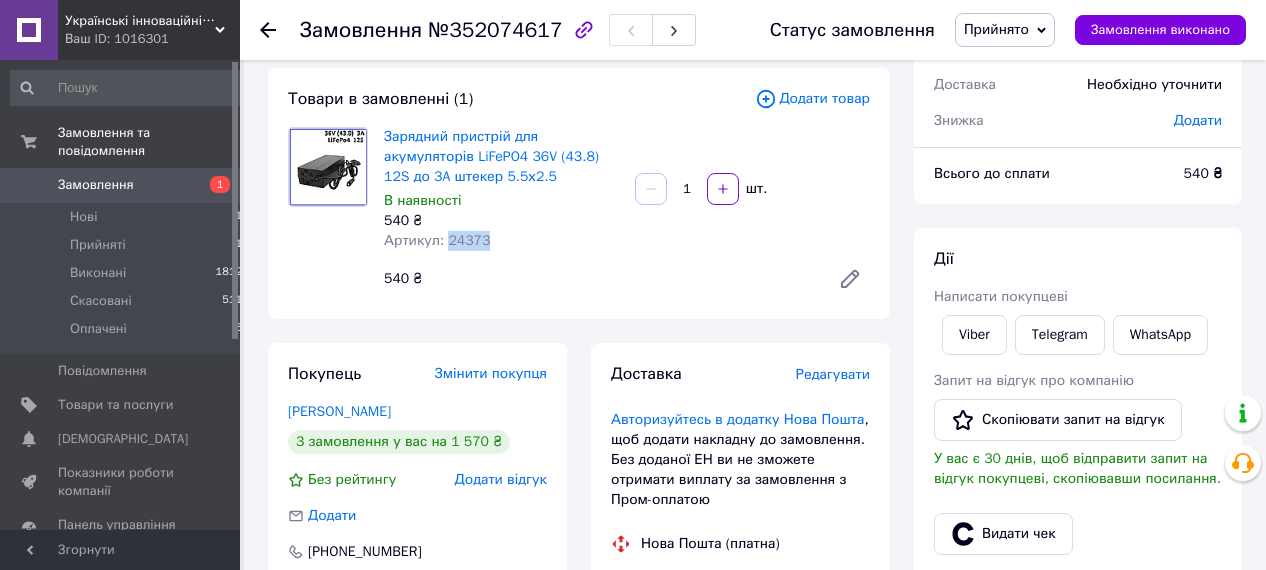 click on "Прийнято" at bounding box center (996, 29) 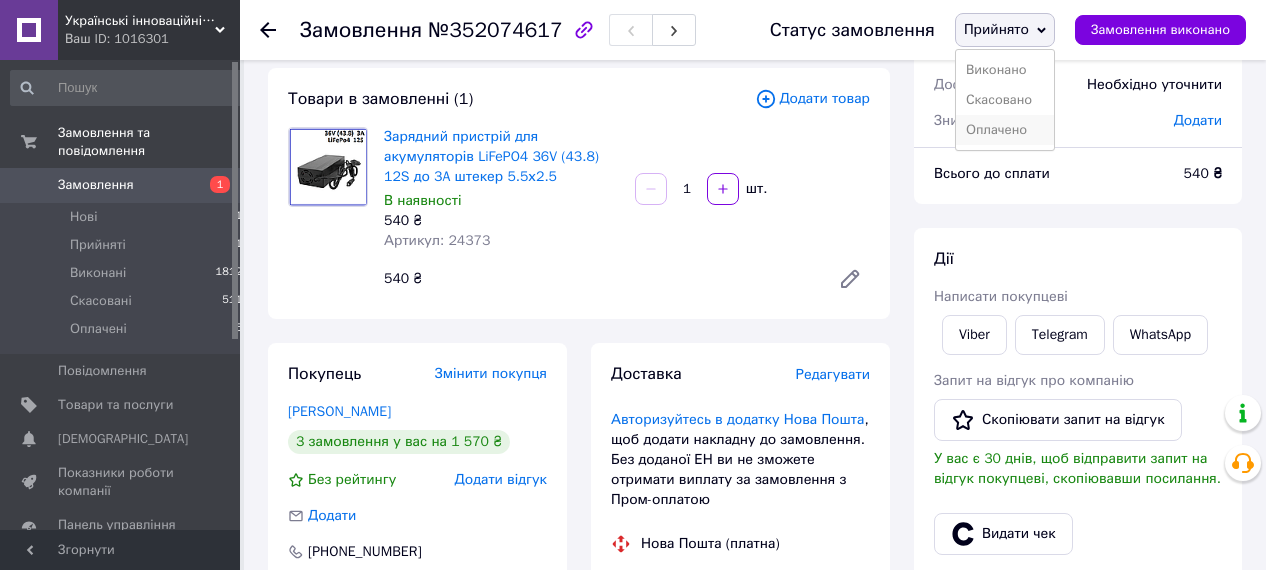 click on "Оплачено" at bounding box center [1005, 130] 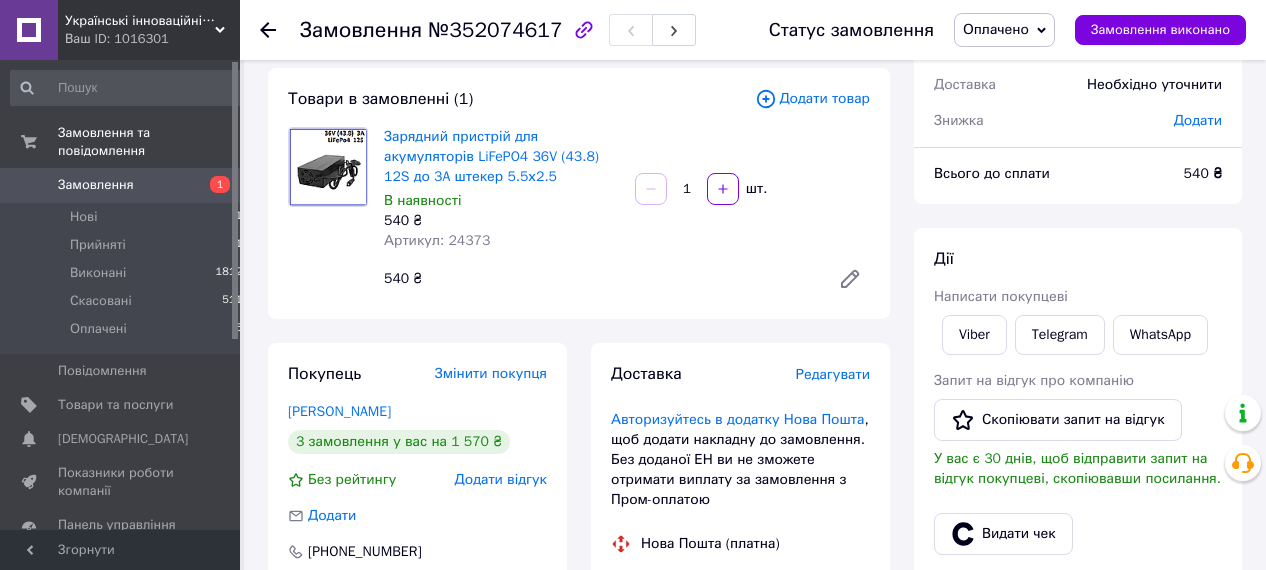 click 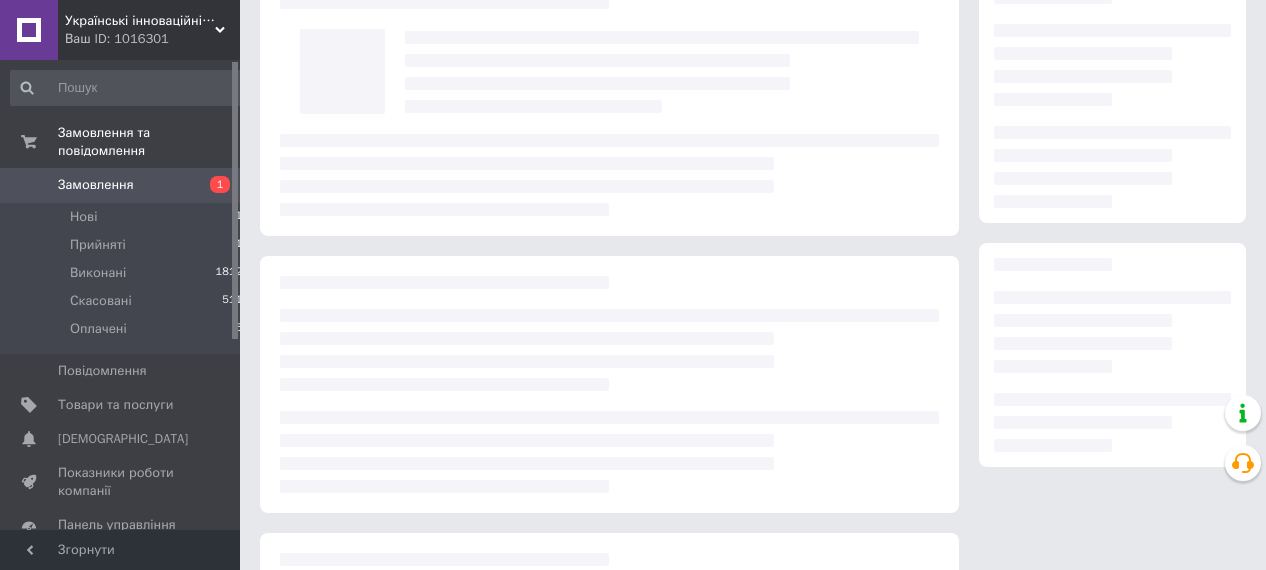 scroll, scrollTop: 0, scrollLeft: 0, axis: both 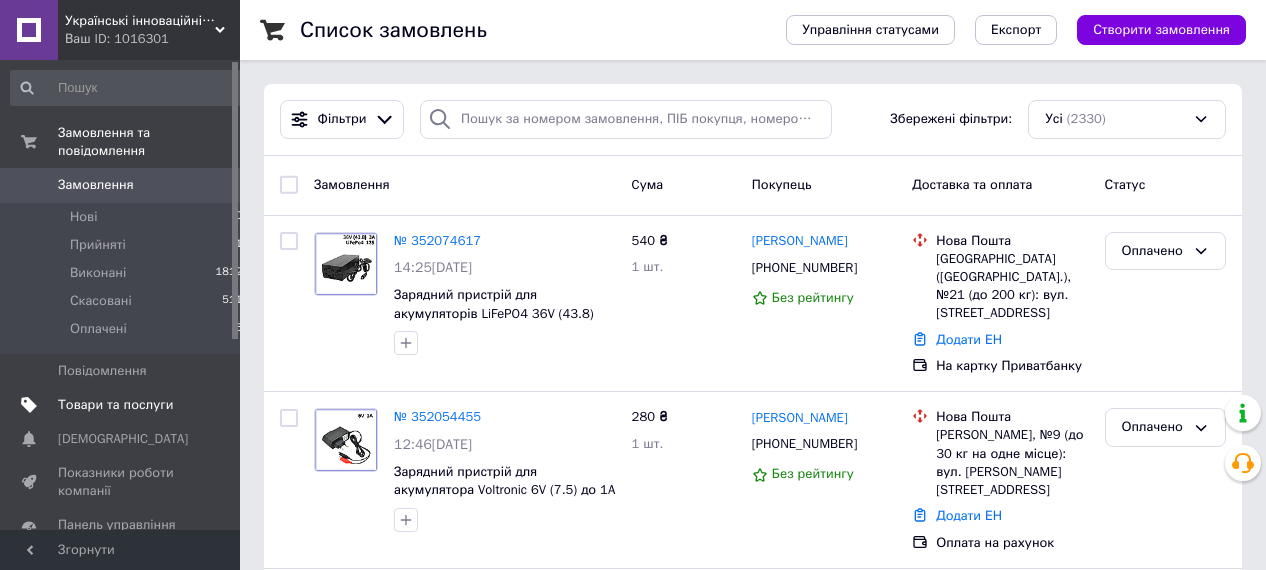 click on "Товари та послуги" at bounding box center [115, 405] 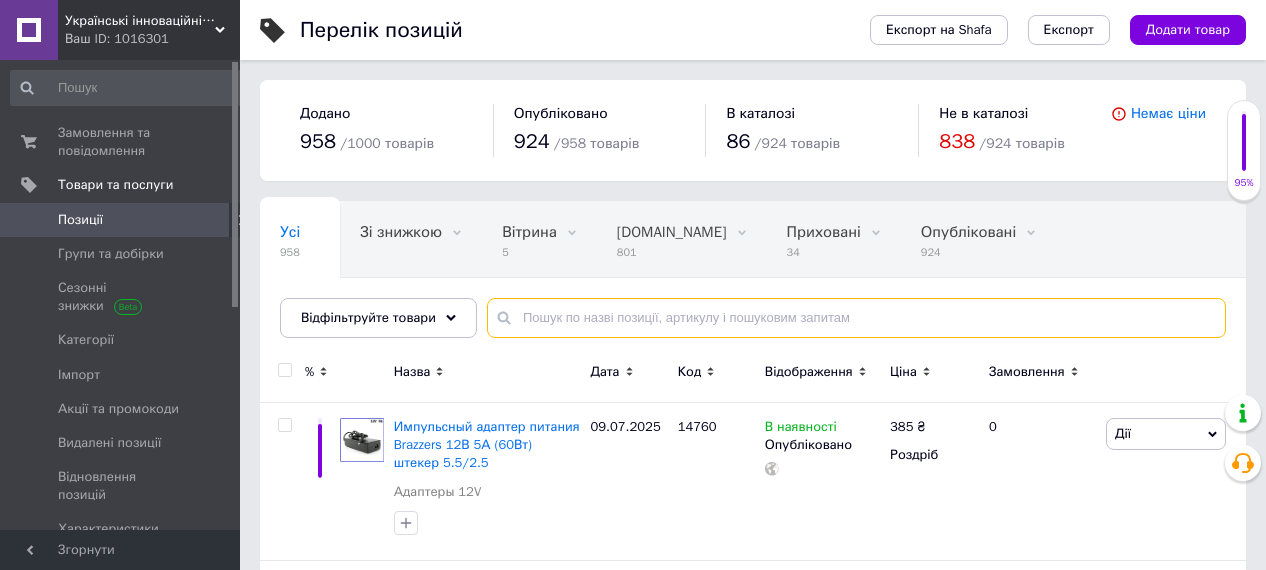 click at bounding box center (856, 318) 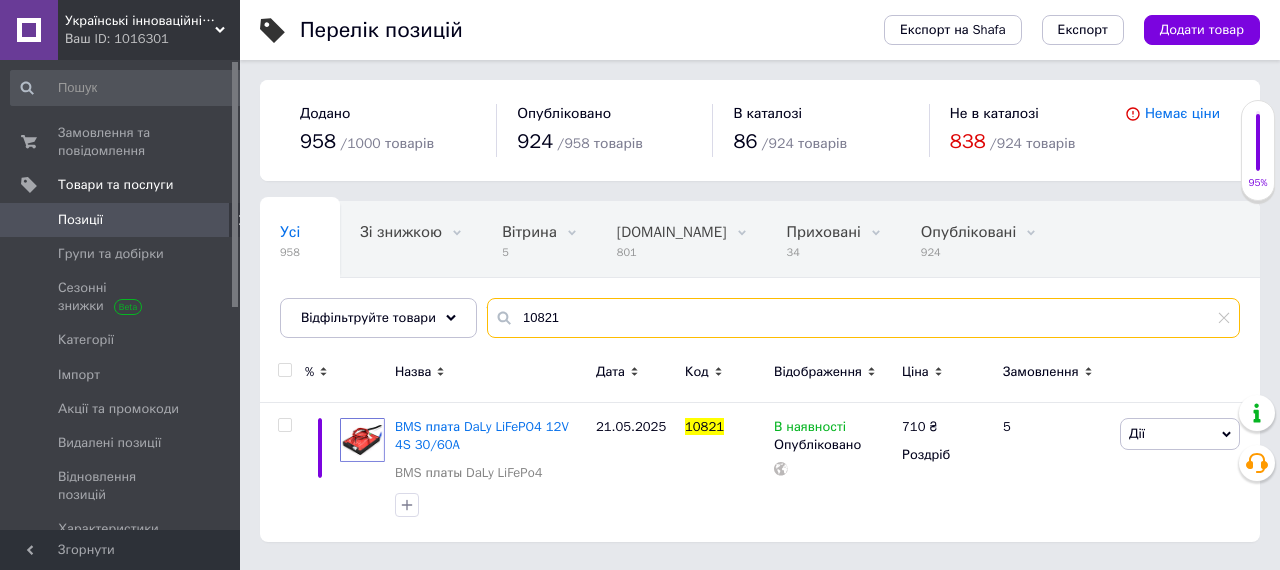 type on "10821" 